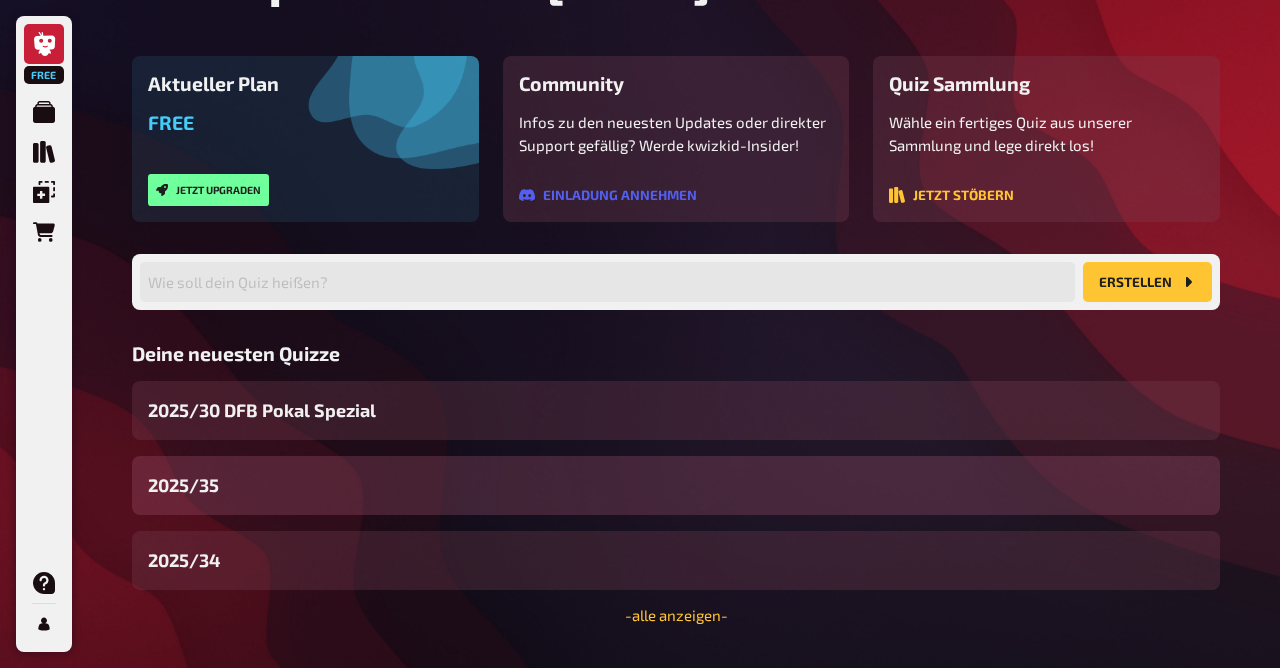 scroll, scrollTop: 186, scrollLeft: 0, axis: vertical 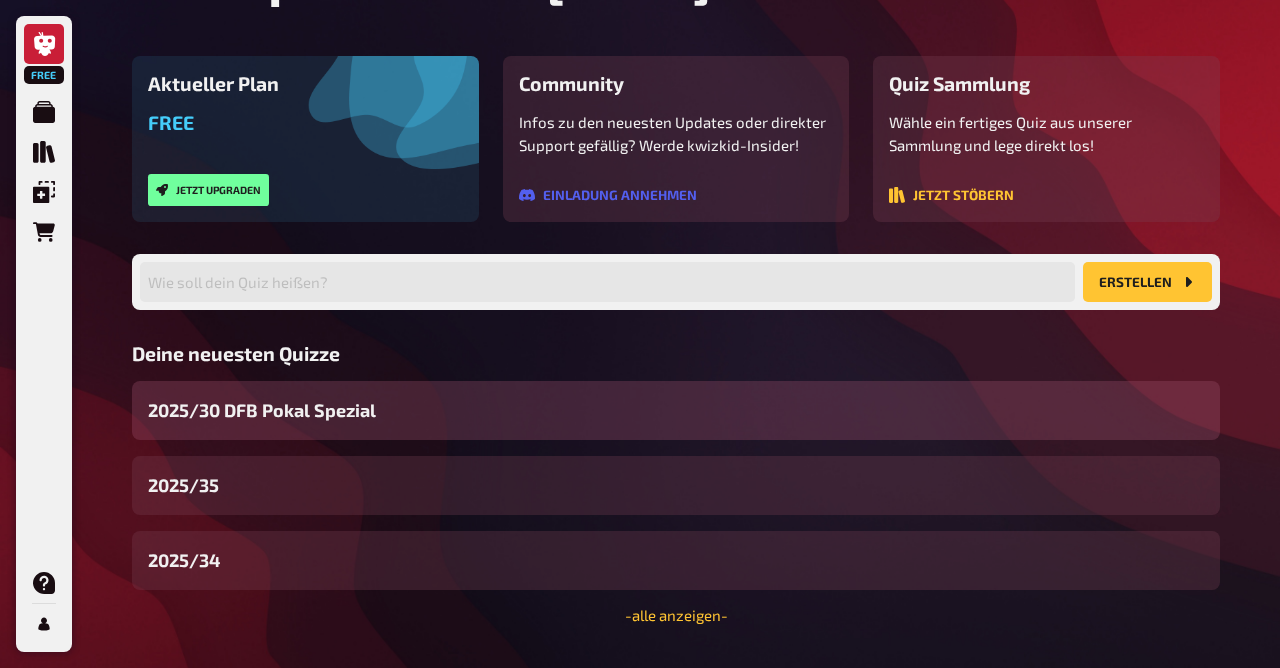 click on "2025/30 DFB Pokal Spezial" at bounding box center [262, 410] 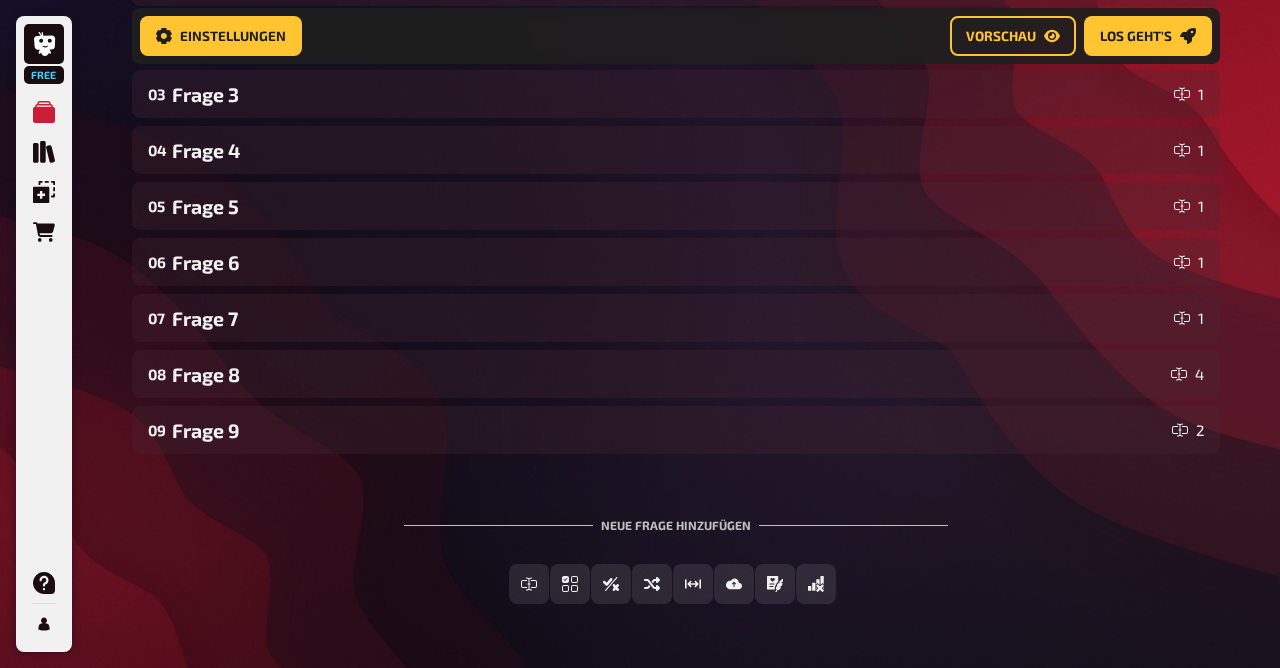 scroll, scrollTop: 515, scrollLeft: 0, axis: vertical 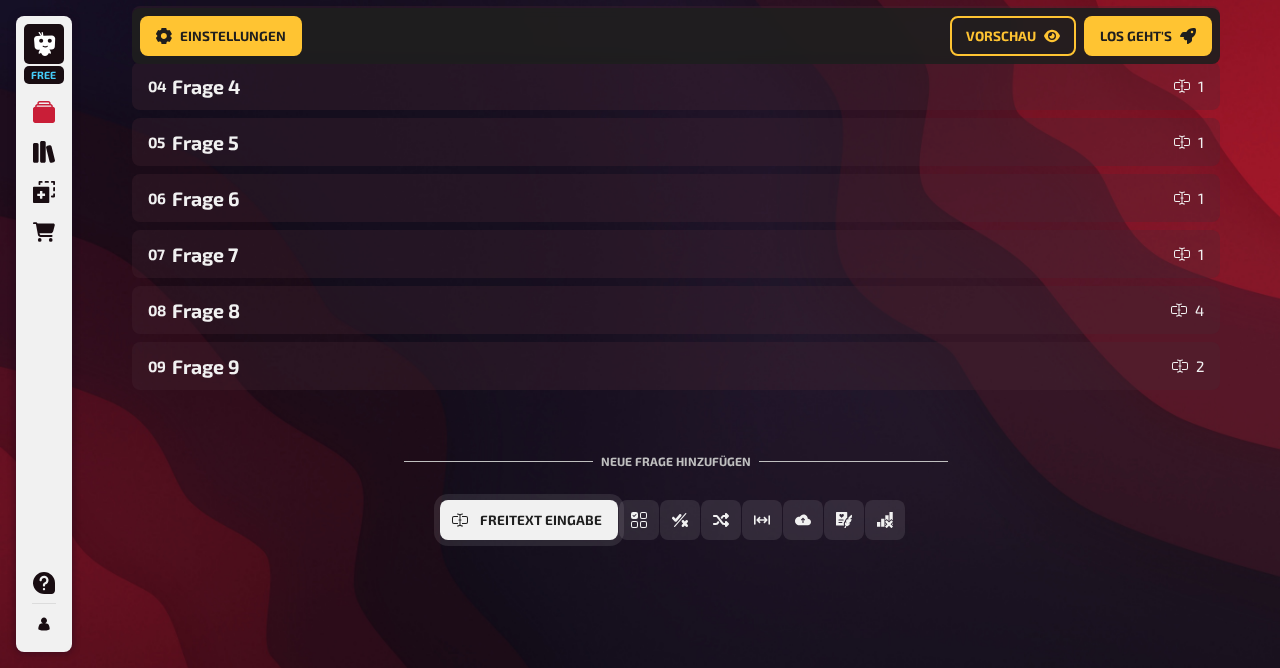 click on "Freitext Eingabe" at bounding box center (541, 521) 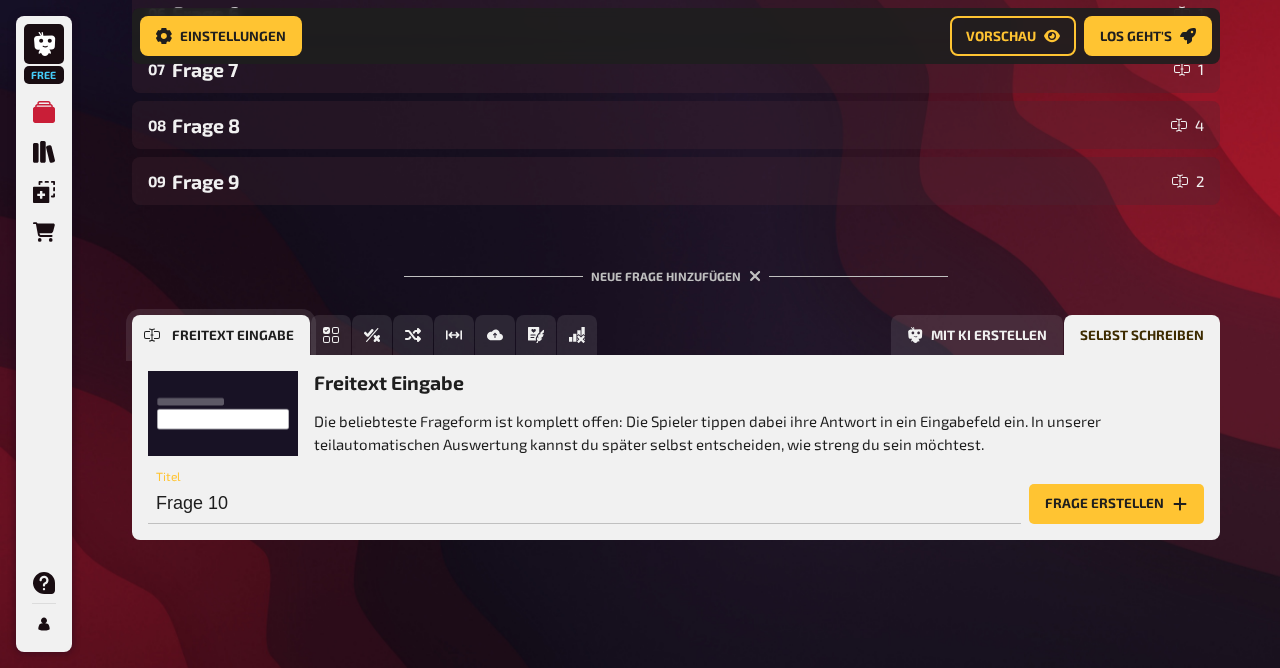 scroll, scrollTop: 699, scrollLeft: 0, axis: vertical 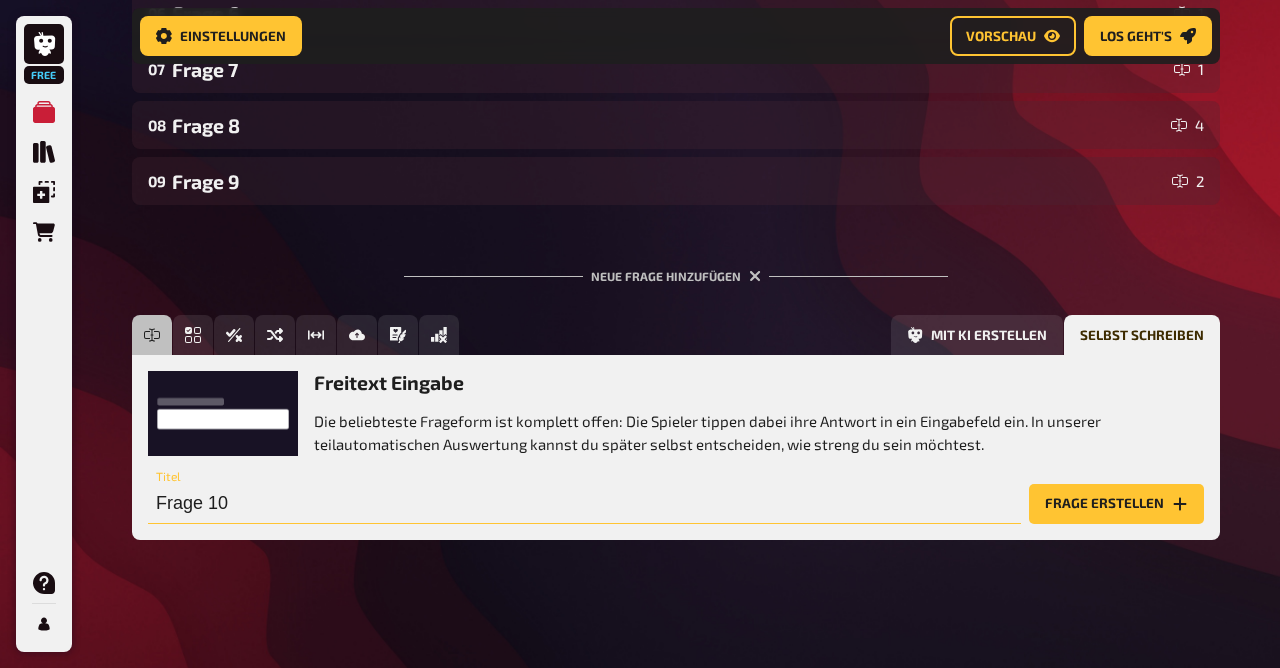 drag, startPoint x: 493, startPoint y: 511, endPoint x: 23, endPoint y: 469, distance: 471.87286 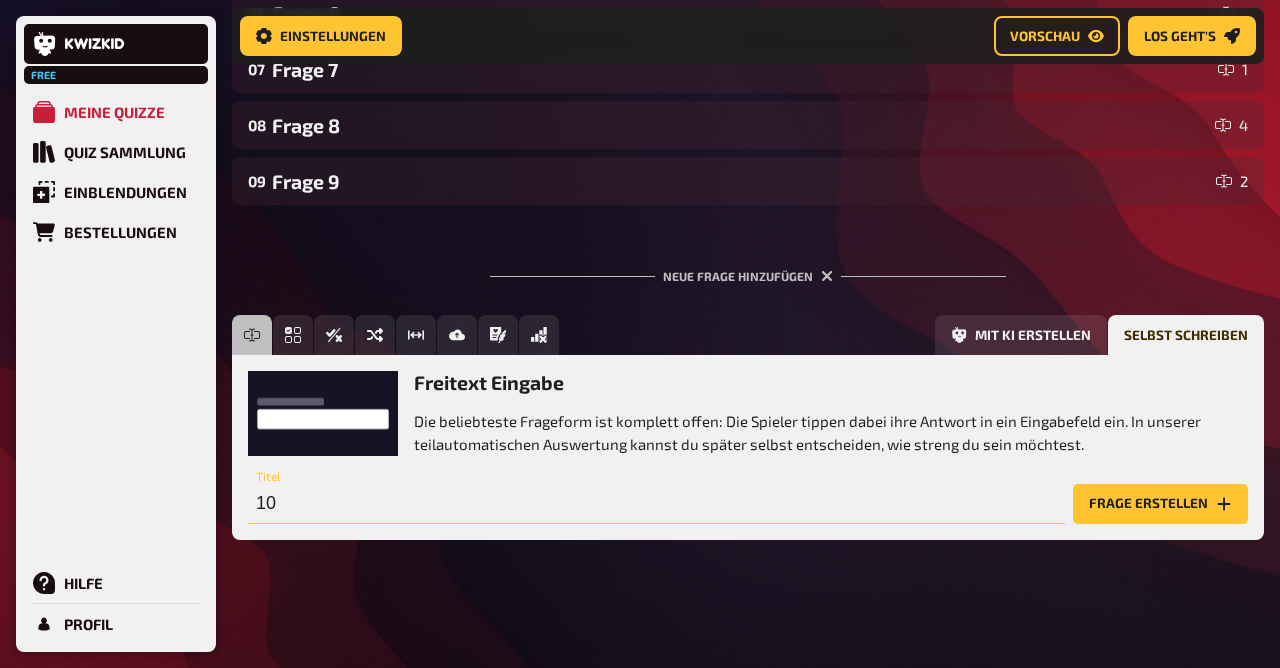 type on "0" 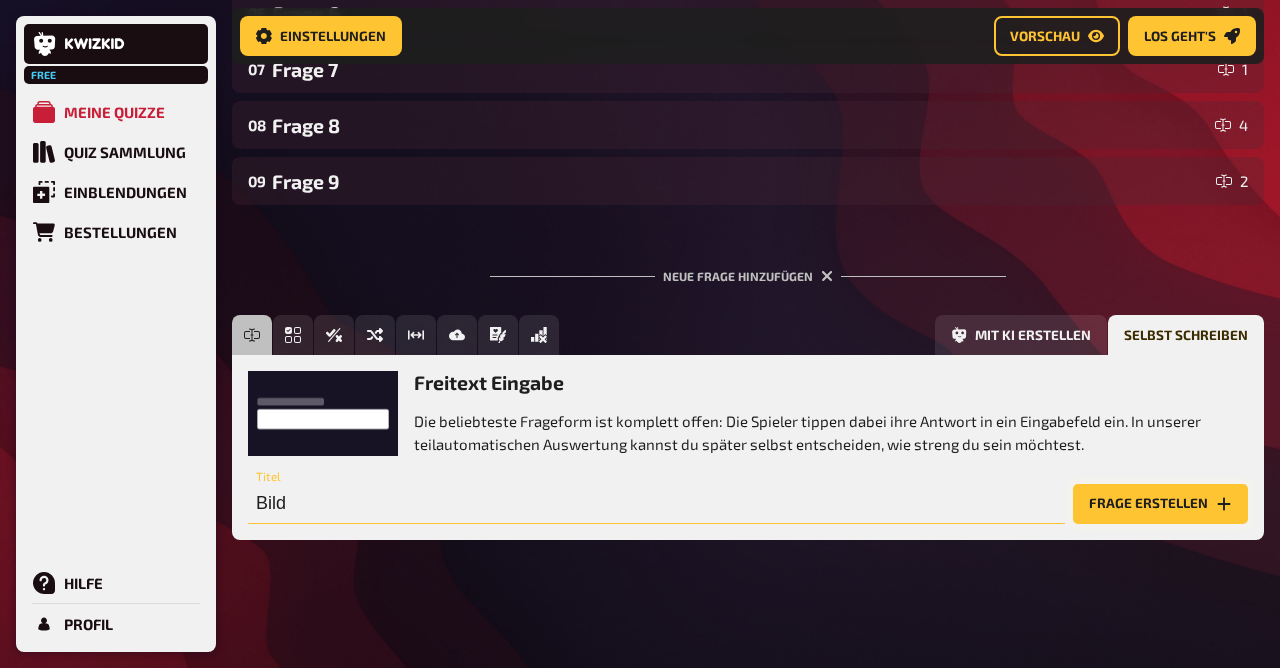 type on "Bild" 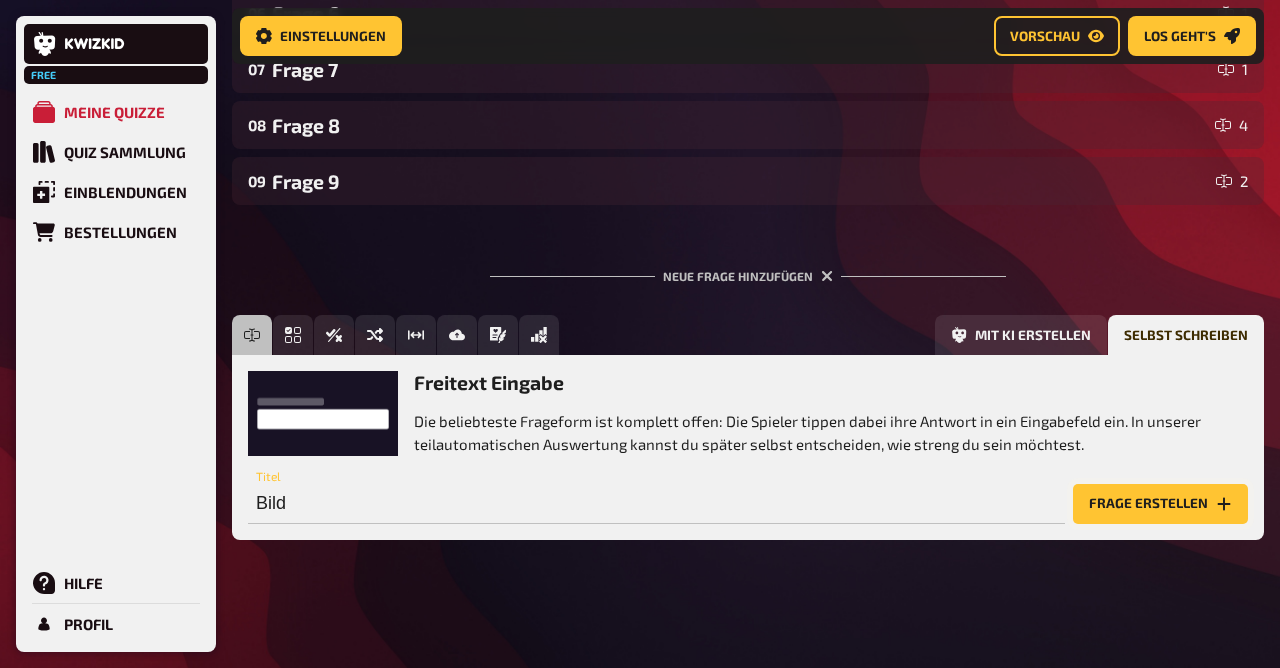 click on "Frage erstellen" at bounding box center [1160, 504] 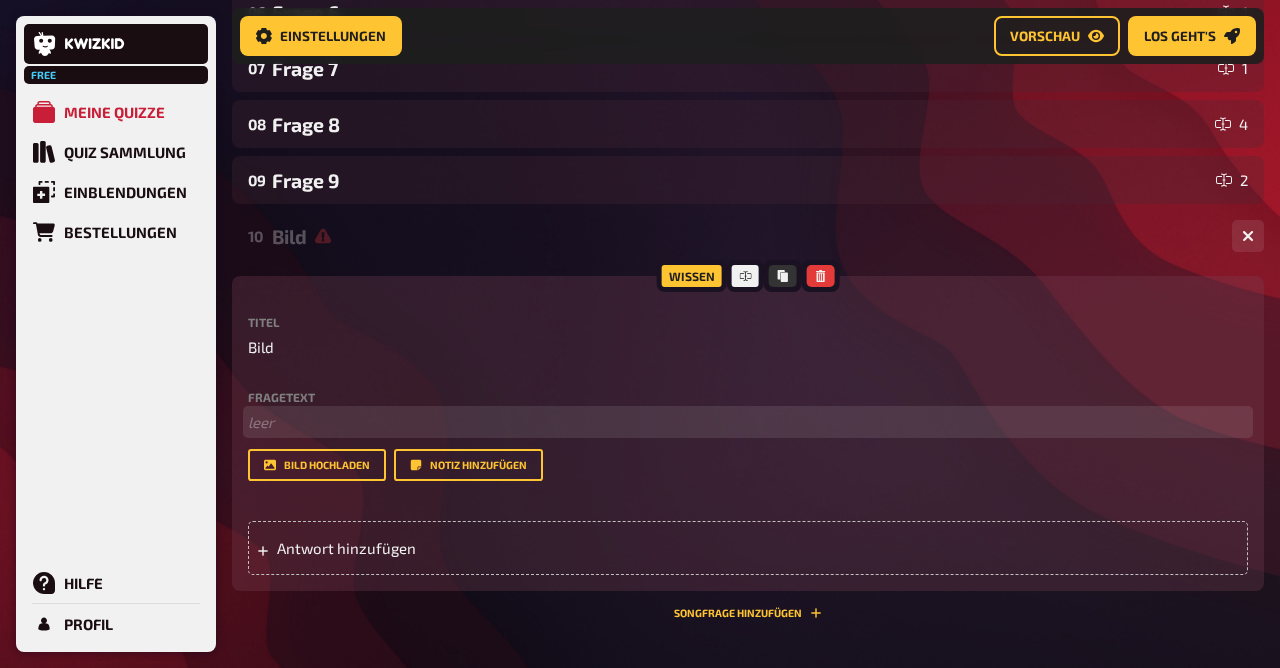 click on "﻿ leer" at bounding box center (748, 422) 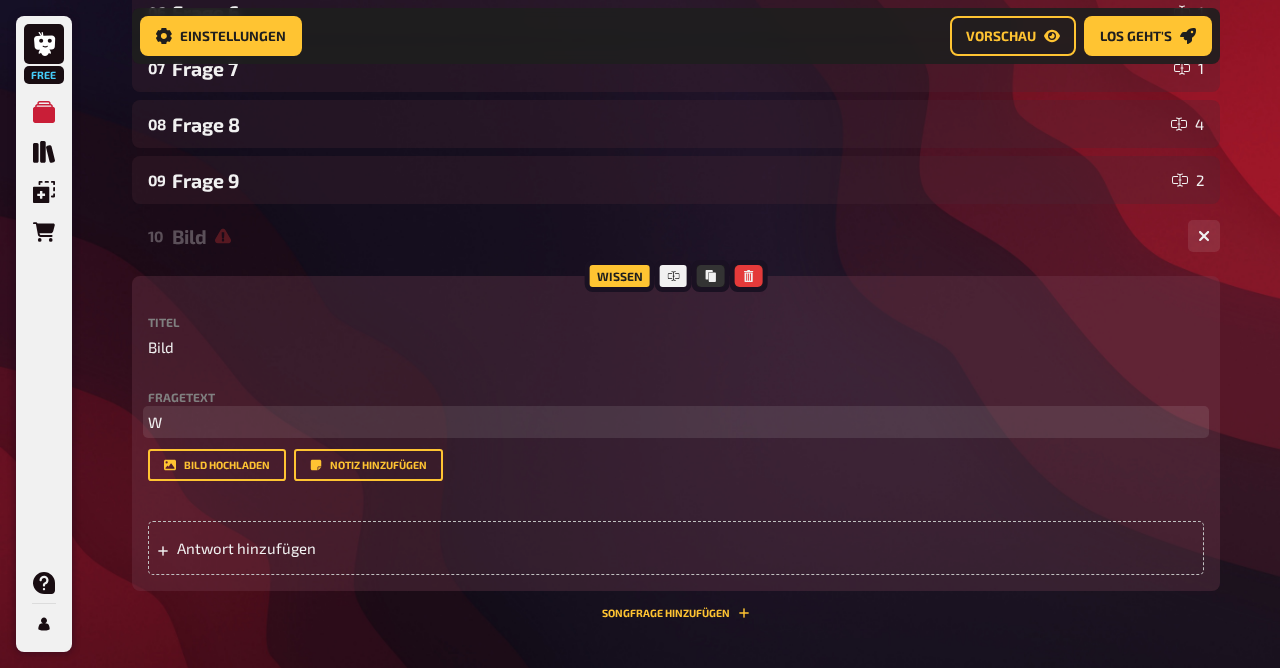 type 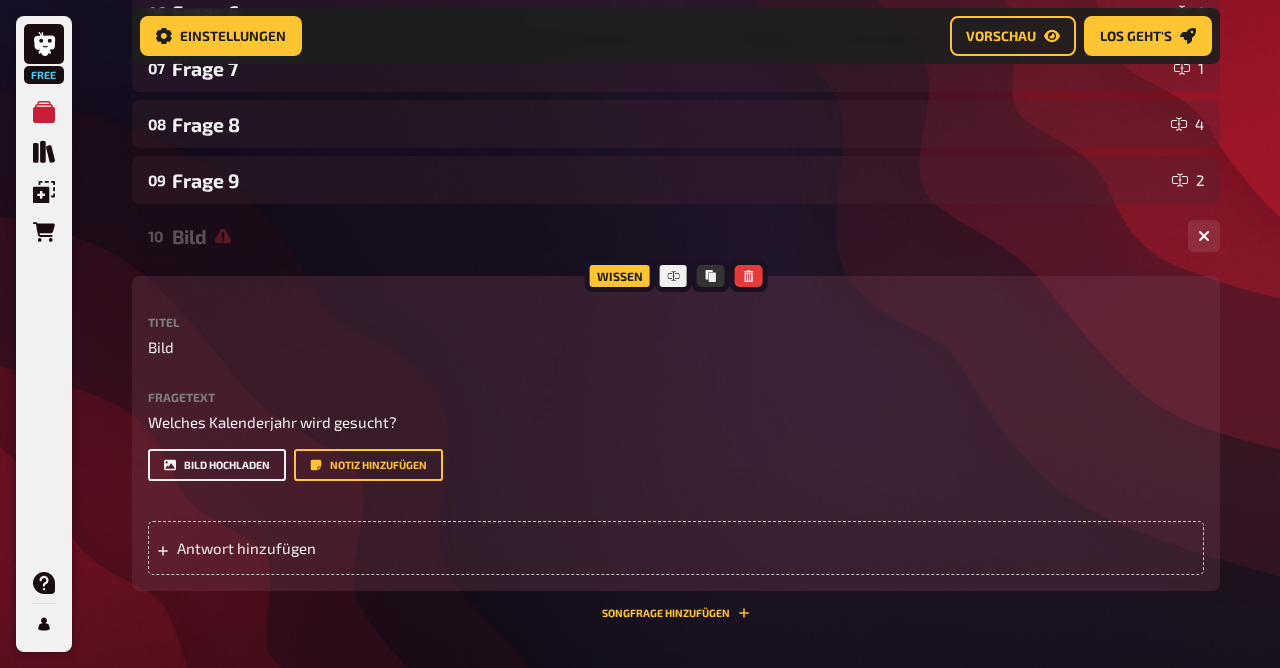 click on "Bild hochladen" at bounding box center [217, 465] 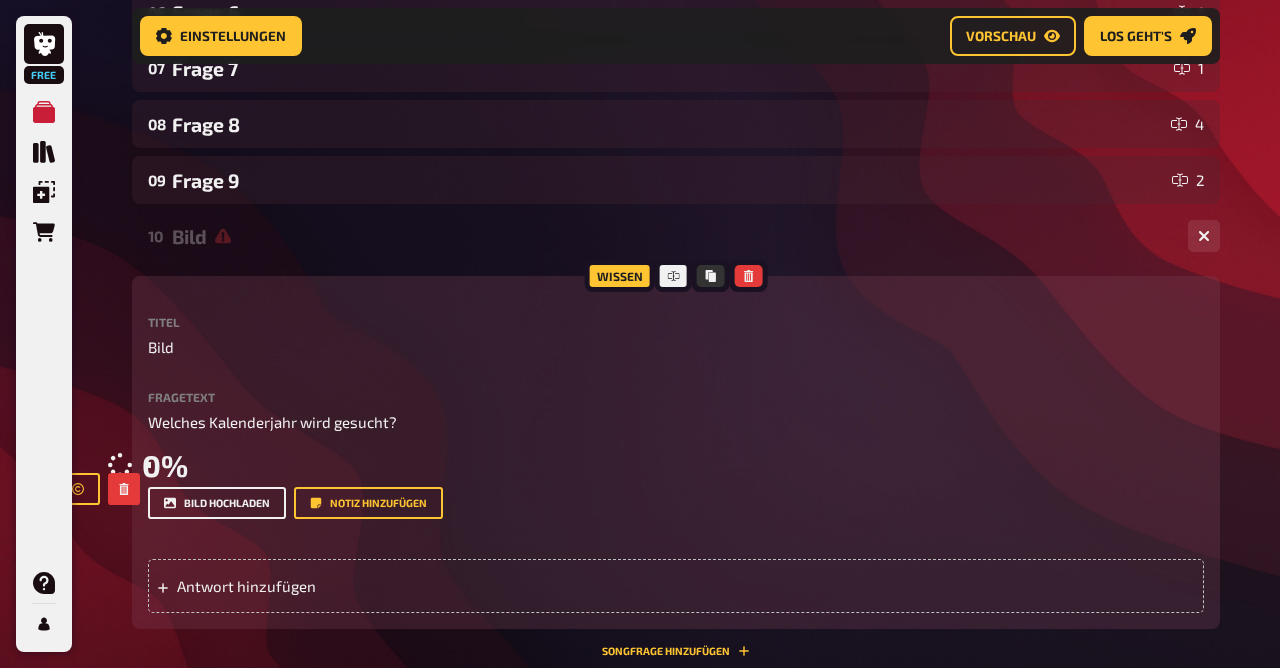 click on "Bild" at bounding box center (672, 236) 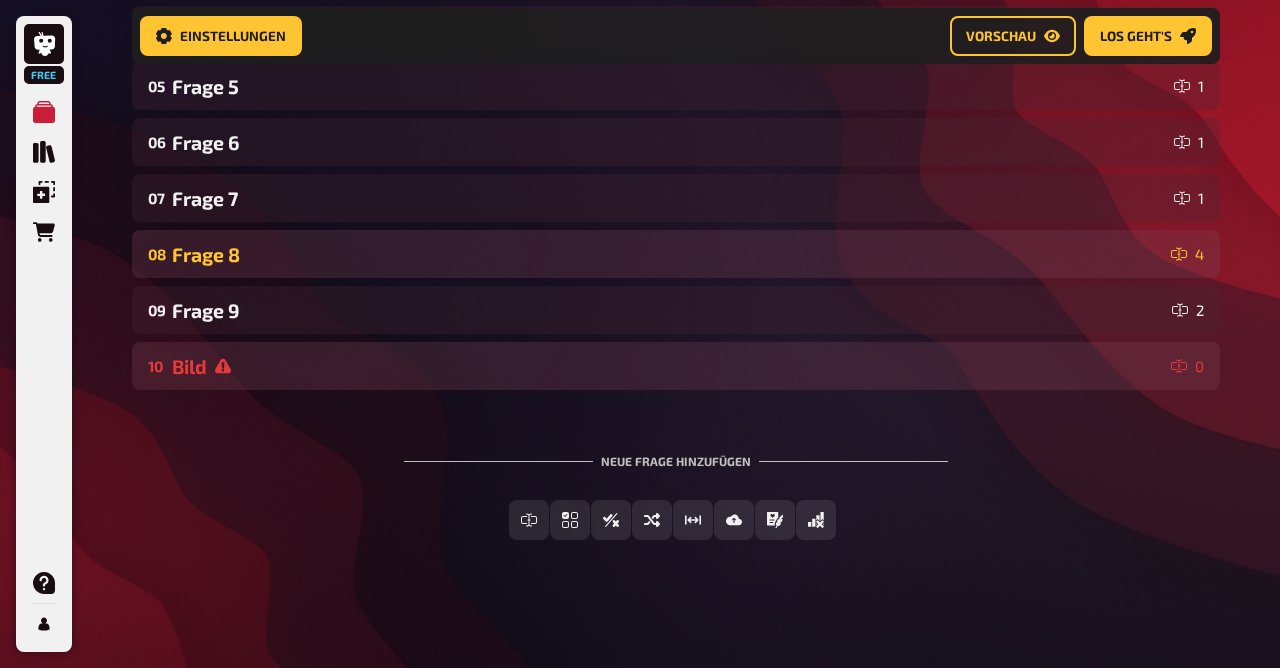 scroll, scrollTop: 571, scrollLeft: 0, axis: vertical 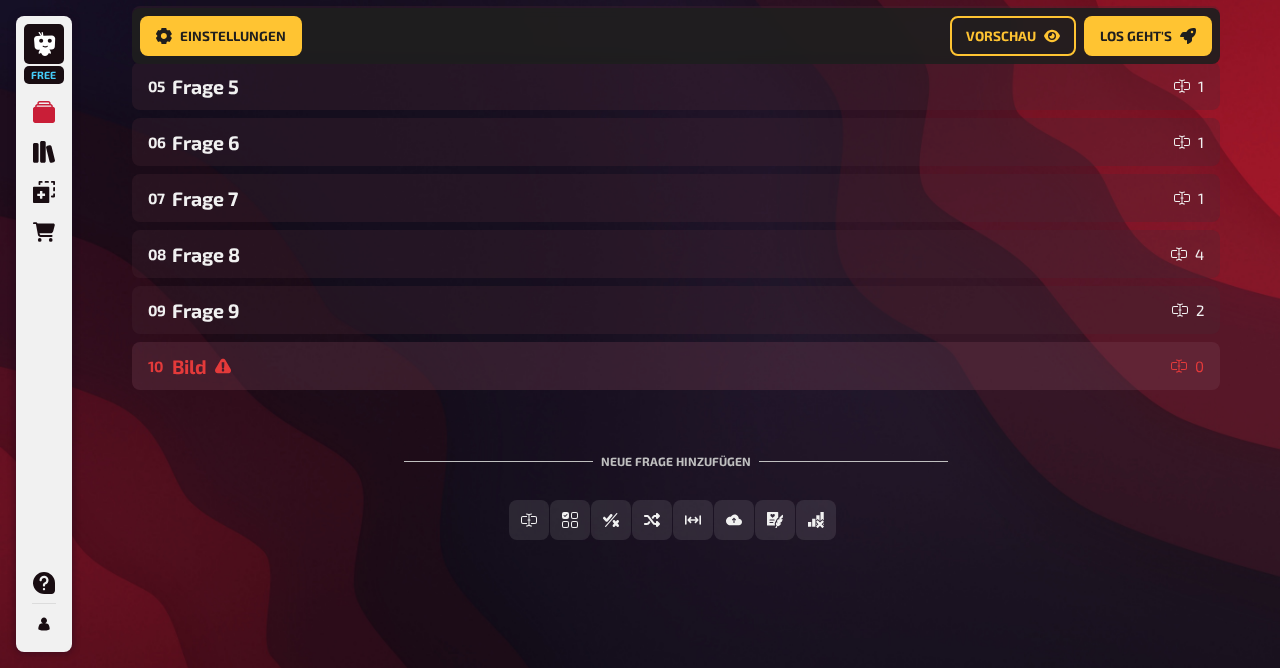 click on "Bild" at bounding box center [667, 366] 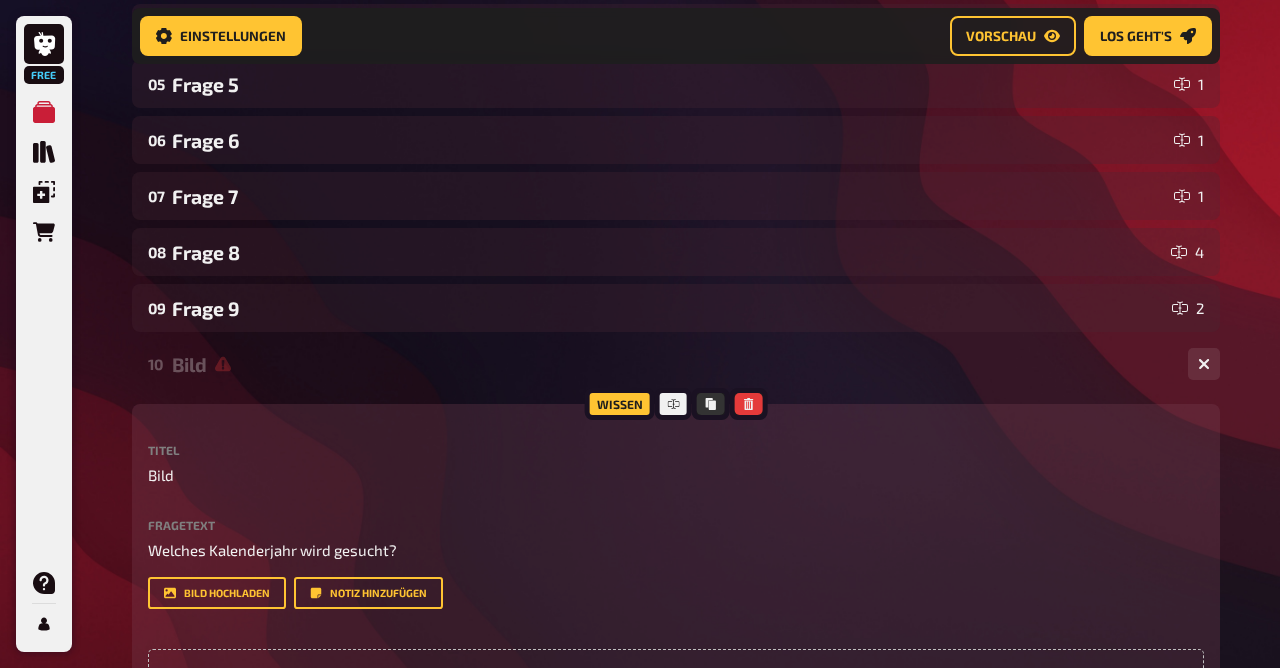 scroll, scrollTop: 946, scrollLeft: 0, axis: vertical 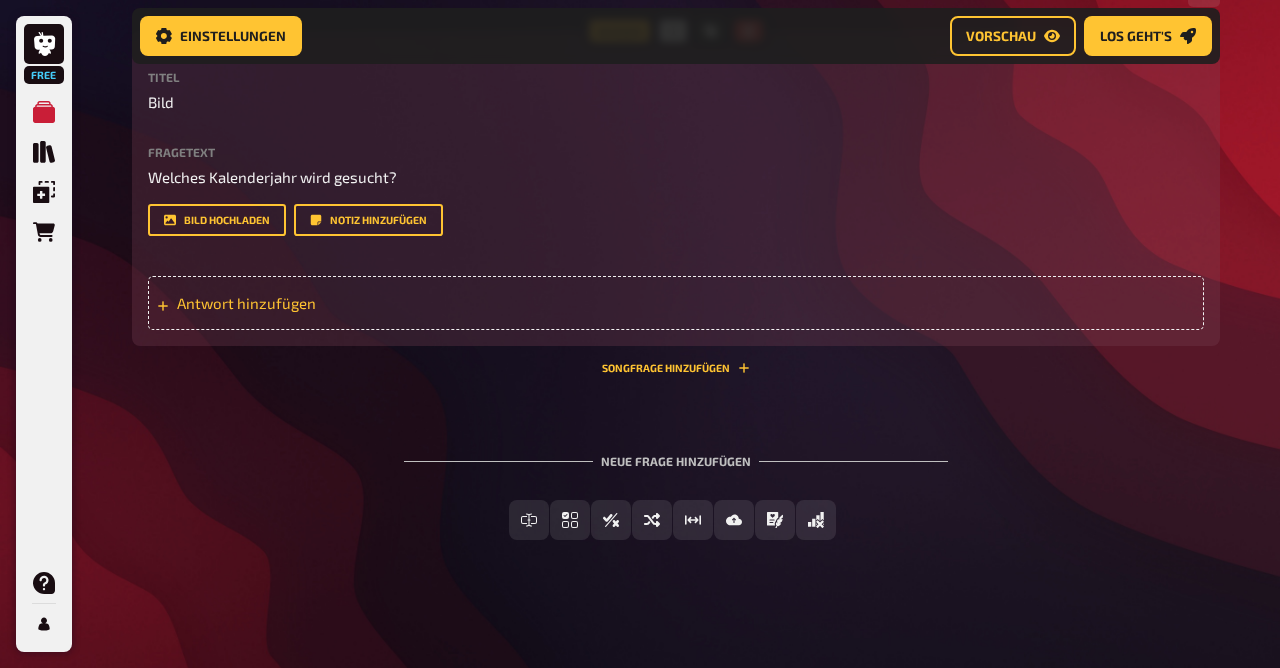 click on "Antwort hinzufügen" at bounding box center [332, 303] 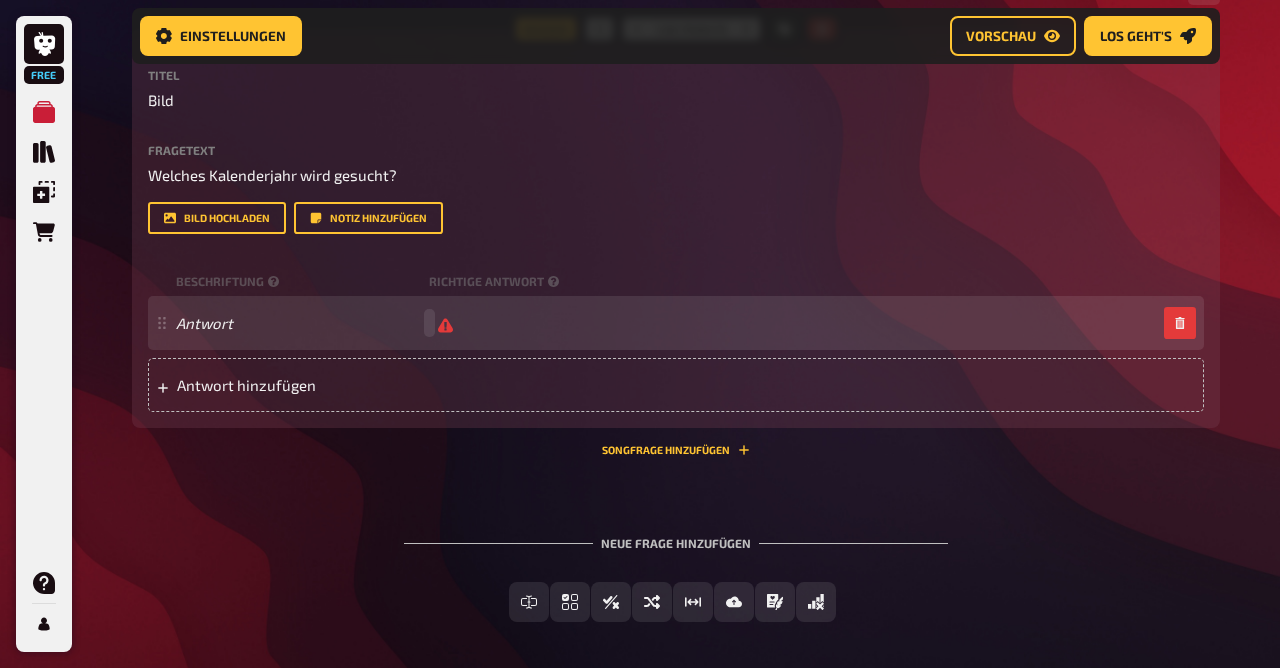 type 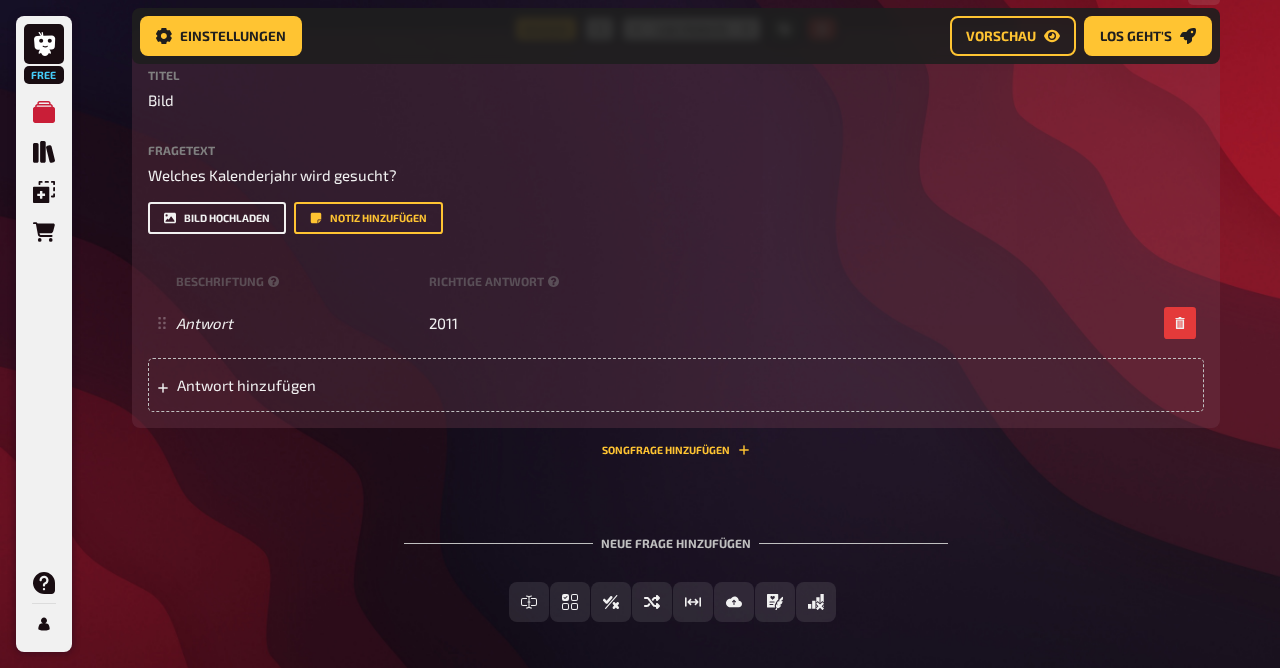 click on "Bild hochladen" at bounding box center (217, 218) 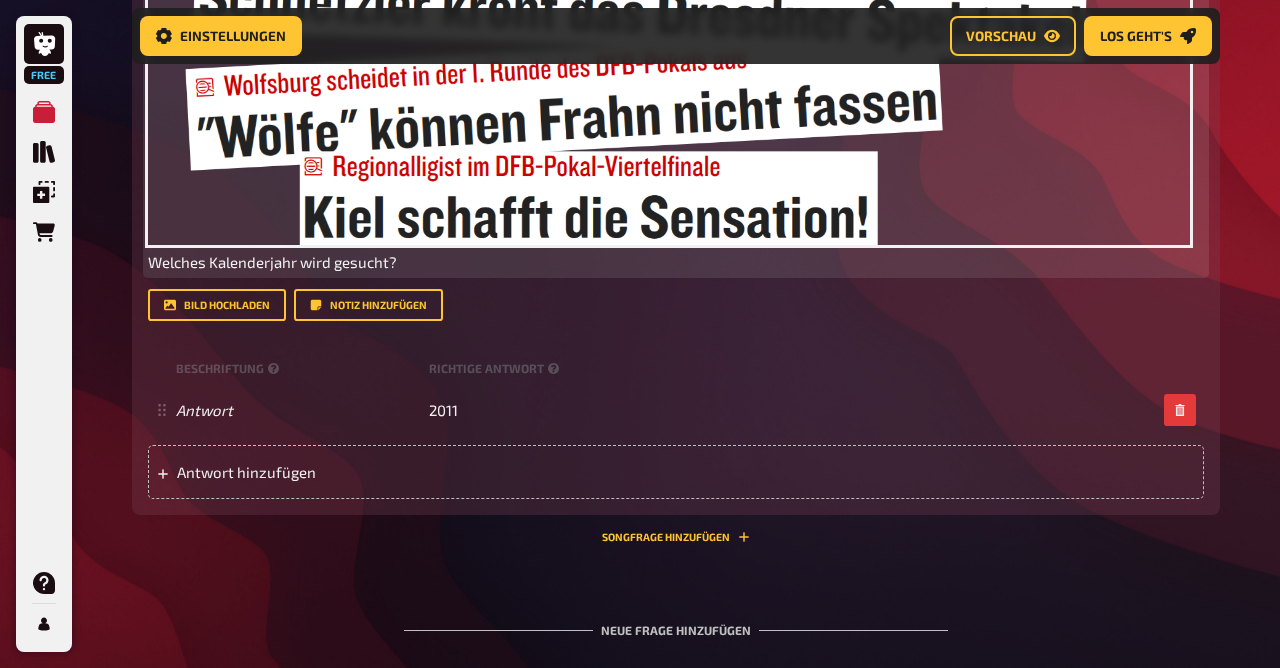 scroll, scrollTop: 1395, scrollLeft: 0, axis: vertical 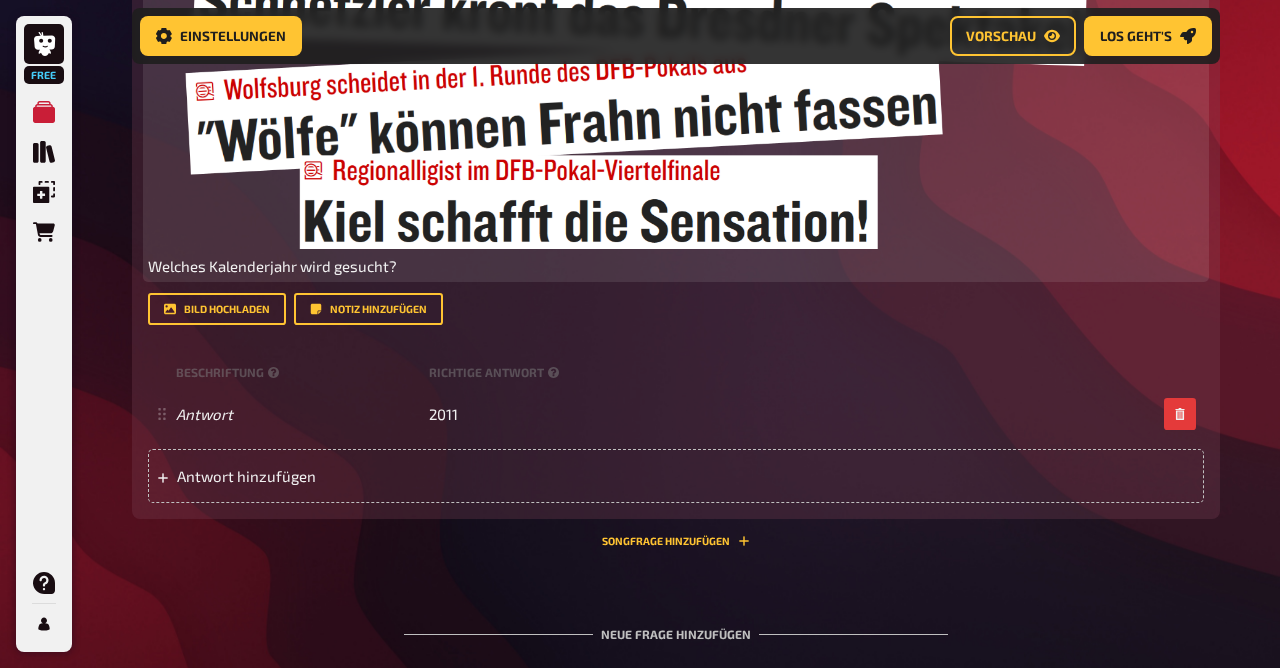 click on "Welches Kalenderjahr wird gesucht?" at bounding box center (272, 266) 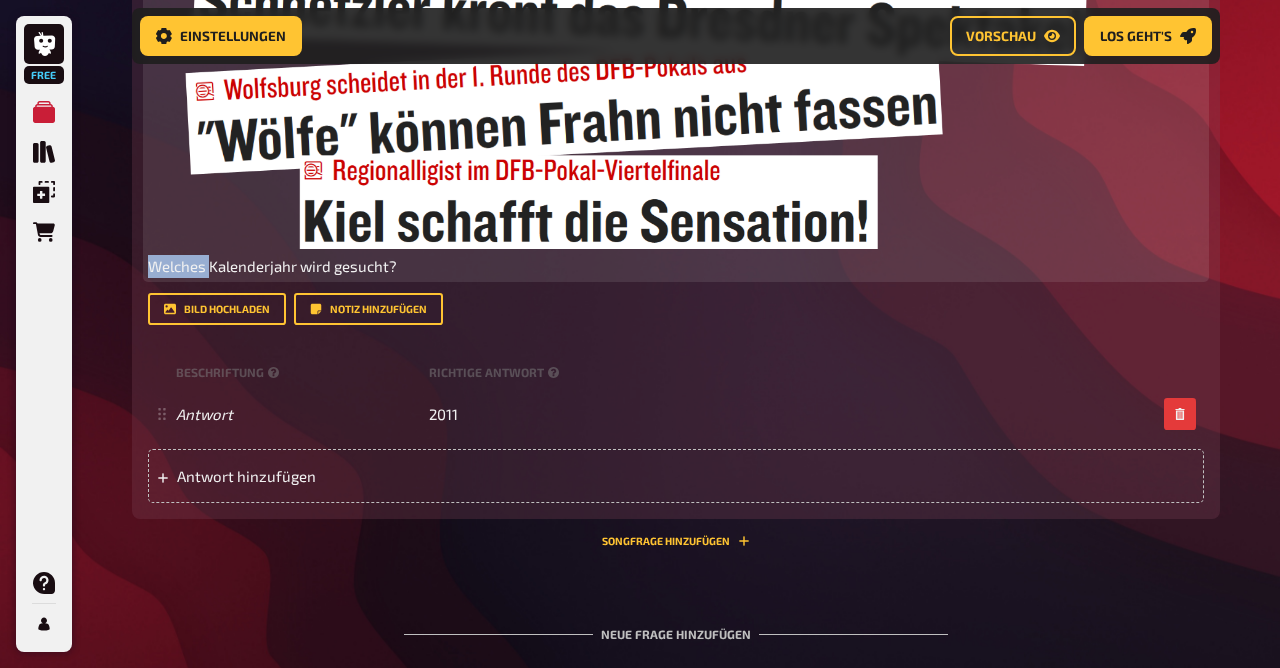 click on "Welches Kalenderjahr wird gesucht?" at bounding box center (272, 266) 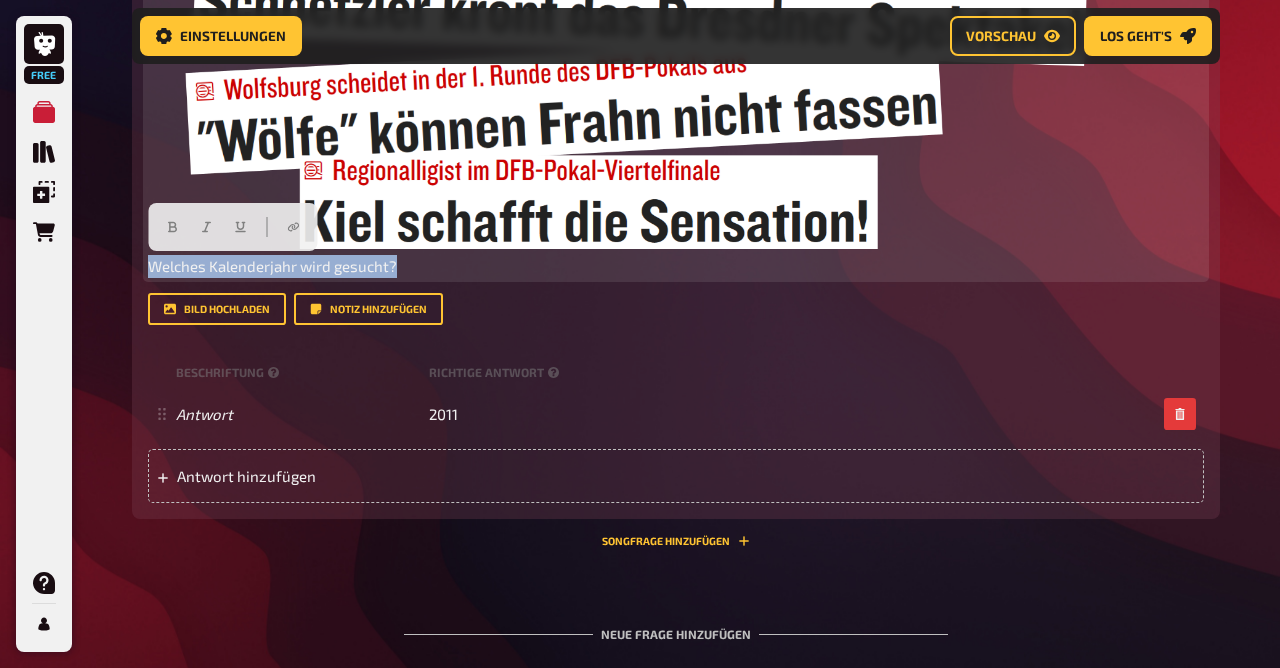 click on "Welches Kalenderjahr wird gesucht?" at bounding box center (272, 266) 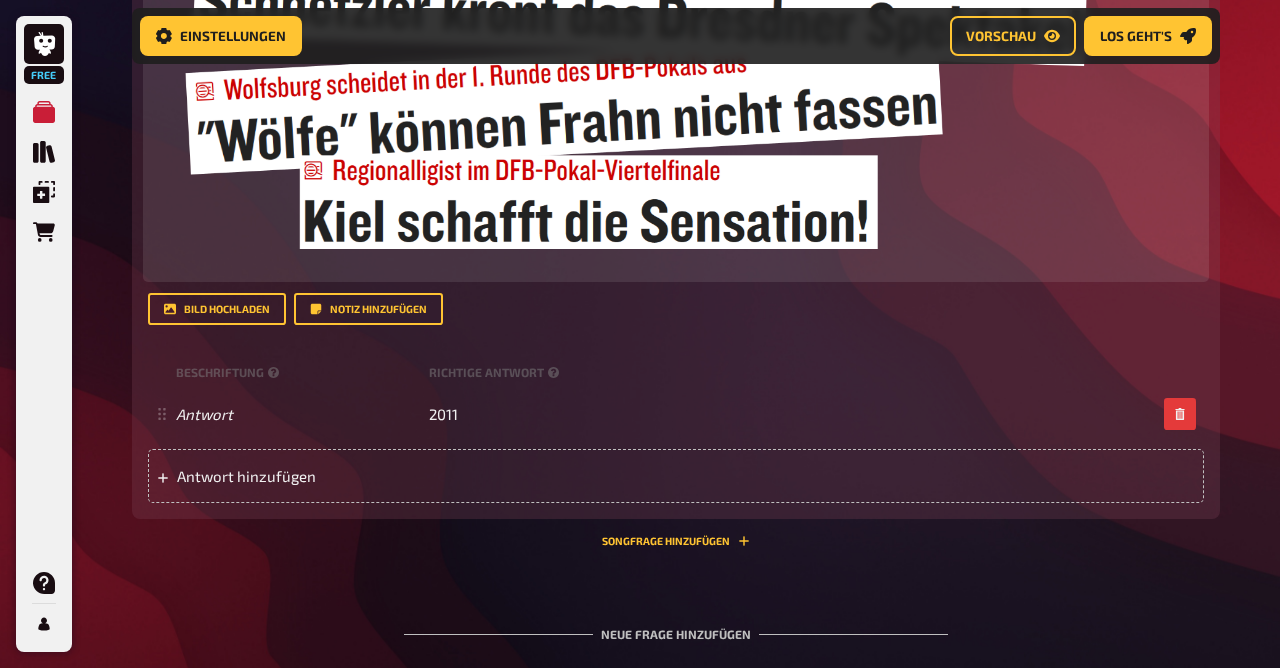 scroll, scrollTop: 1030, scrollLeft: 0, axis: vertical 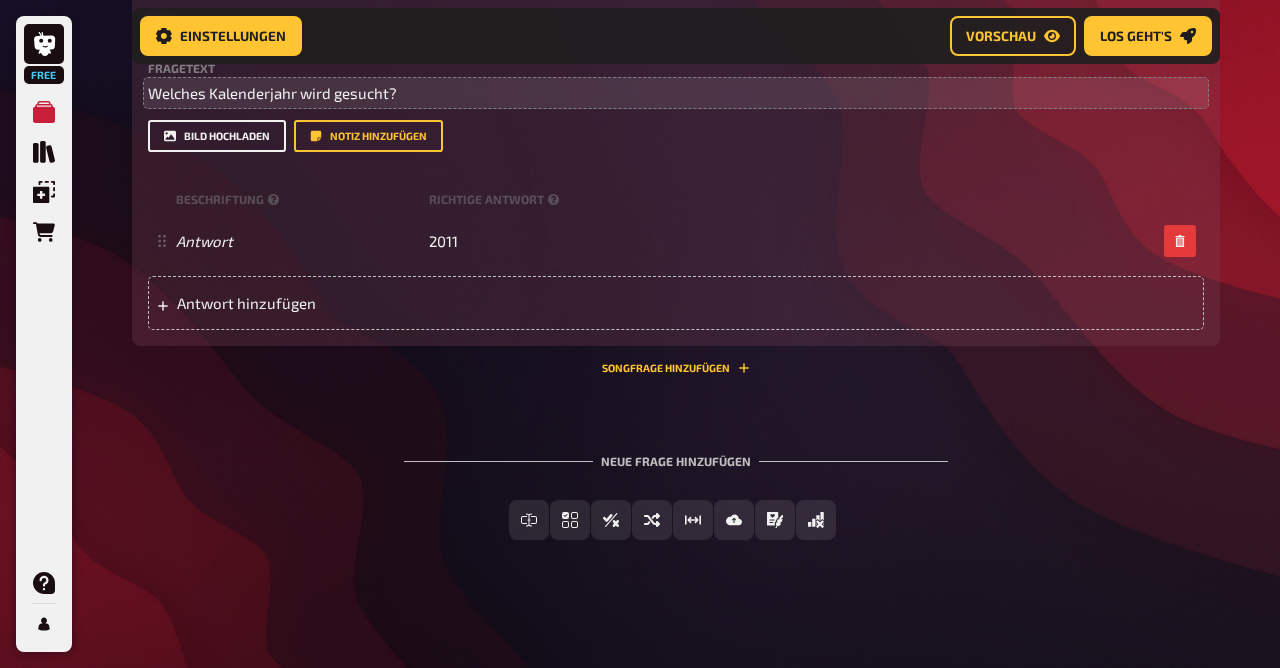 click on "Bild hochladen" at bounding box center (217, 136) 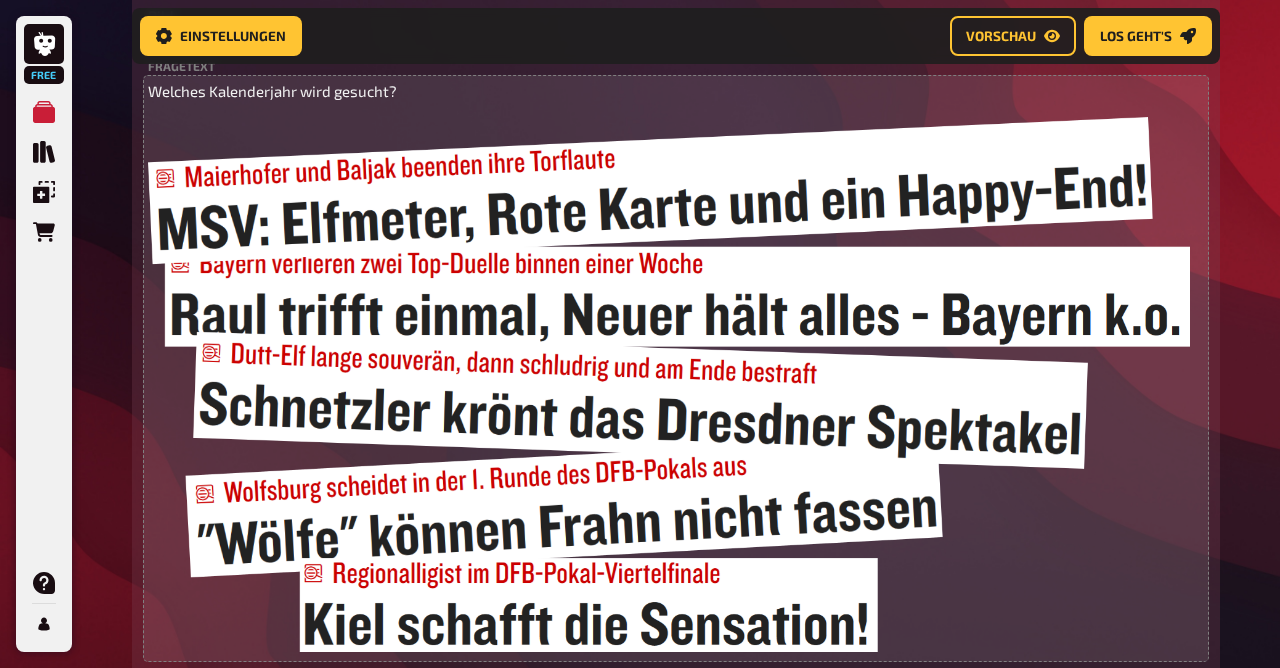 click on "Home Meine Quizze 2025/30 DFB Pokal Spezial Vorbereitung Vorbereitung Inhalte Bearbeiten Quiz Lobby Moderation undefined Auswertung Siegerehrung Einstellungen Vorschau Los geht's Los geht's Mache dein Quiz noch besser, indem du alle Funktionen freischaltest! Lass deine Fragen mit Hilfe von KI generieren! Jetzt upgraden 2025/30 DFB Pokal Spezial 01 Frage 1 1 02 Frage 2 1 03 Frage 3 1 04 Frage 4 1 05 Frage 5 1 06 Frage 6 1 07 Frage 7 1 08 Frage 8 4 09 Frage 9 2 10 Bild 1 Wissen 1.00 Punkte Titel Bild Fragetext Welches Kalenderjahr wird gesucht? ﻿ Hier hinziehen für Dateiupload Bild hochladen   Notiz hinzufügen Beschriftung Richtige Antwort Antwort 2011
To pick up a draggable item, press the space bar.
While dragging, use the arrow keys to move the item.
Press space again to drop the item in its new position, or press escape to cancel.
Antwort hinzufügen Songfrage hinzufügen   Neue Frage hinzufügen   Freitext Eingabe Einfachauswahl Wahr / Falsch Sortierfrage Schätzfrage Bild-Antwort" at bounding box center [676, 95] 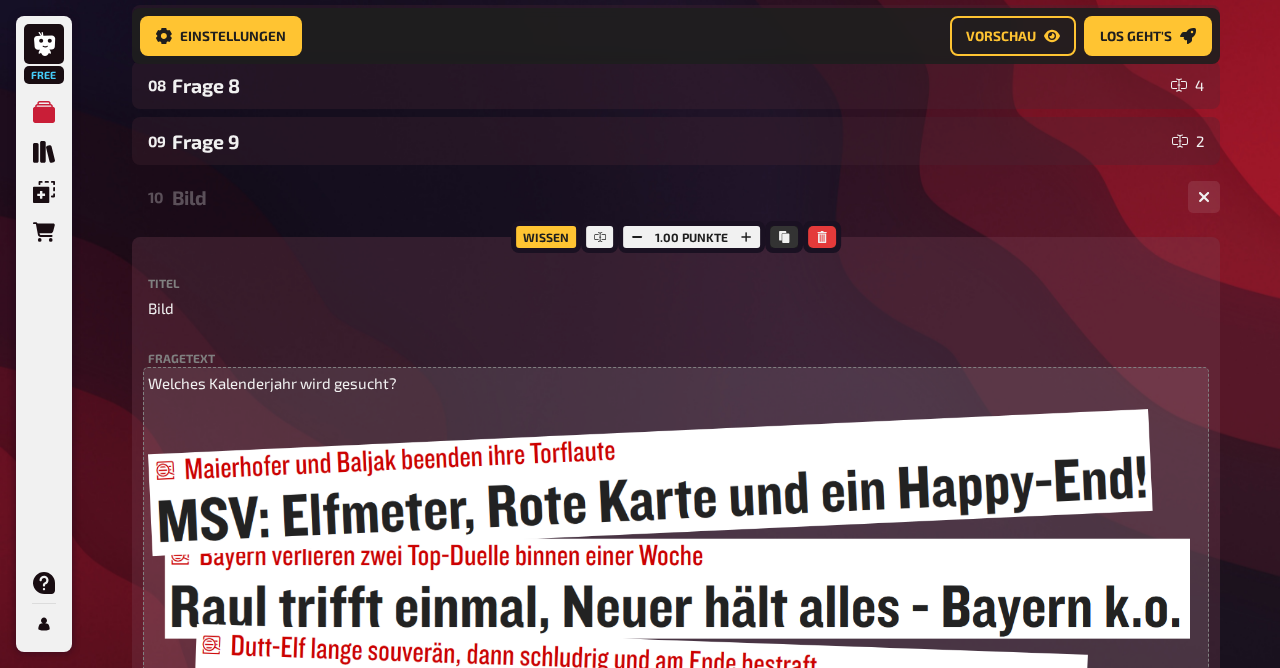 scroll, scrollTop: 738, scrollLeft: 0, axis: vertical 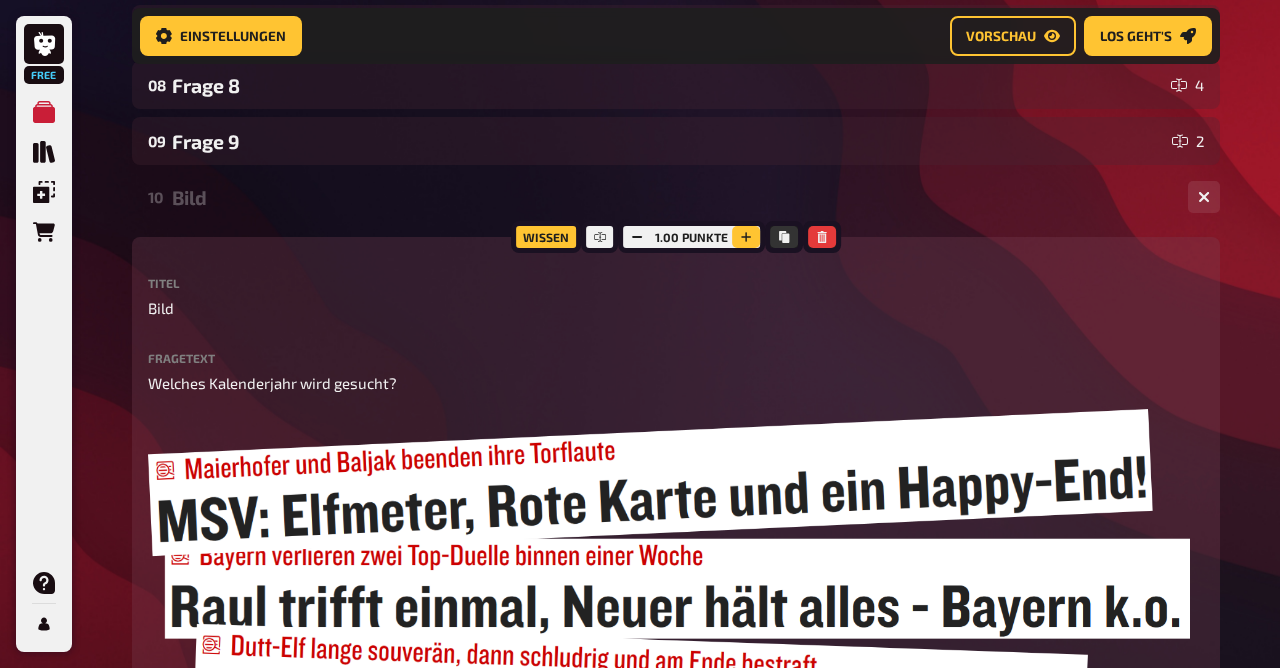 click at bounding box center (746, 237) 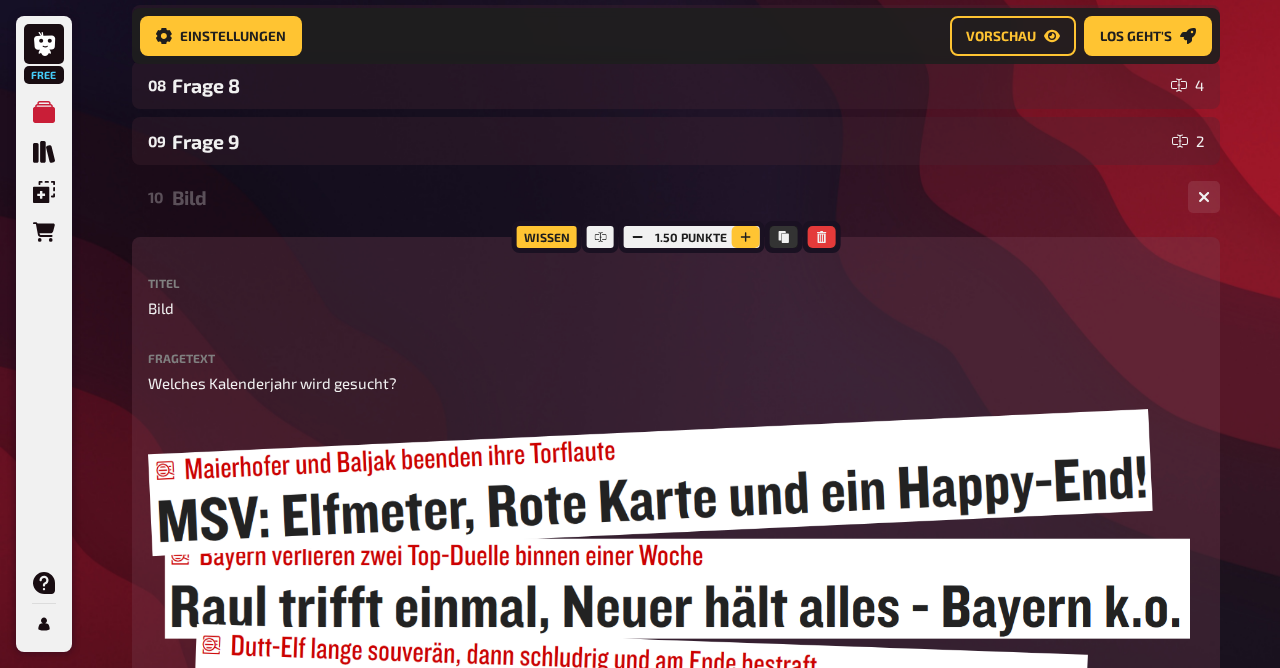 click at bounding box center [745, 237] 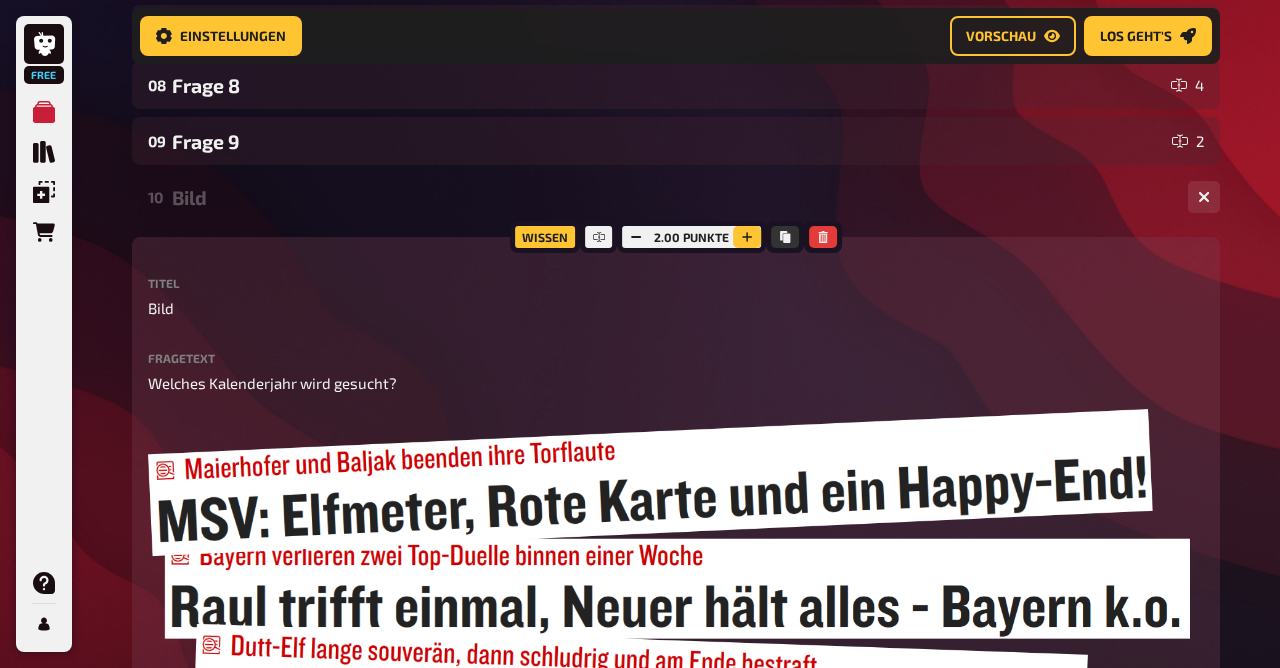 click at bounding box center (747, 237) 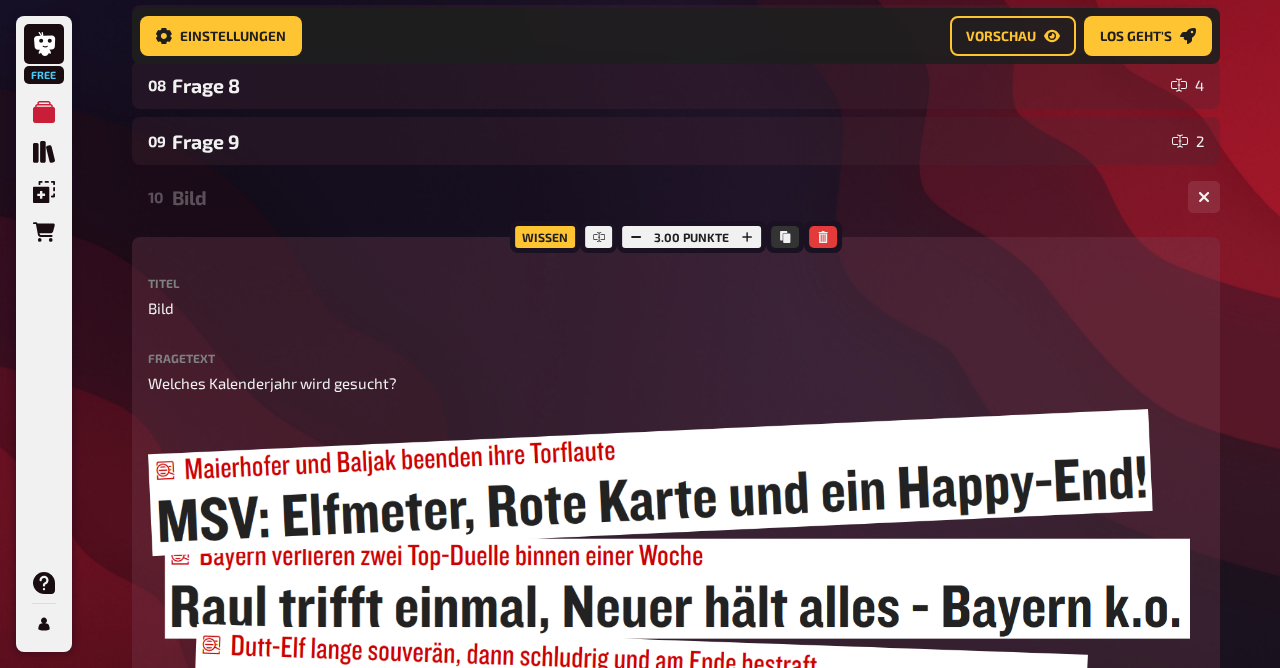 click on "Bild" at bounding box center [672, 197] 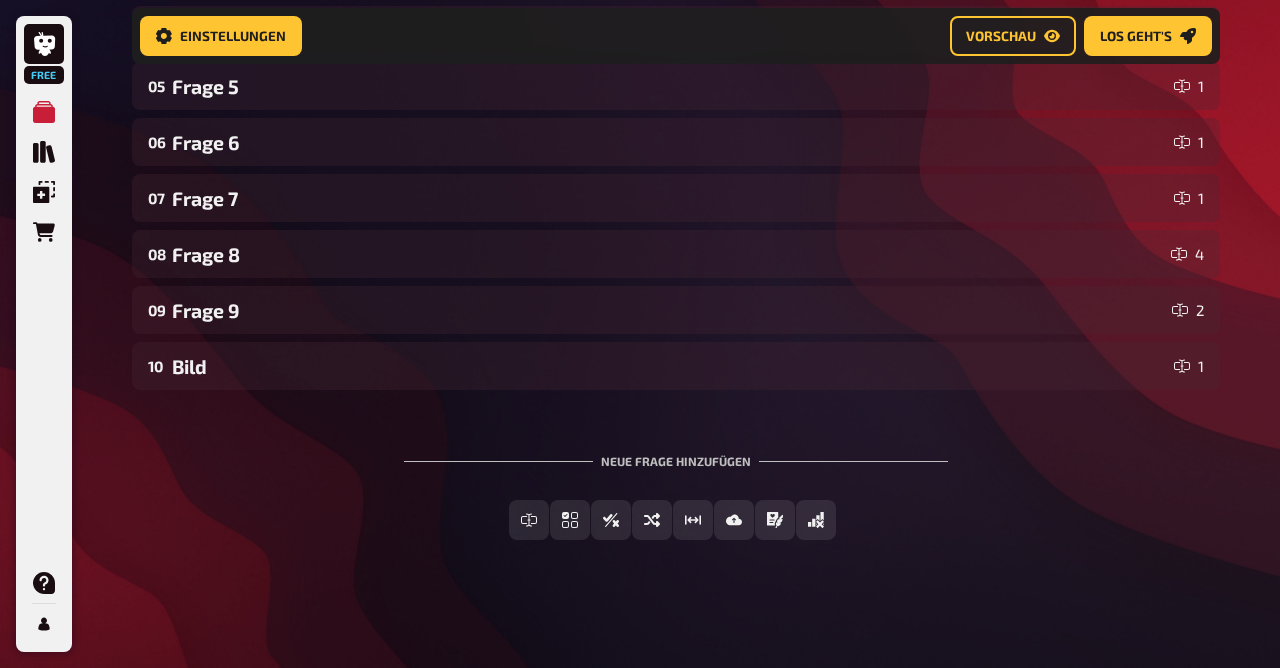 scroll, scrollTop: 571, scrollLeft: 0, axis: vertical 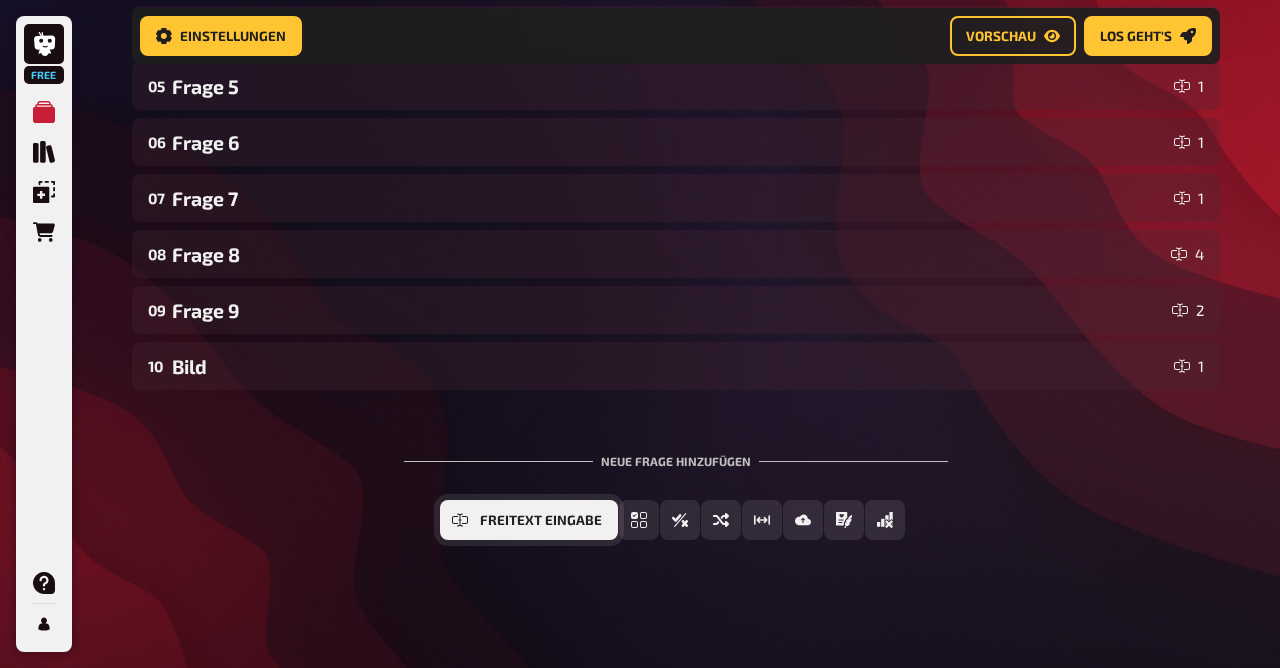 click on "Freitext Eingabe" at bounding box center (529, 520) 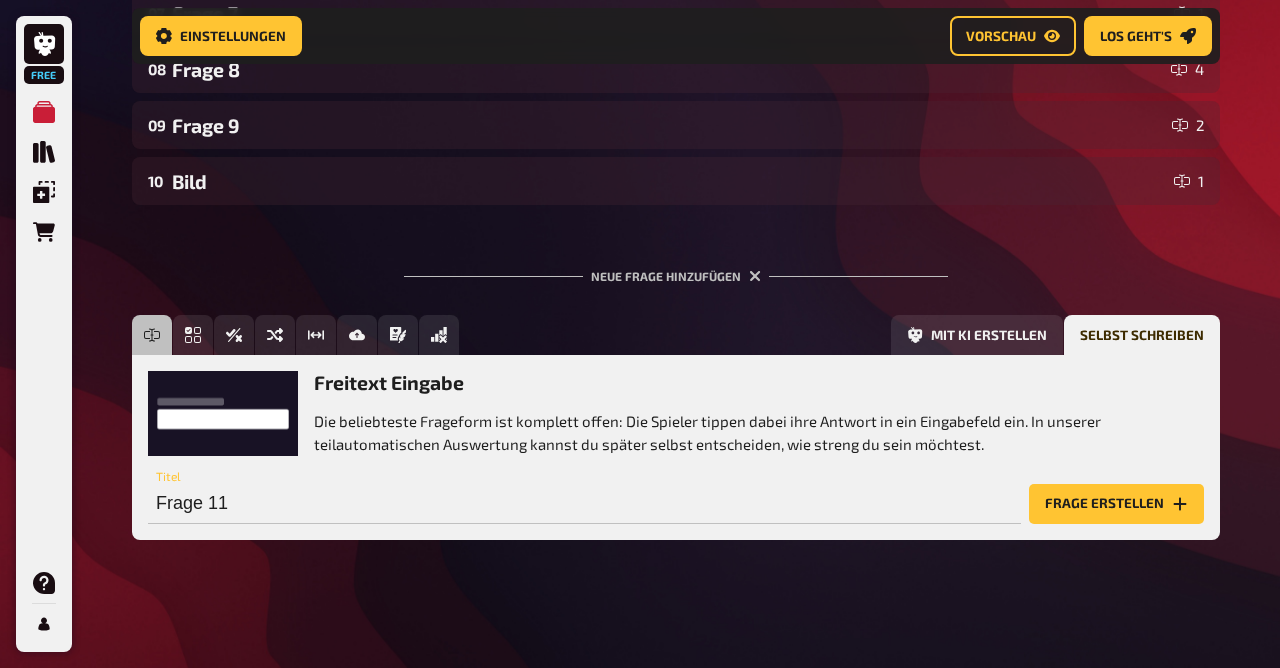 scroll, scrollTop: 755, scrollLeft: 0, axis: vertical 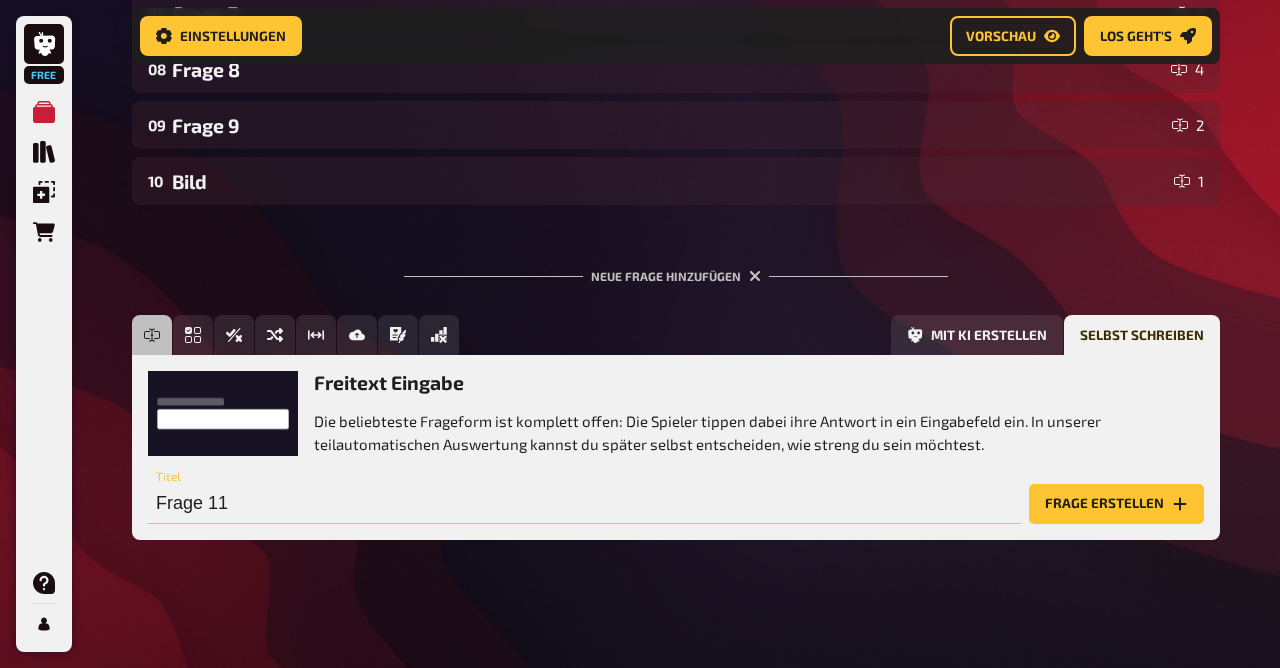 drag, startPoint x: 271, startPoint y: 500, endPoint x: 0, endPoint y: 500, distance: 271 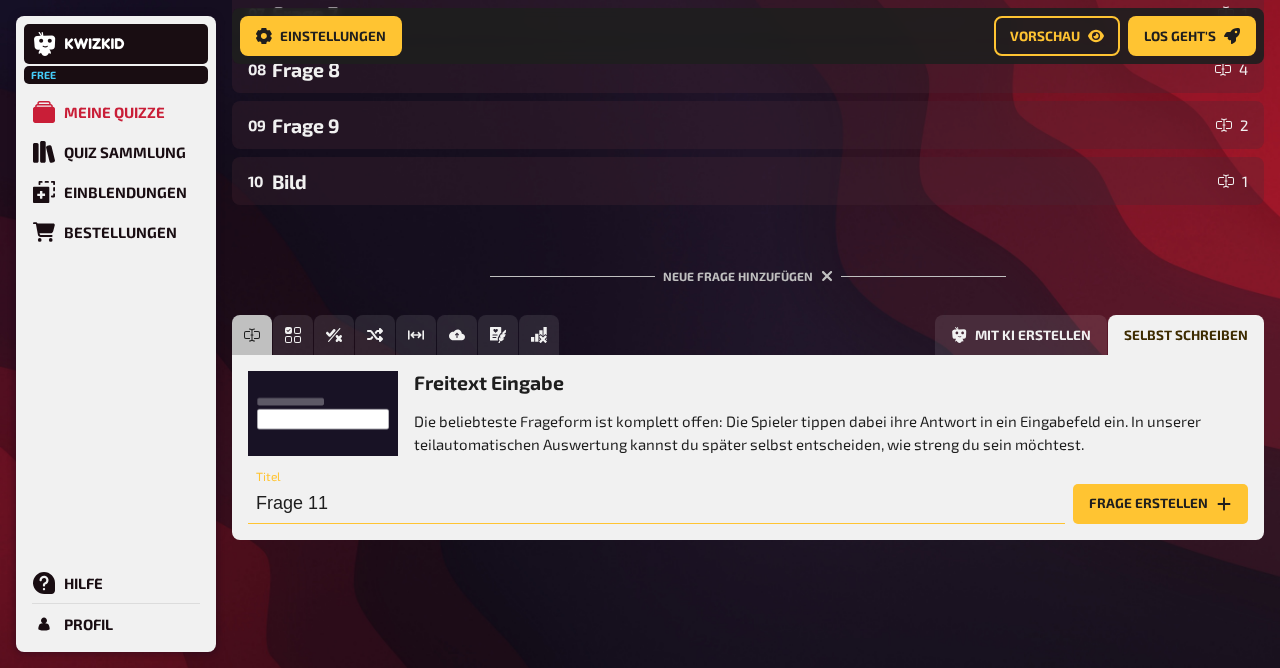 click on "Frage 11" at bounding box center [656, 504] 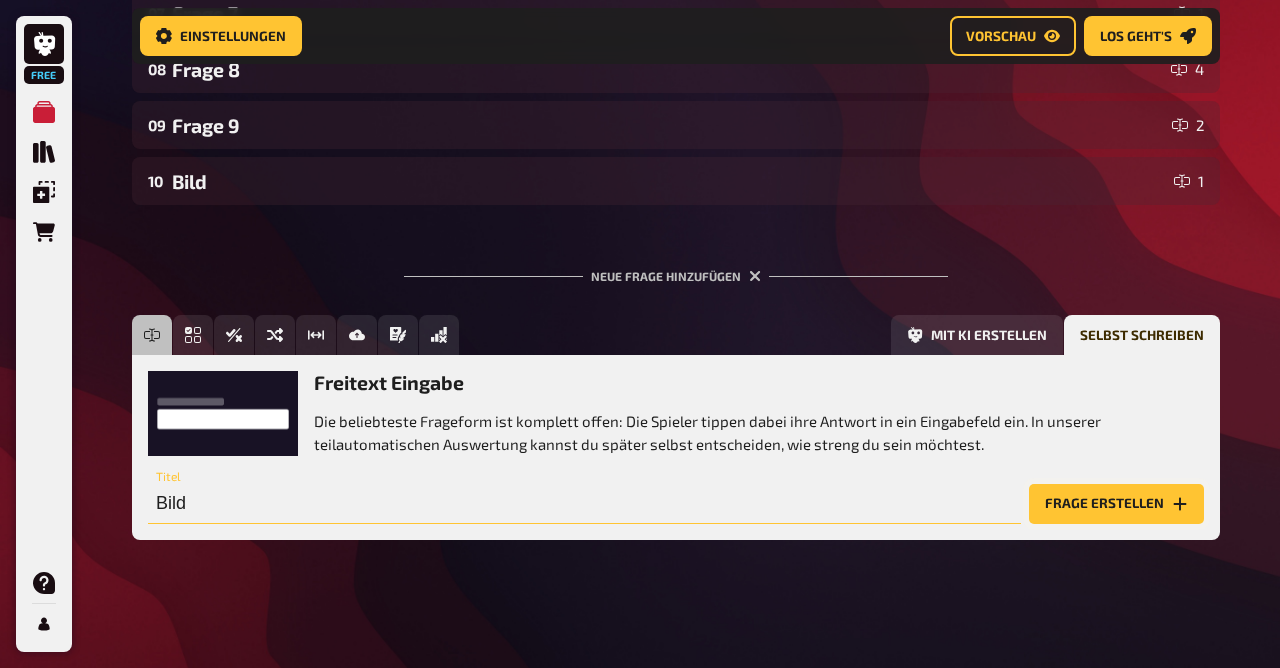 type on "Bild" 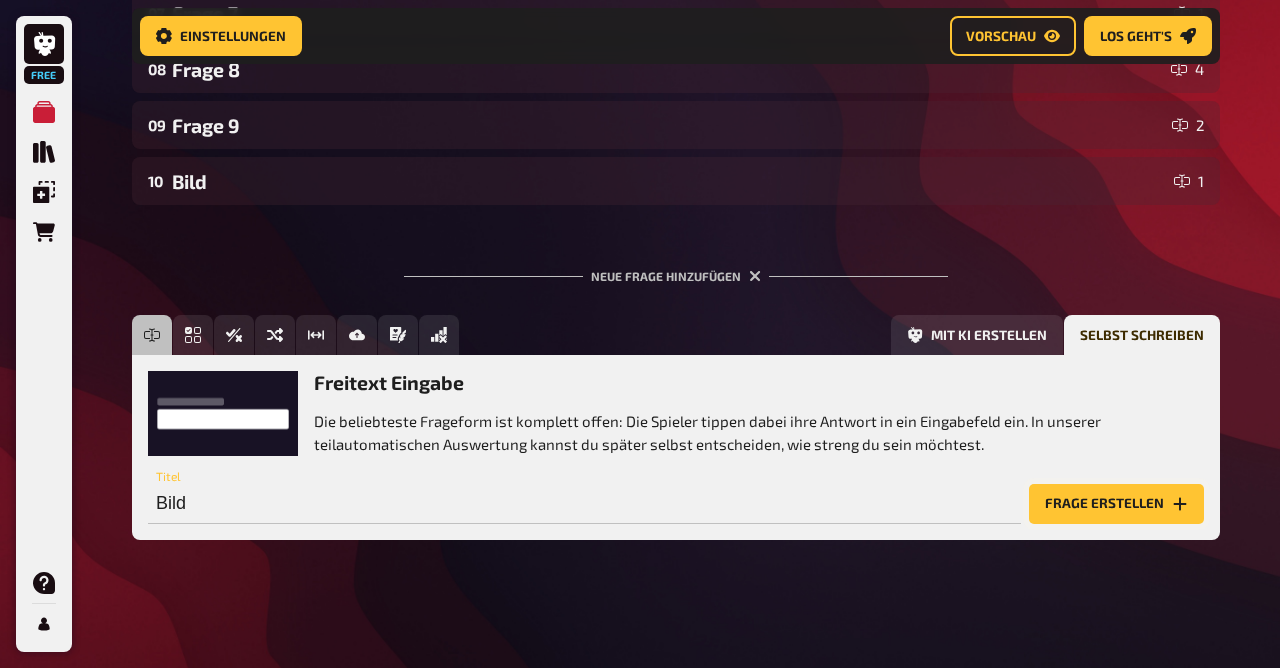 click on "Frage erstellen" at bounding box center [1116, 504] 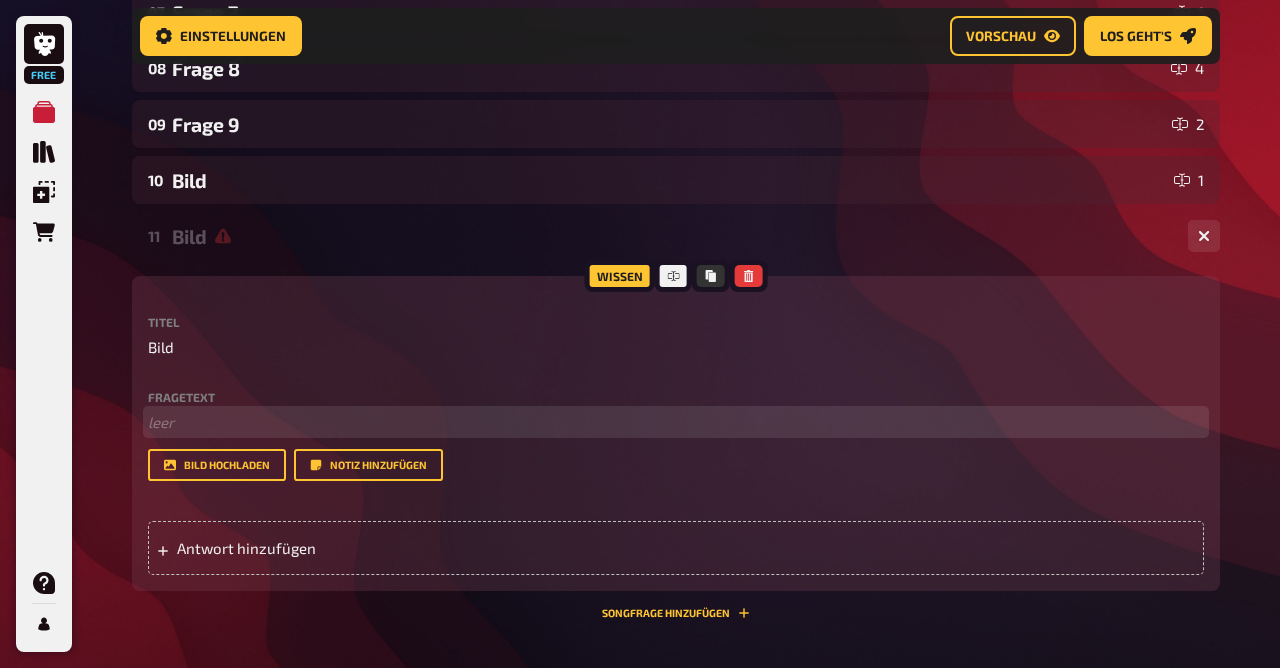 click on "﻿ leer" at bounding box center [676, 422] 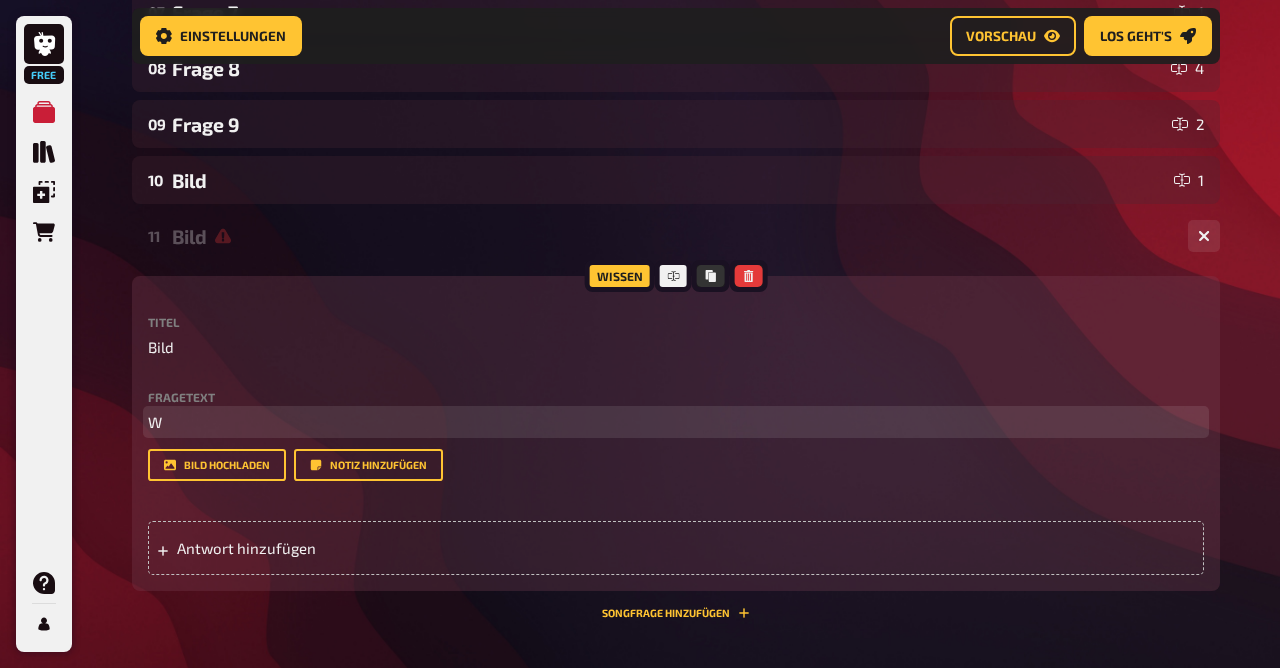 type 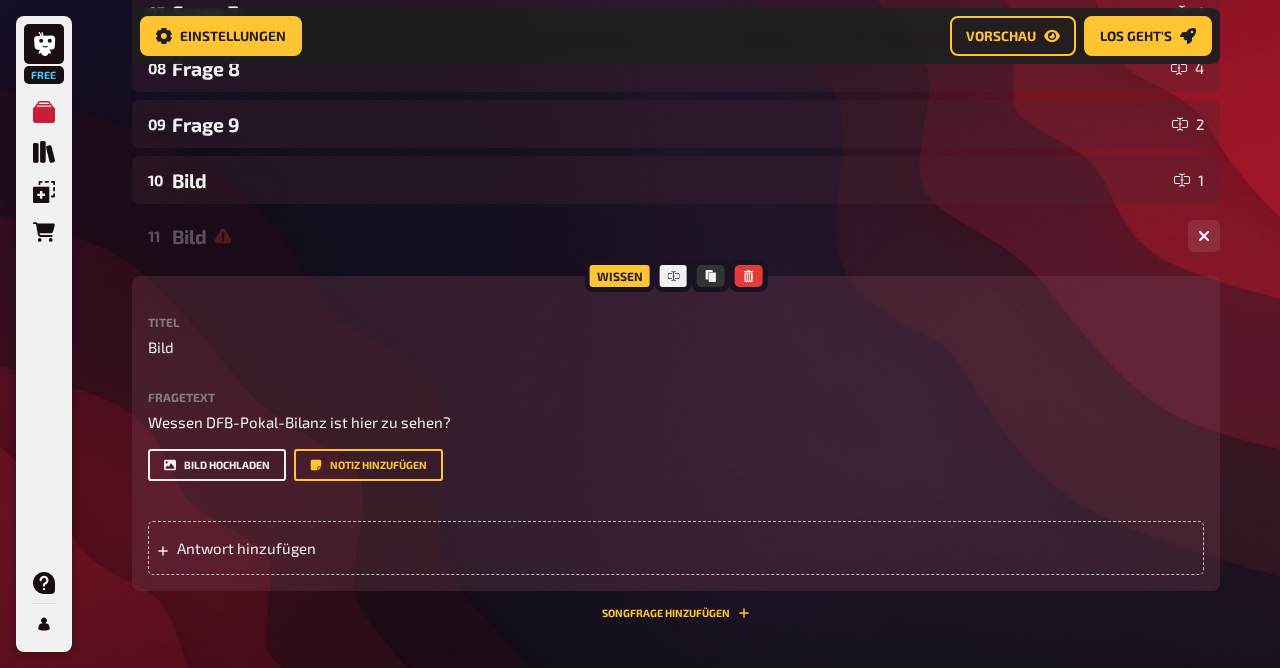 click on "Bild hochladen" at bounding box center [217, 465] 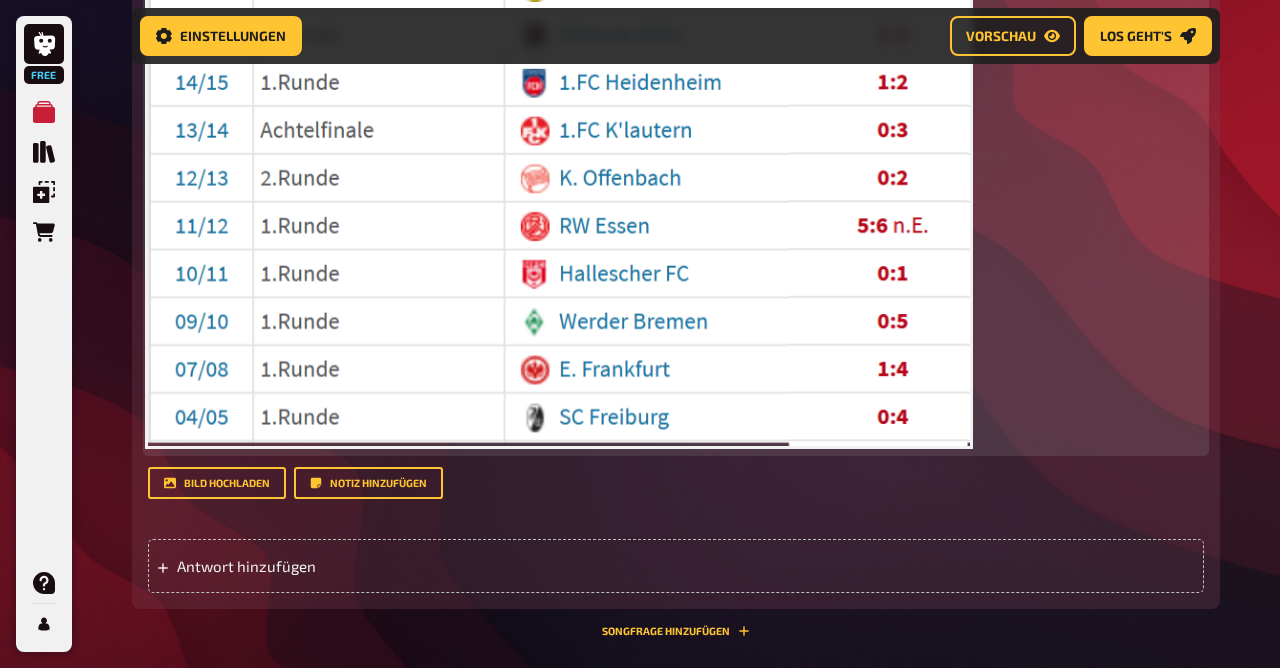 scroll, scrollTop: 1294, scrollLeft: 0, axis: vertical 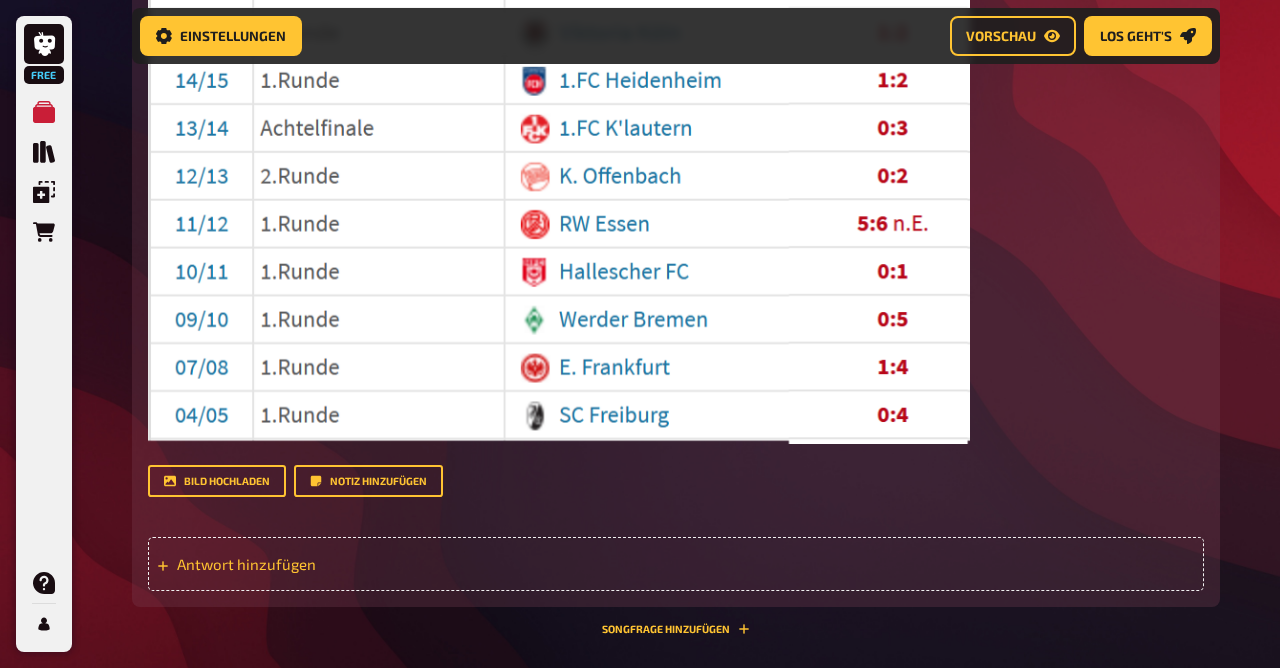 click on "Antwort hinzufügen" at bounding box center [332, 564] 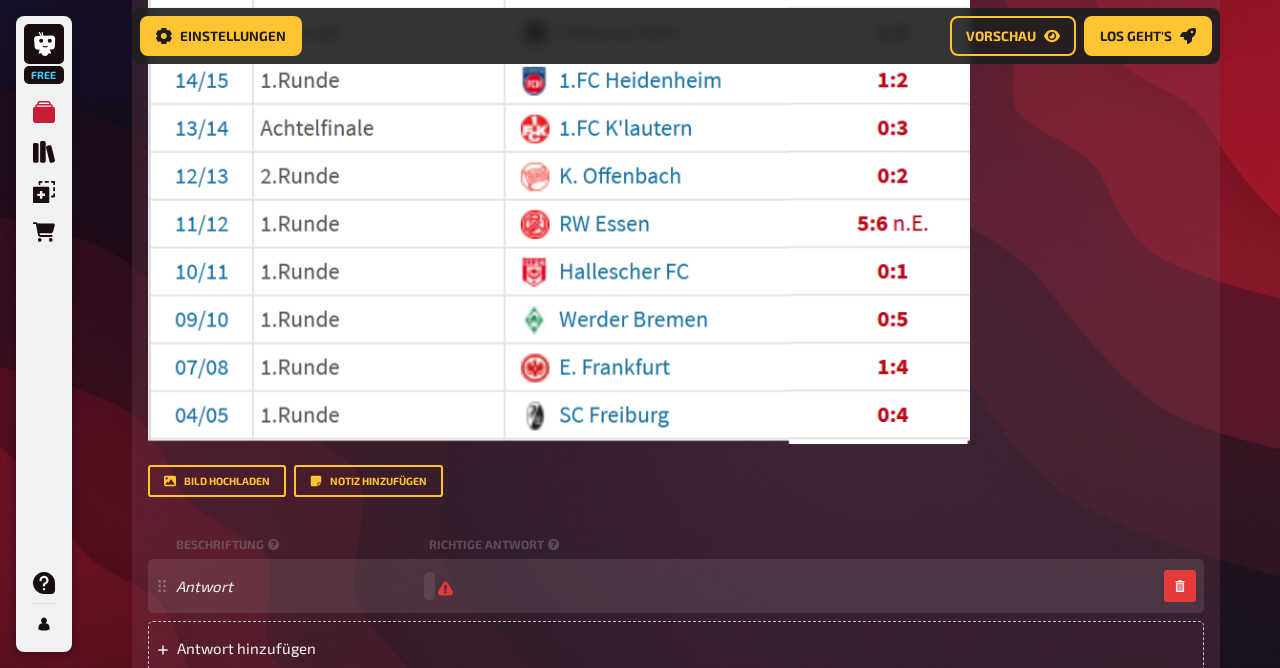 type 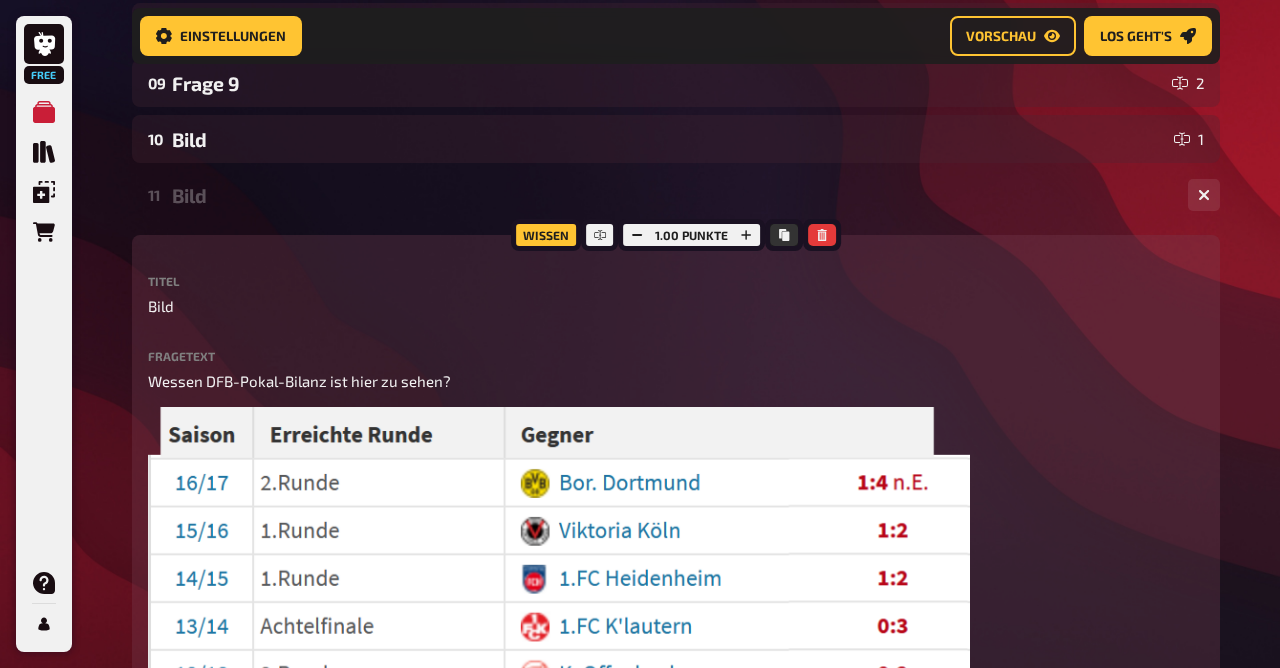 scroll, scrollTop: 793, scrollLeft: 0, axis: vertical 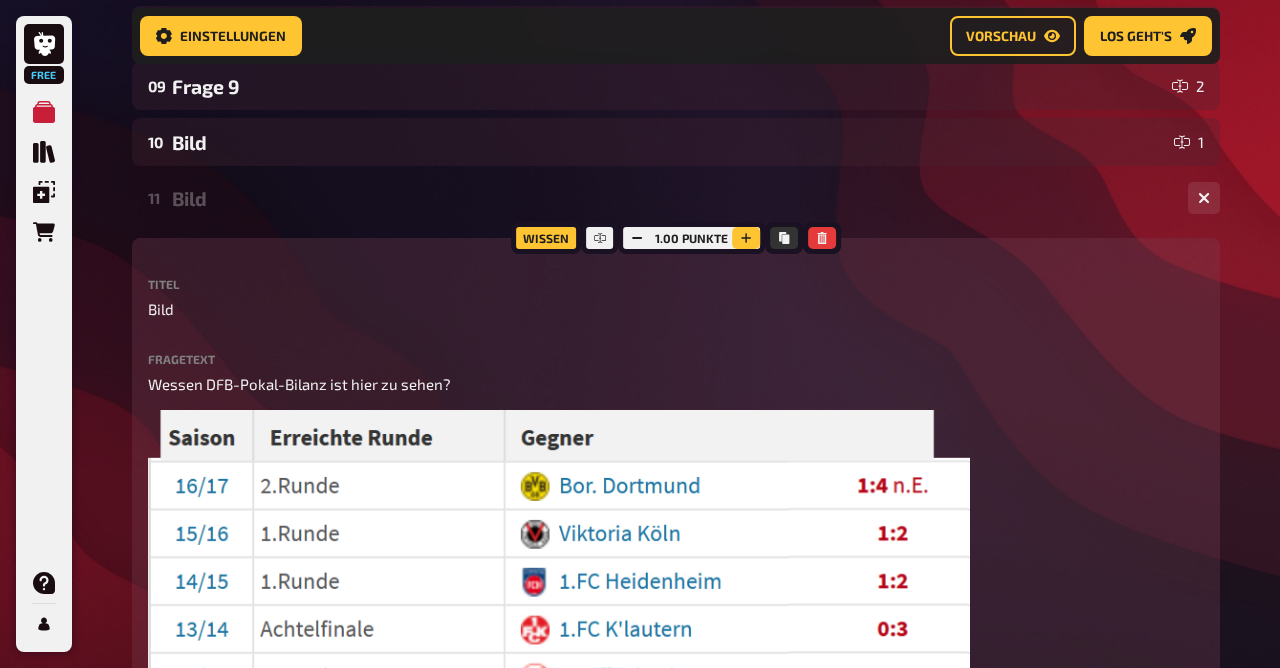 click at bounding box center [746, 238] 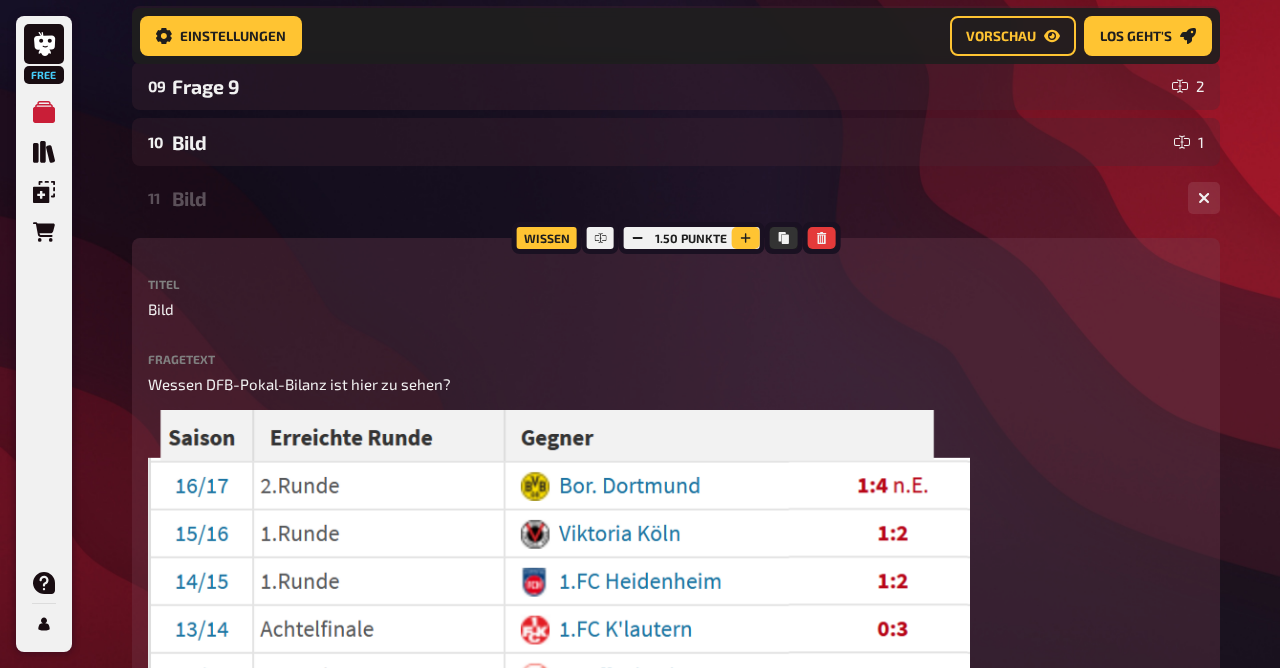 click at bounding box center [745, 238] 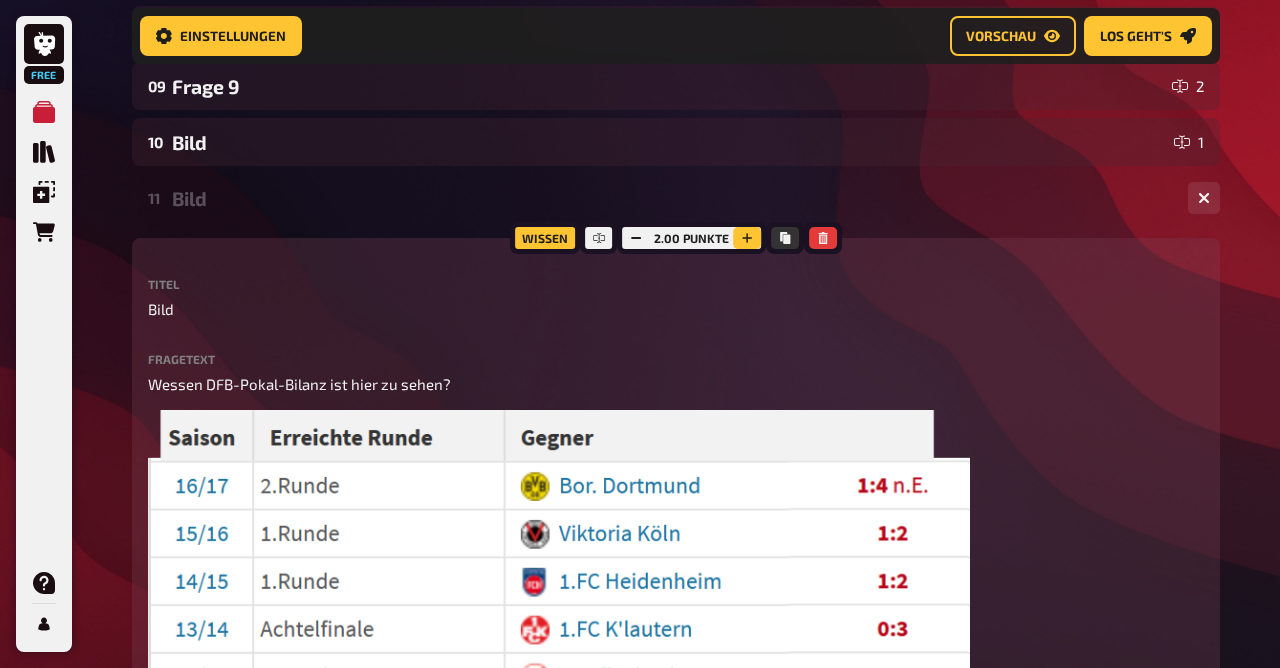 click at bounding box center [747, 238] 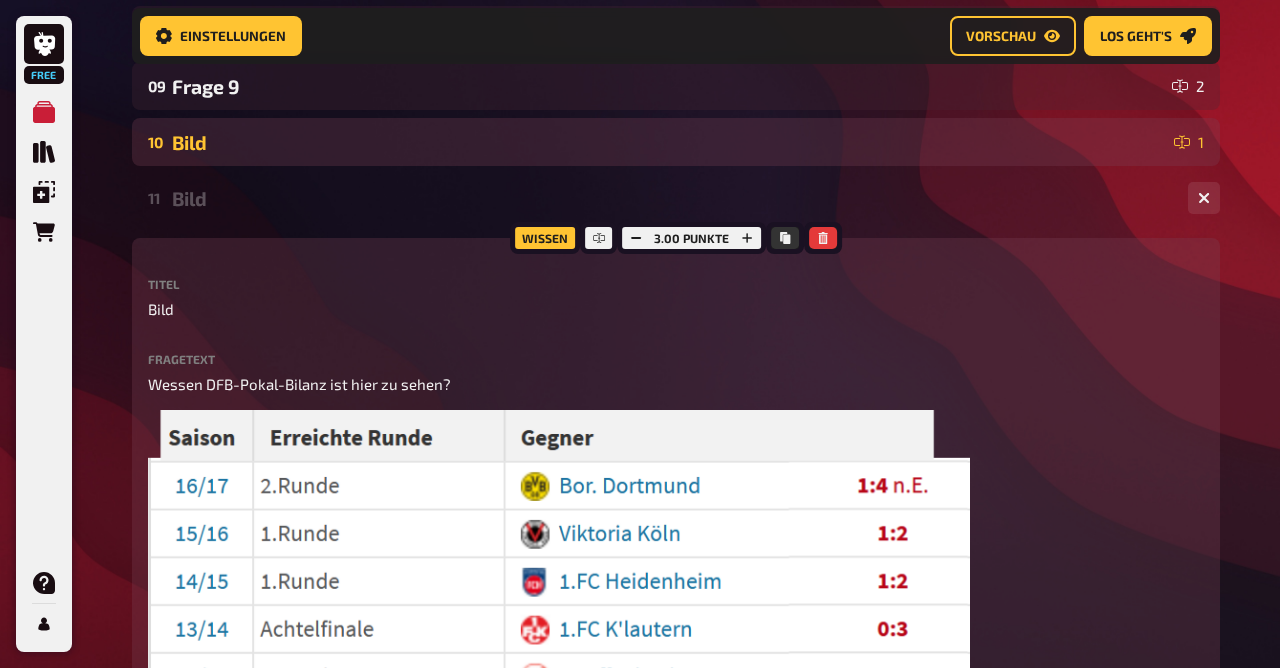 click on "10 Bild 1" at bounding box center (676, 142) 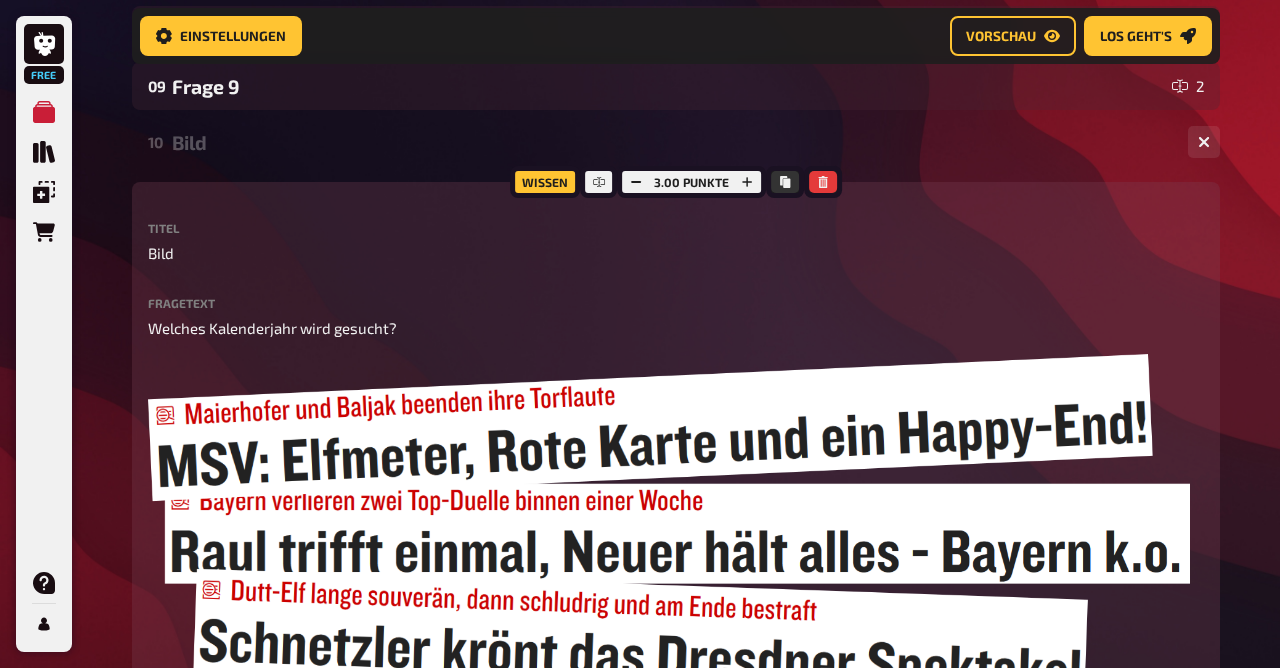 click on "10 Bild 1" at bounding box center [676, 142] 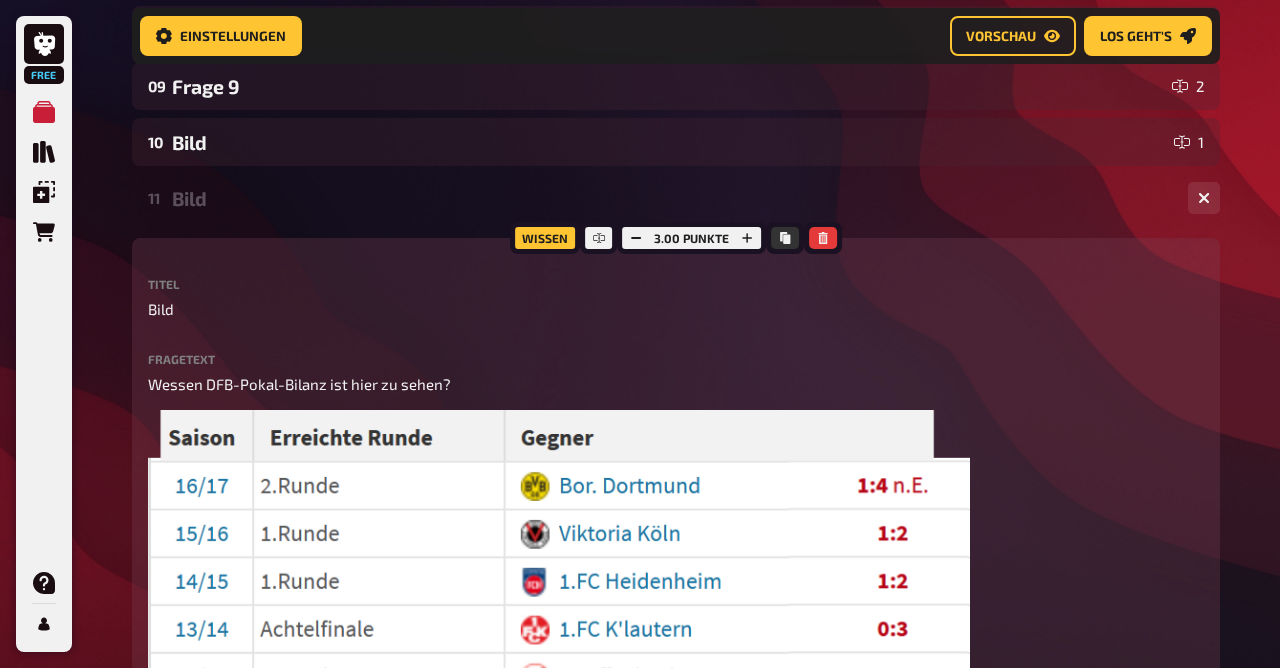 click on "Bild" at bounding box center [672, 198] 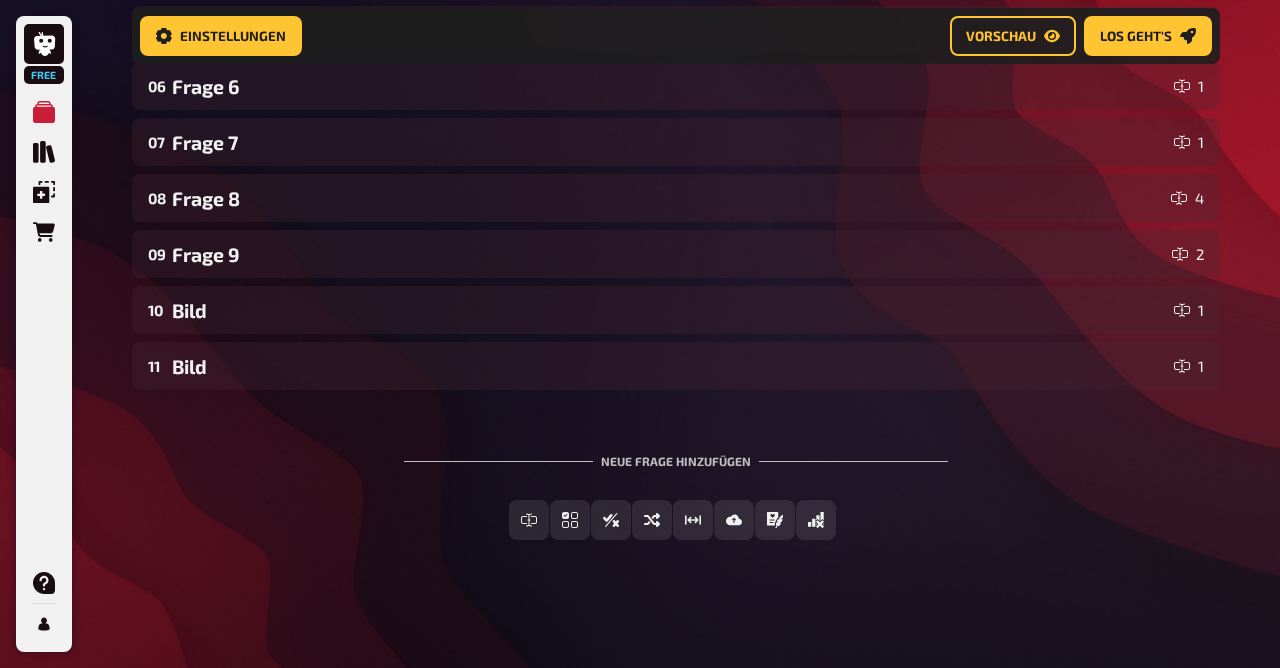 scroll, scrollTop: 627, scrollLeft: 0, axis: vertical 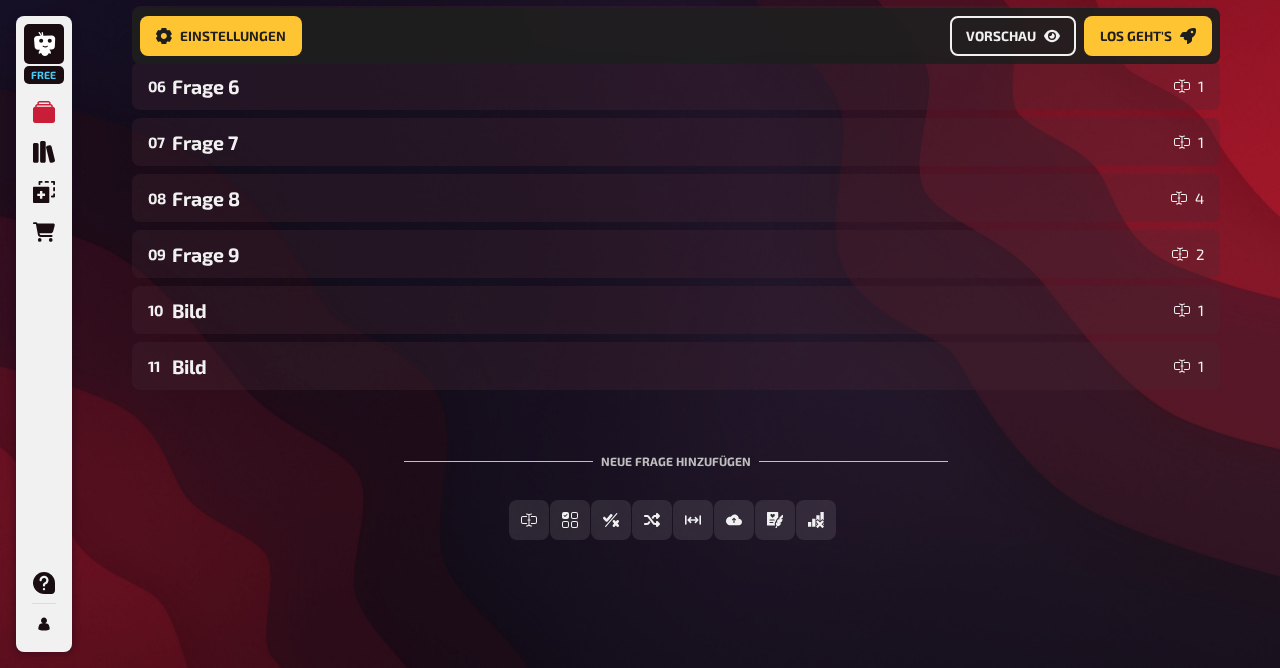 click on "Vorschau" at bounding box center [1001, 36] 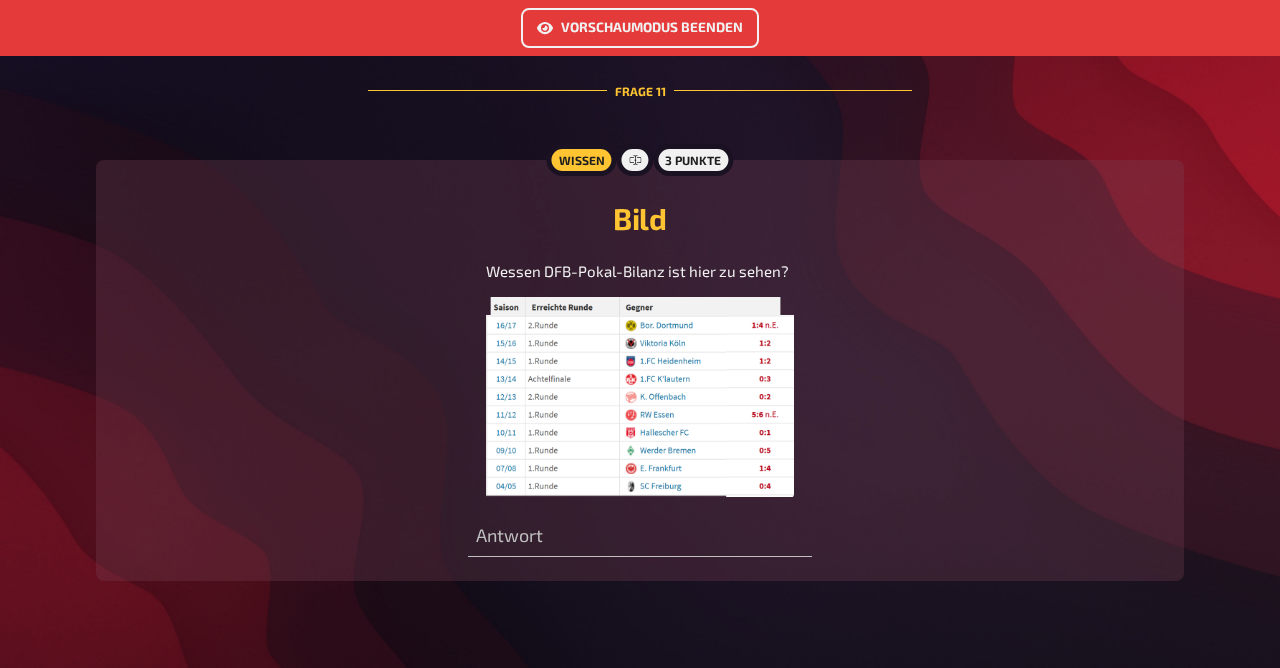 scroll, scrollTop: 4482, scrollLeft: 0, axis: vertical 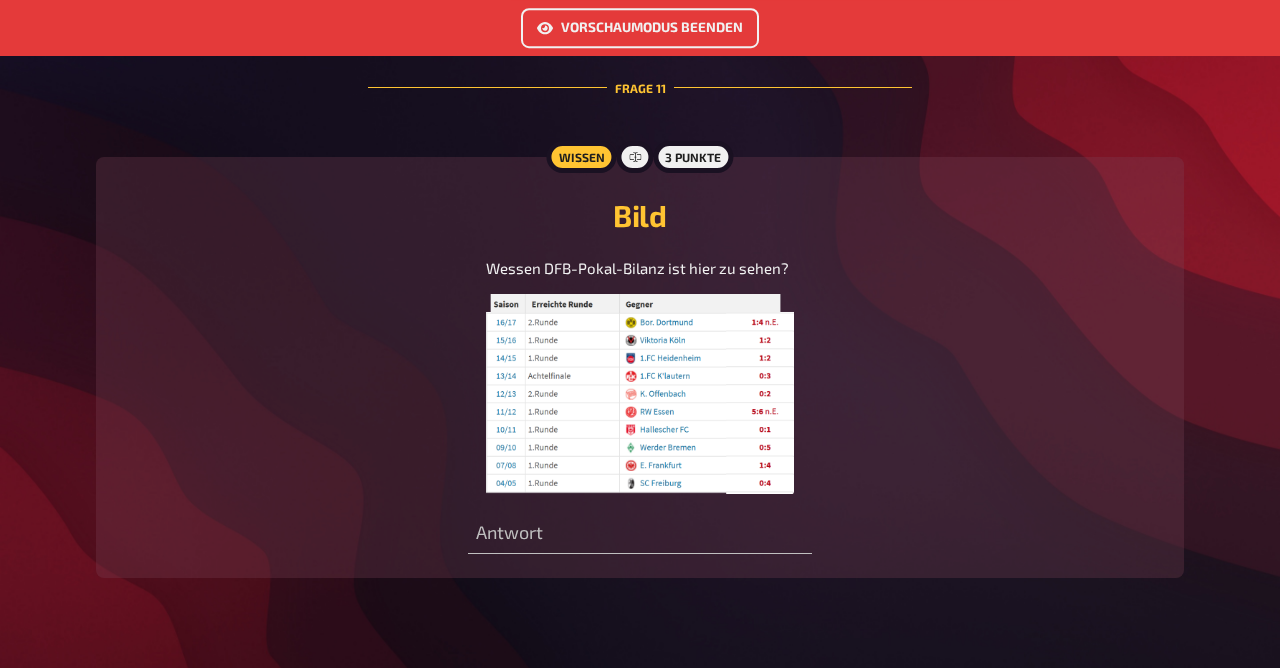 click on "Vorschaumodus beenden" at bounding box center (640, 28) 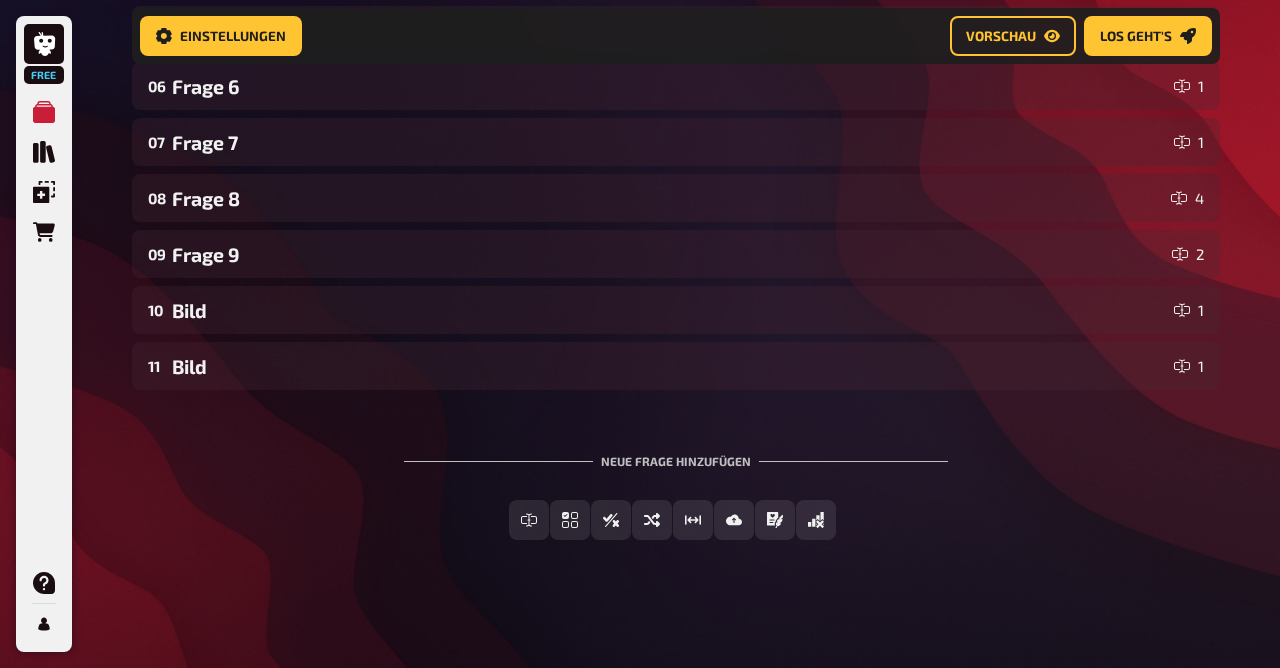 scroll, scrollTop: 626, scrollLeft: 0, axis: vertical 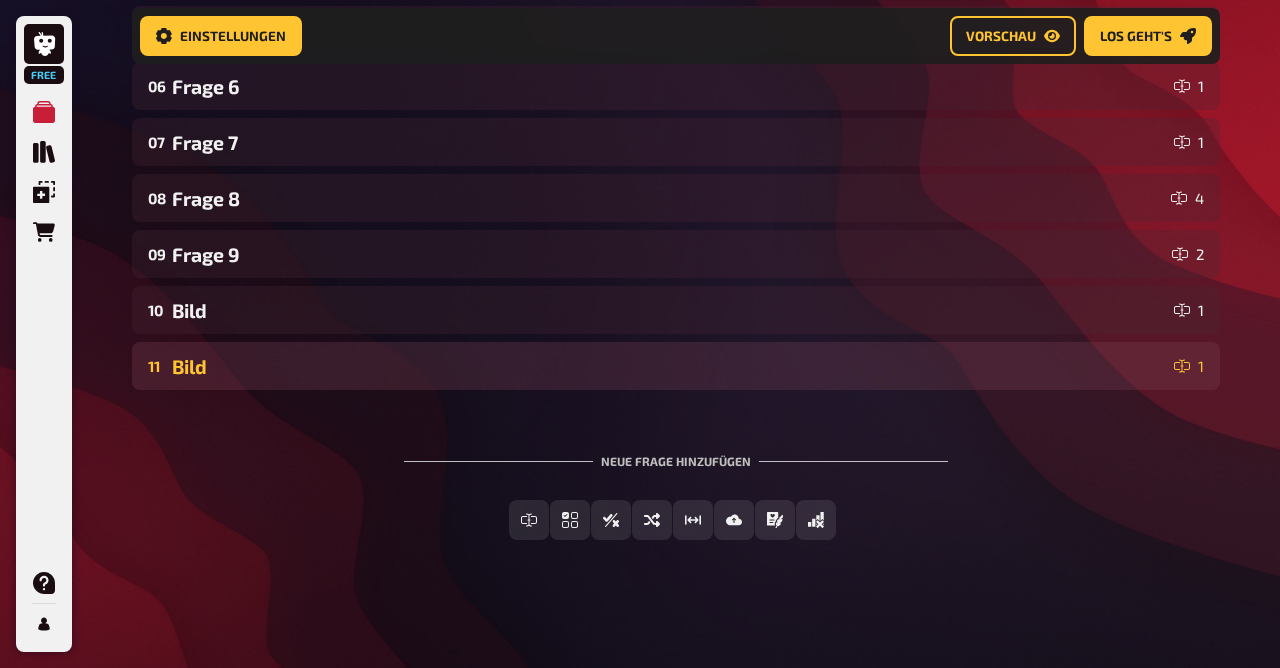 click on "Bild" at bounding box center [669, 366] 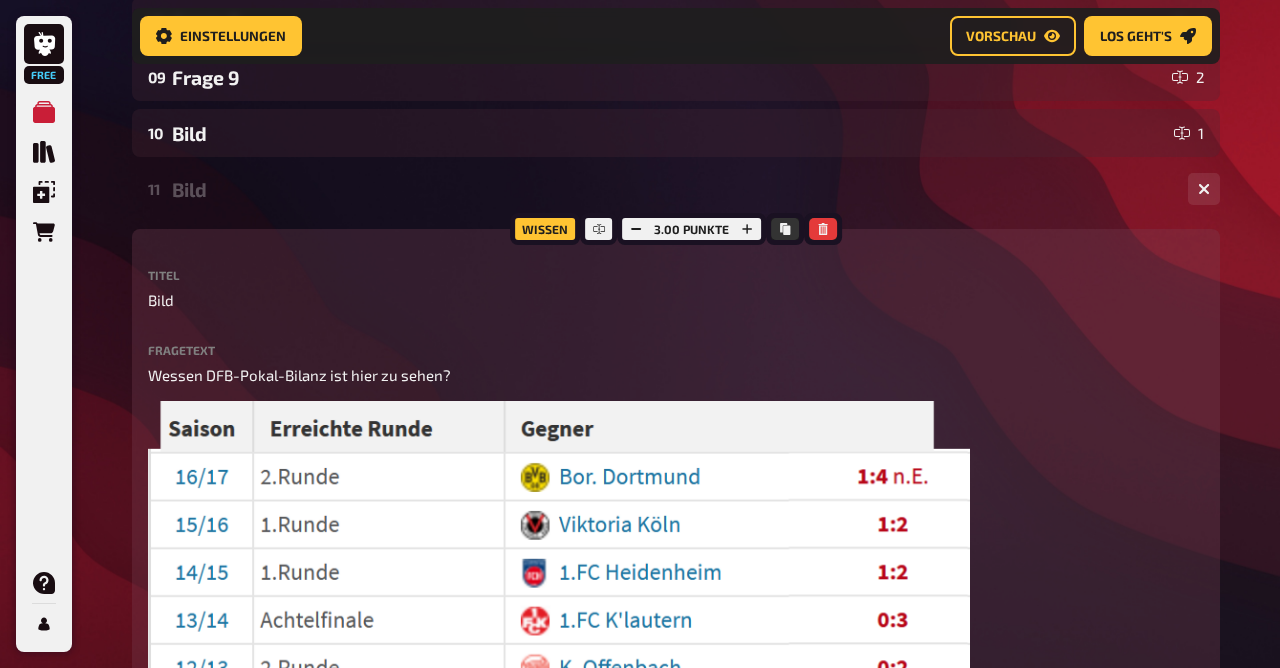 scroll, scrollTop: 801, scrollLeft: 0, axis: vertical 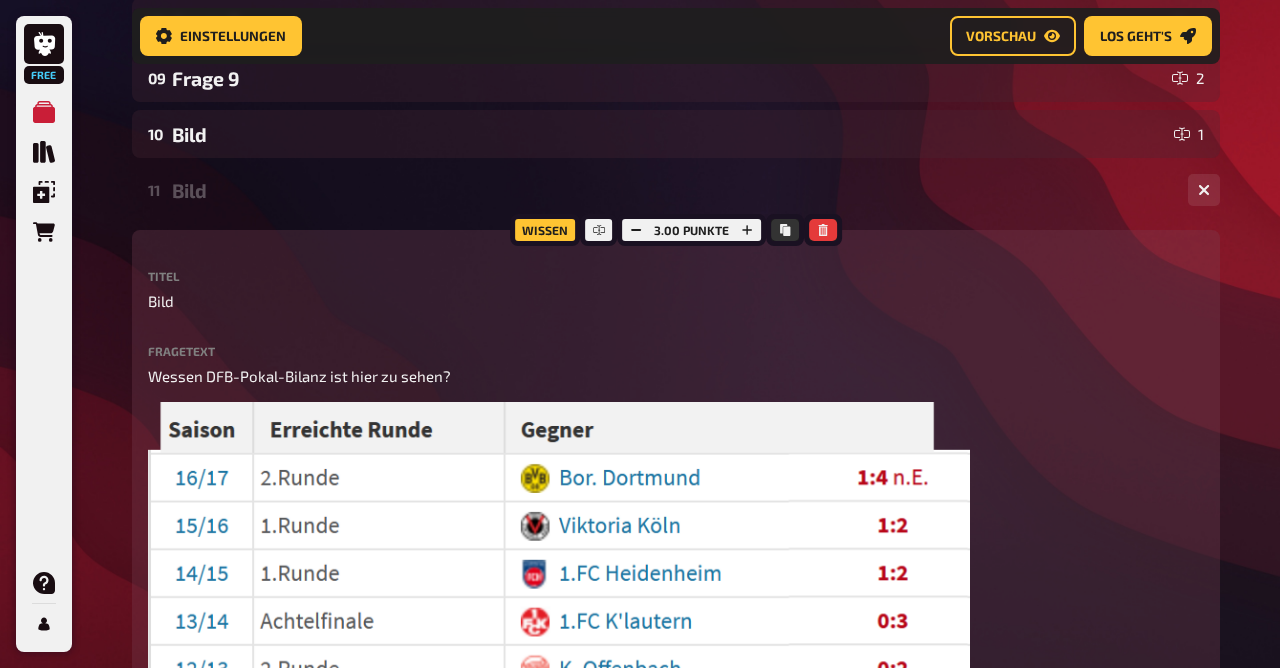 click on "Bild" at bounding box center [672, 190] 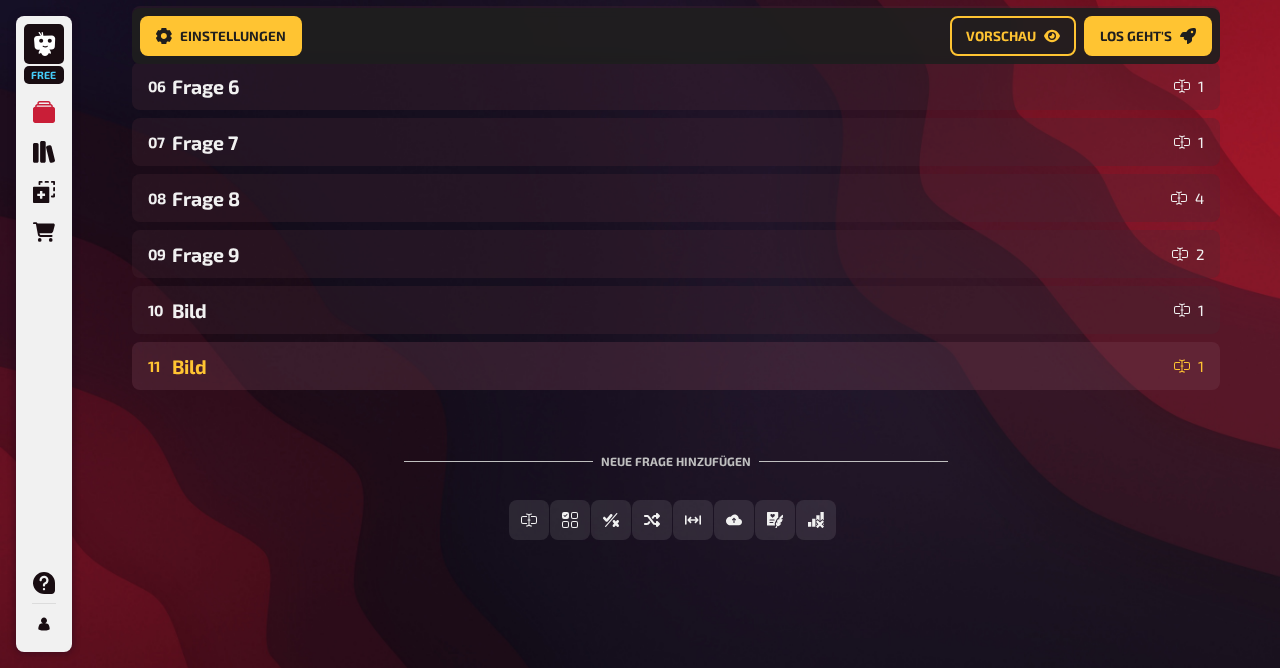 scroll, scrollTop: 627, scrollLeft: 0, axis: vertical 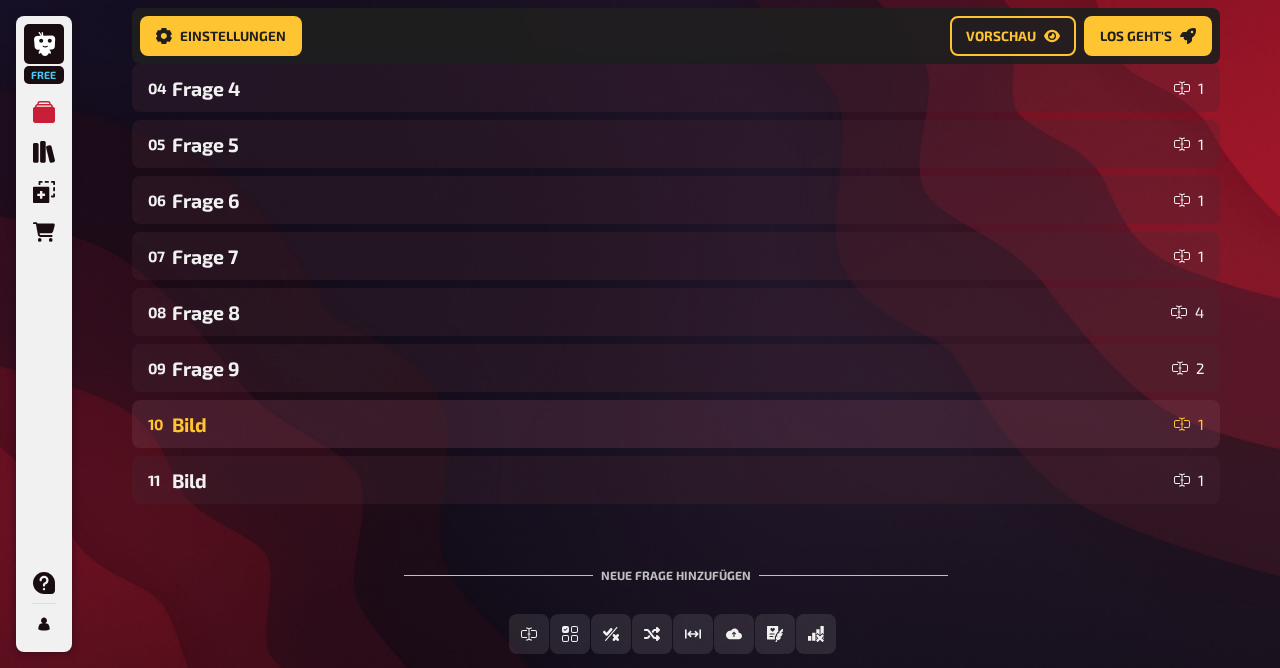 click on "Bild" at bounding box center [669, 424] 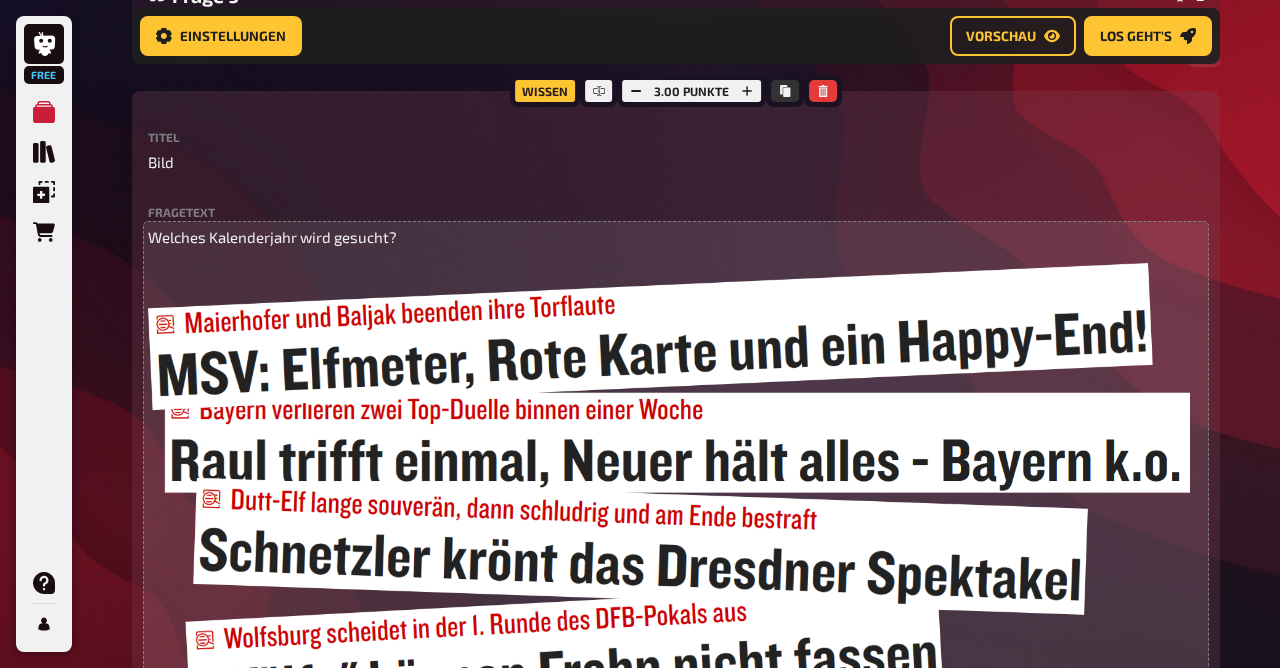 scroll, scrollTop: 881, scrollLeft: 0, axis: vertical 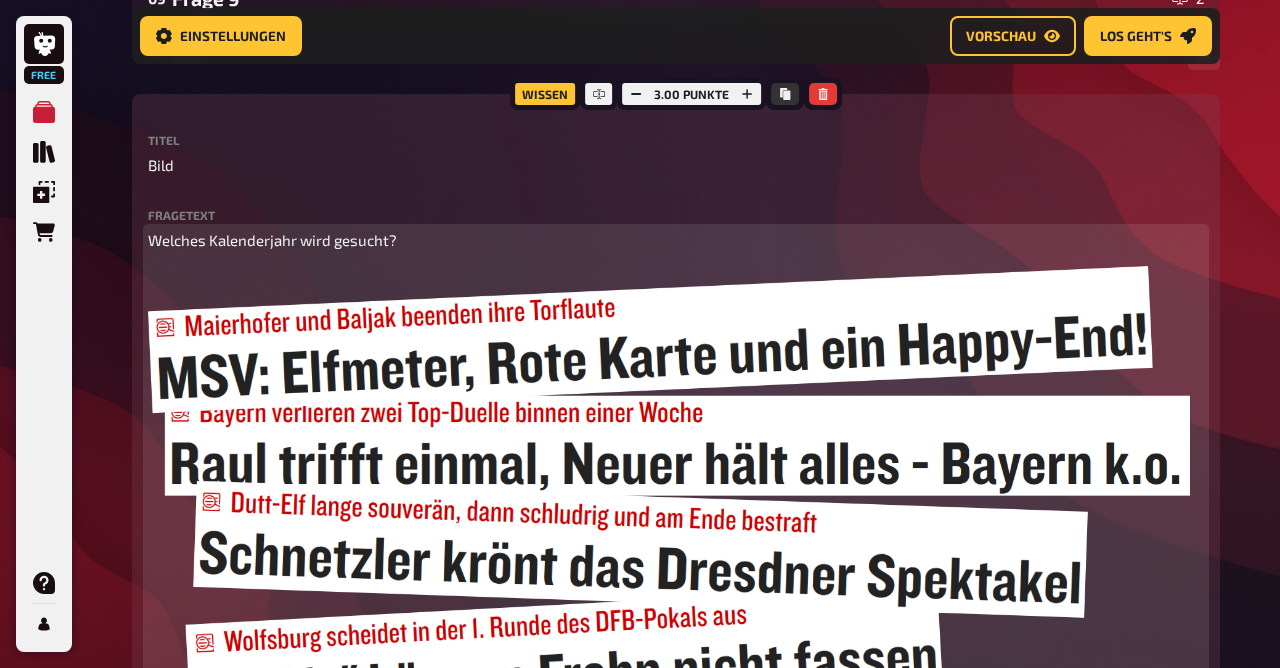 click on "Welches Kalenderjahr wird gesucht?" at bounding box center (272, 240) 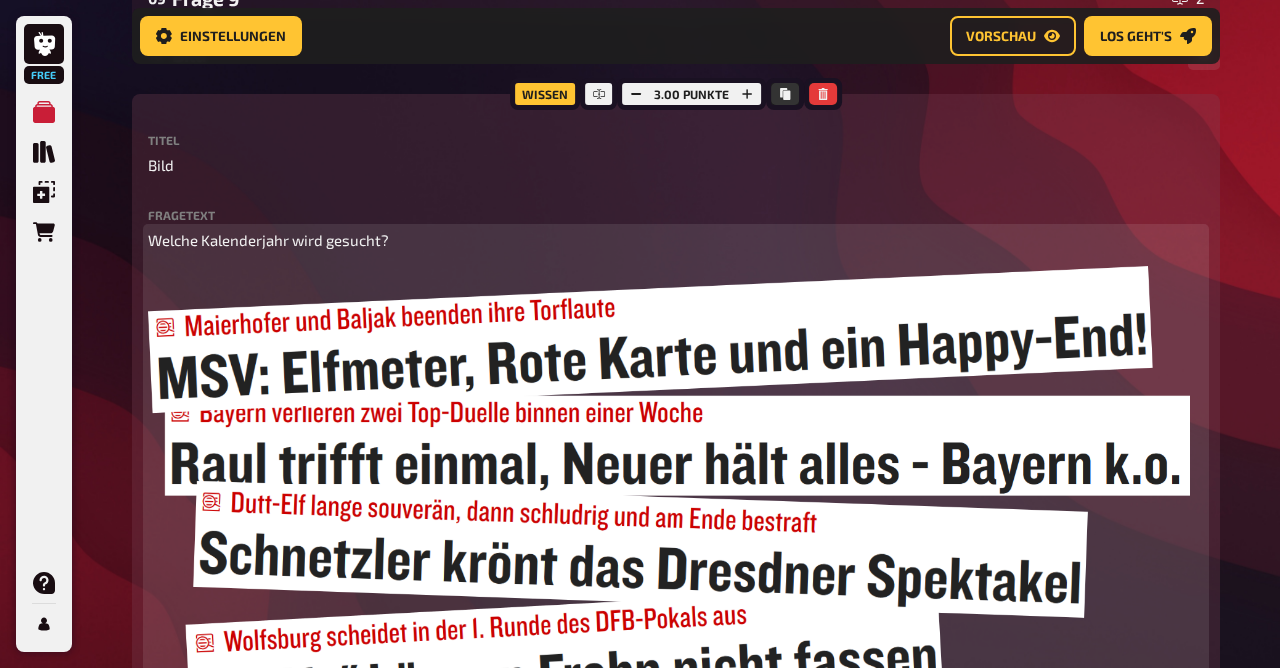type 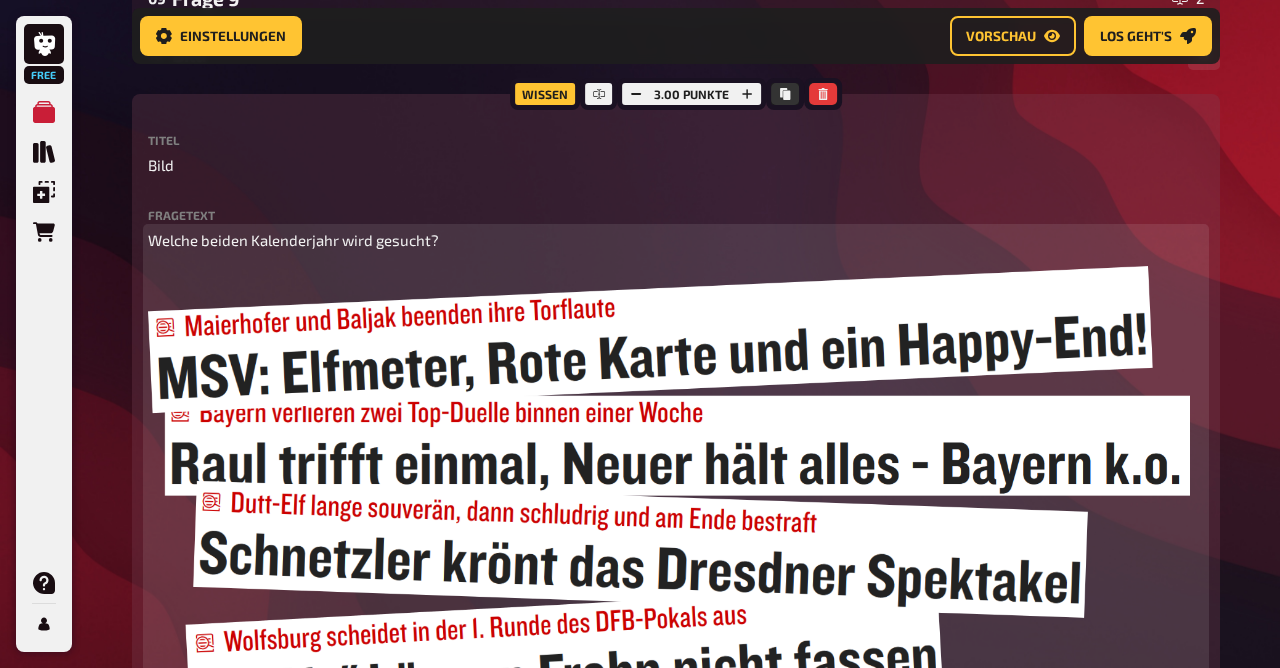 click on "Welche beiden Kalenderjahr wird gesucht?" at bounding box center [293, 240] 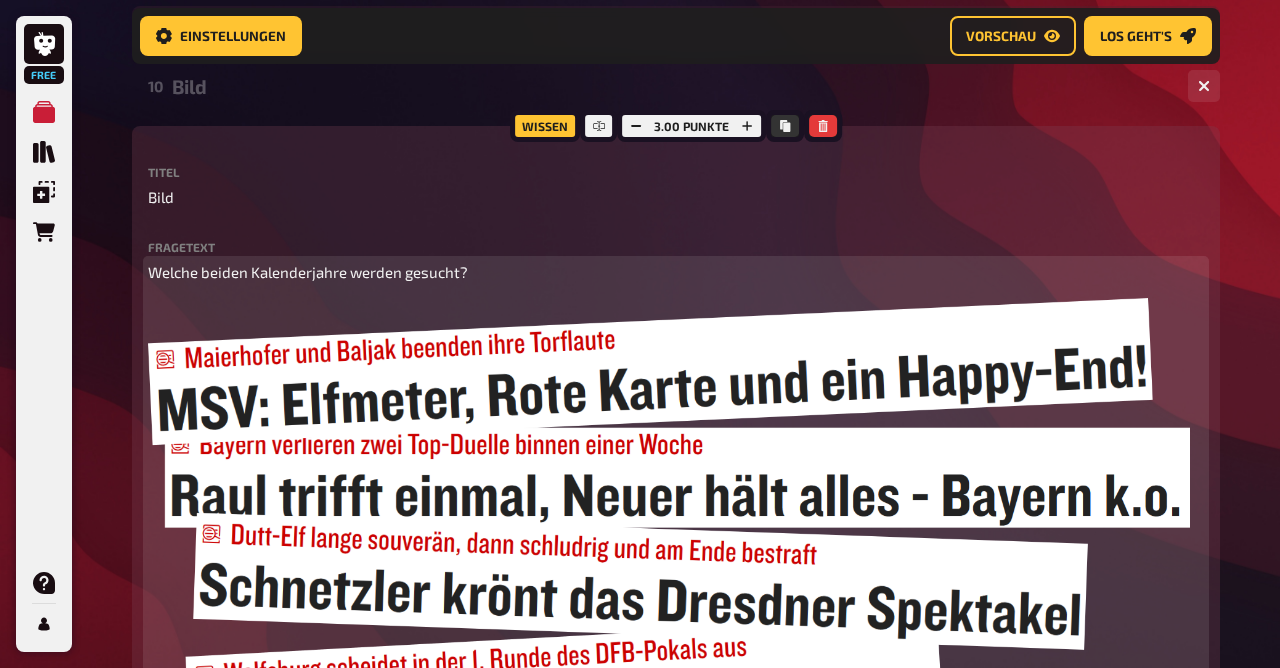 scroll, scrollTop: 822, scrollLeft: 0, axis: vertical 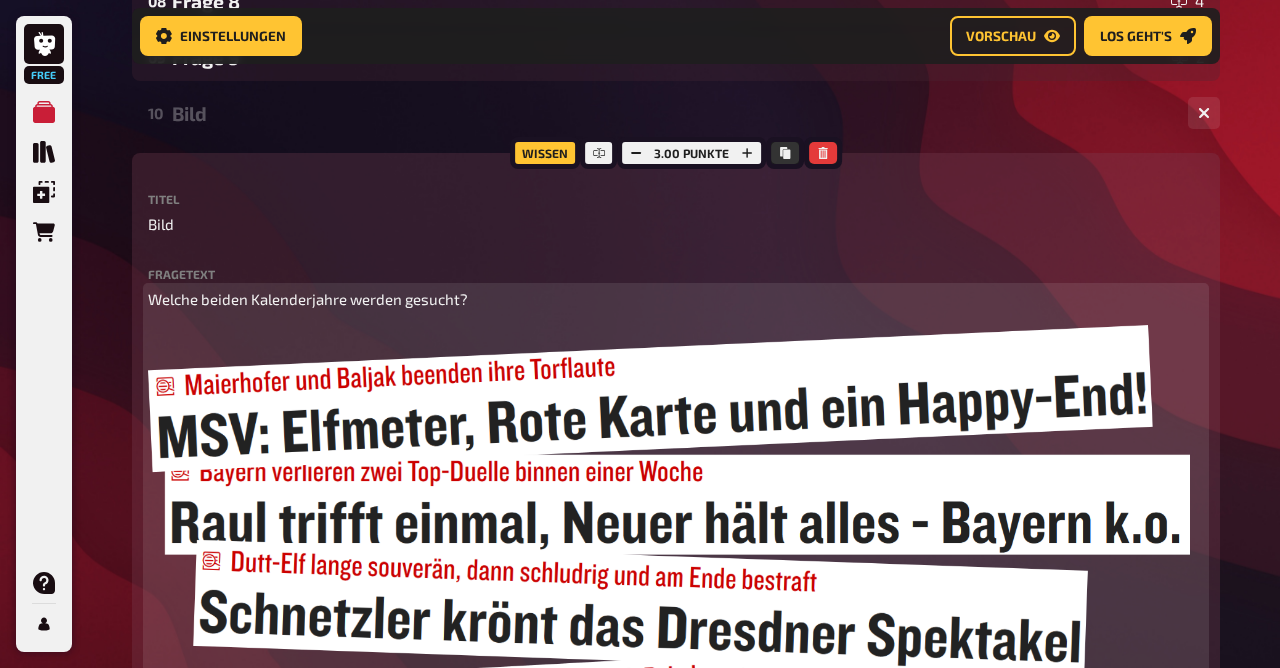 click on "Welche beiden Kalenderjahre werden gesucht?" at bounding box center (676, 299) 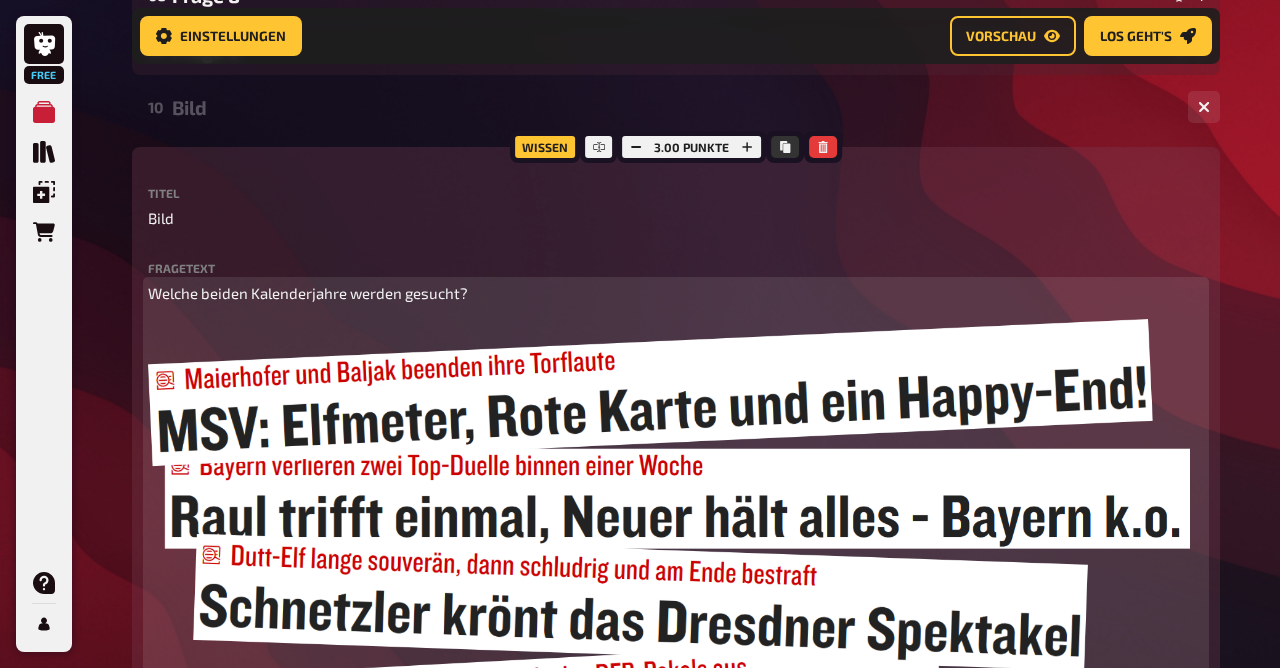 scroll, scrollTop: 828, scrollLeft: 0, axis: vertical 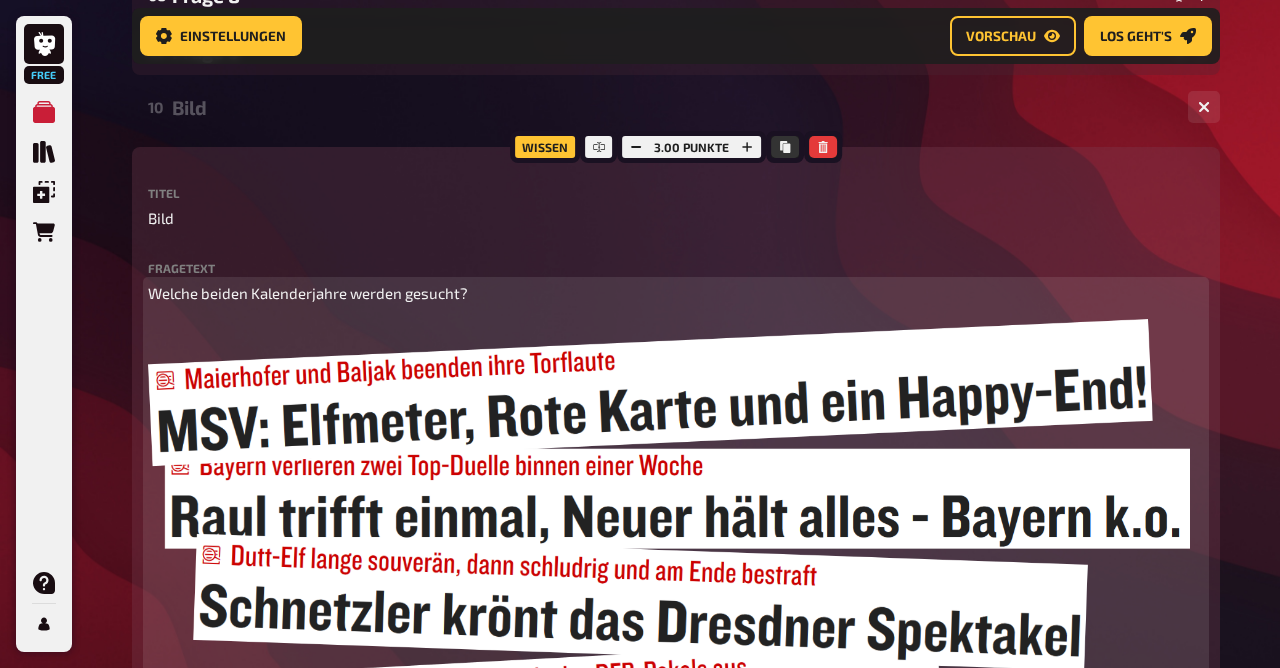 click at bounding box center [669, 586] 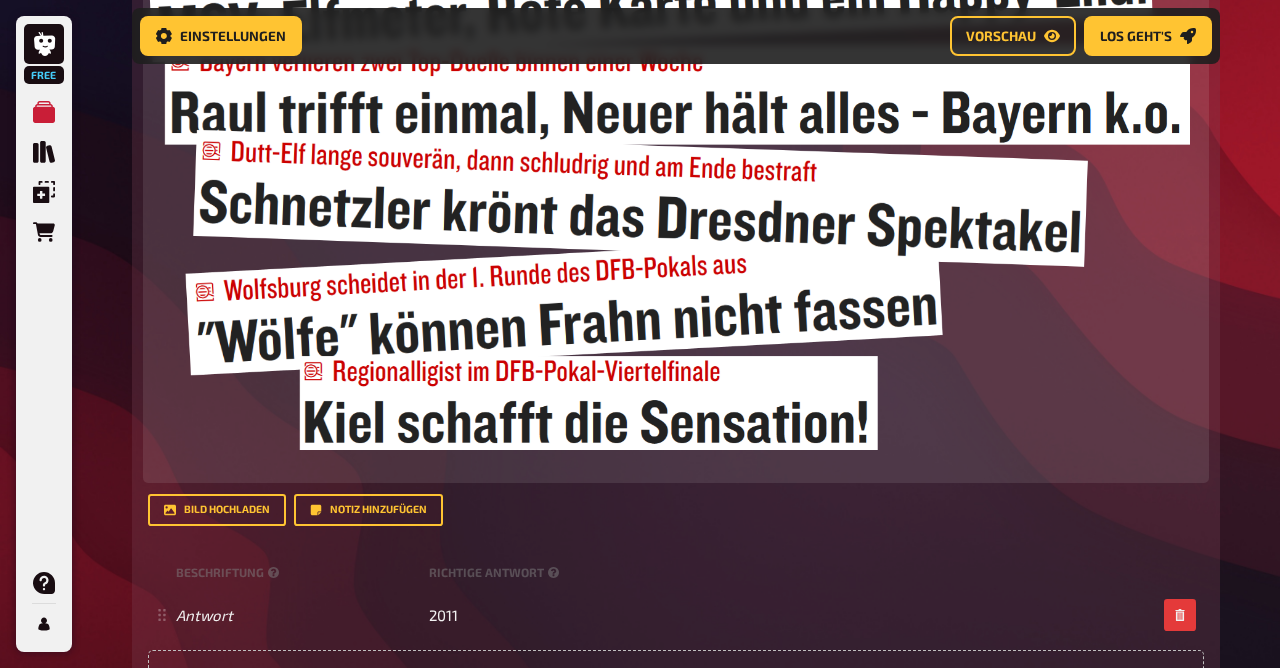 scroll, scrollTop: 1233, scrollLeft: 0, axis: vertical 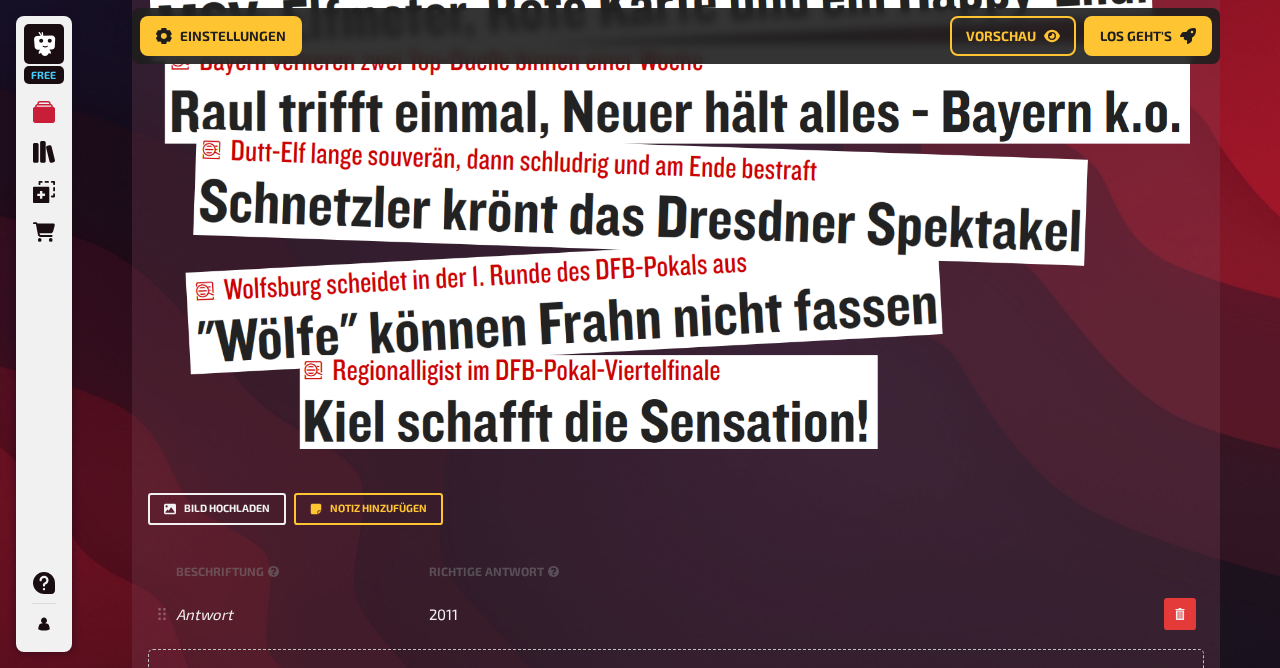 click on "Bild hochladen" at bounding box center [217, 509] 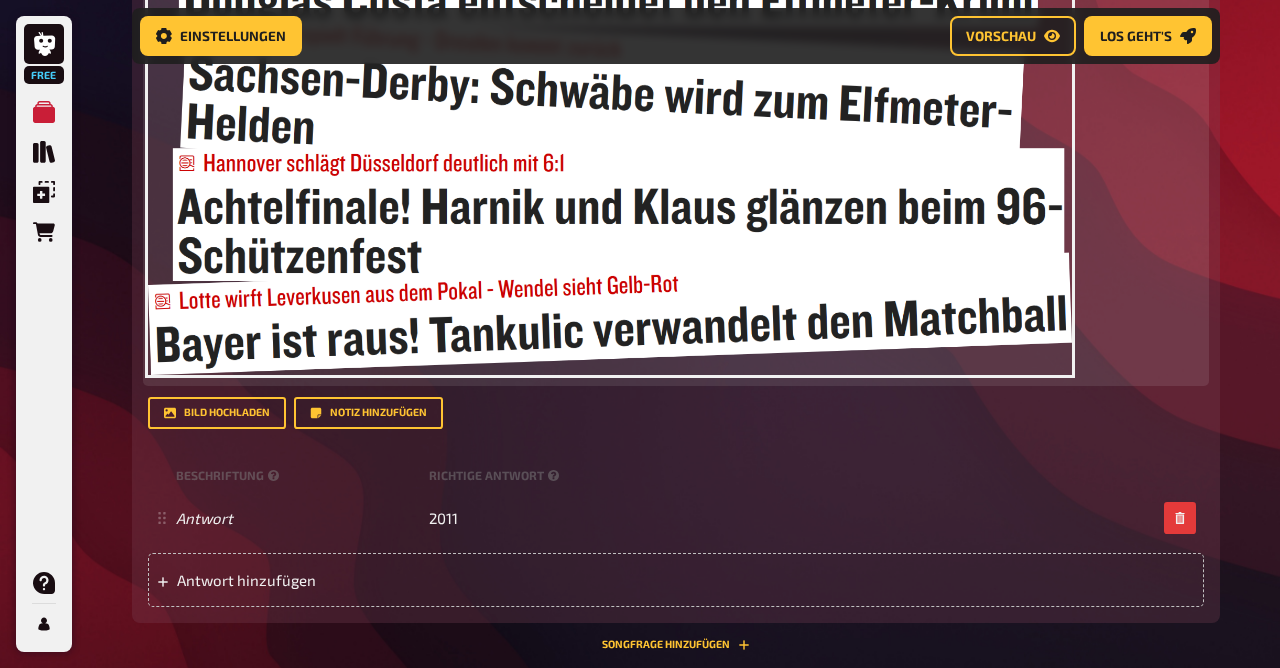 scroll, scrollTop: 1889, scrollLeft: 0, axis: vertical 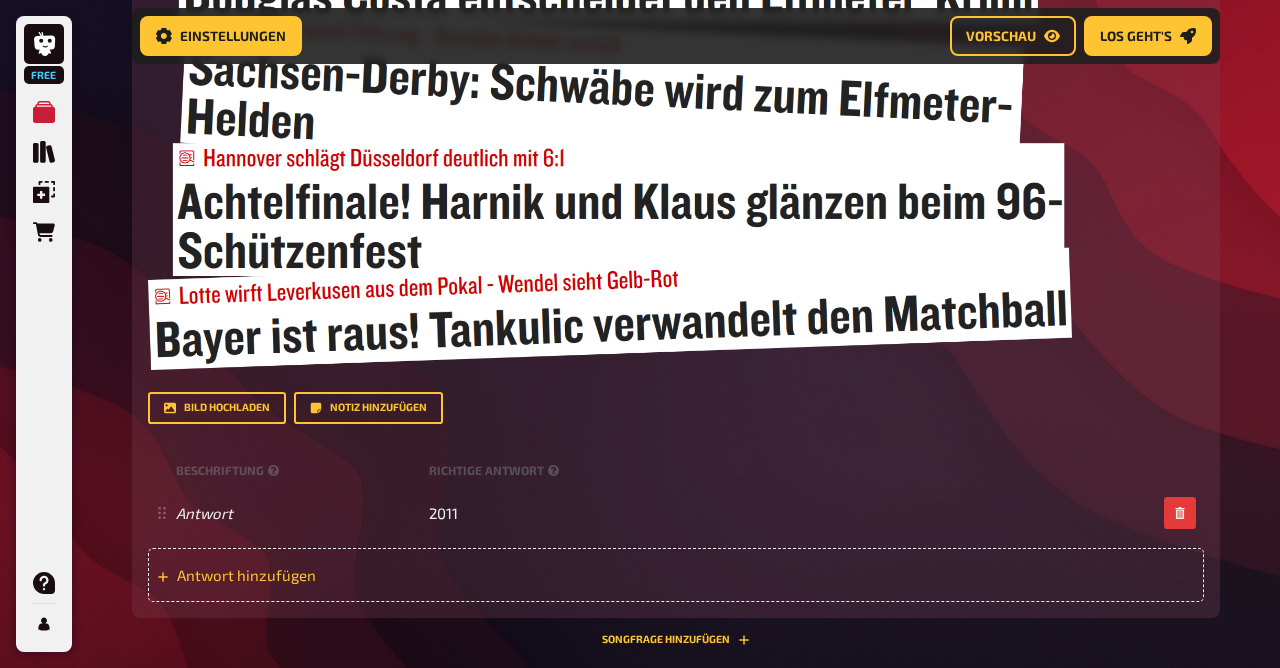 click on "Antwort hinzufügen" at bounding box center (332, 575) 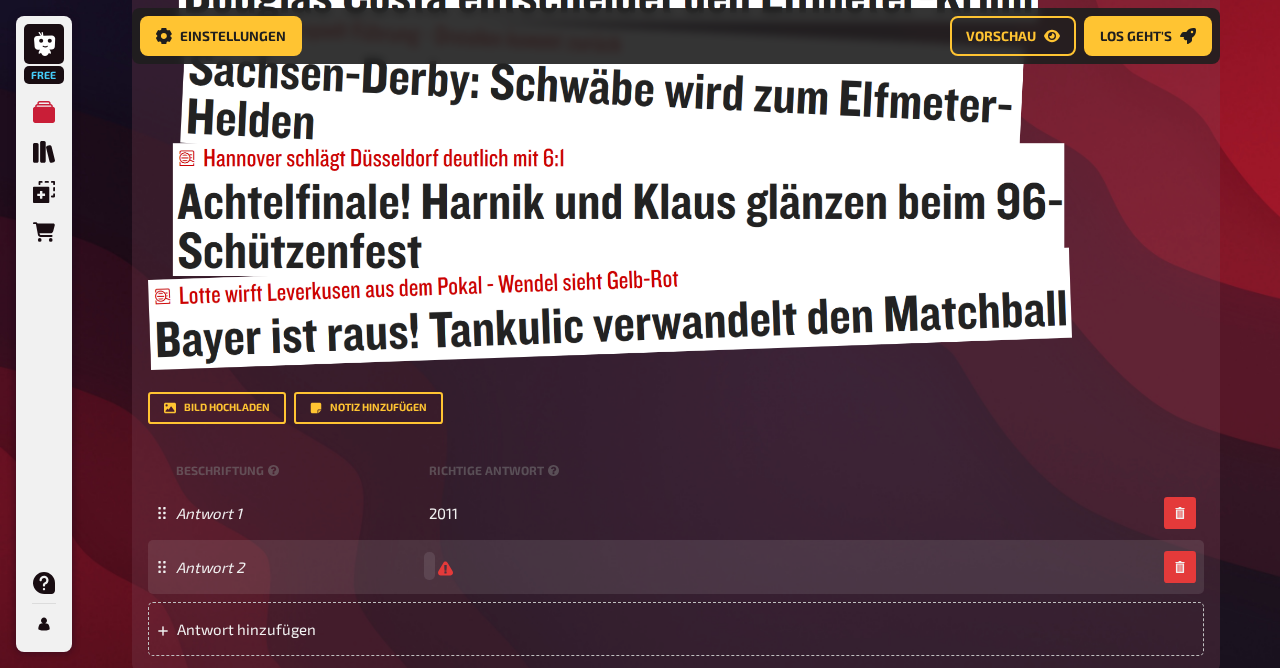type 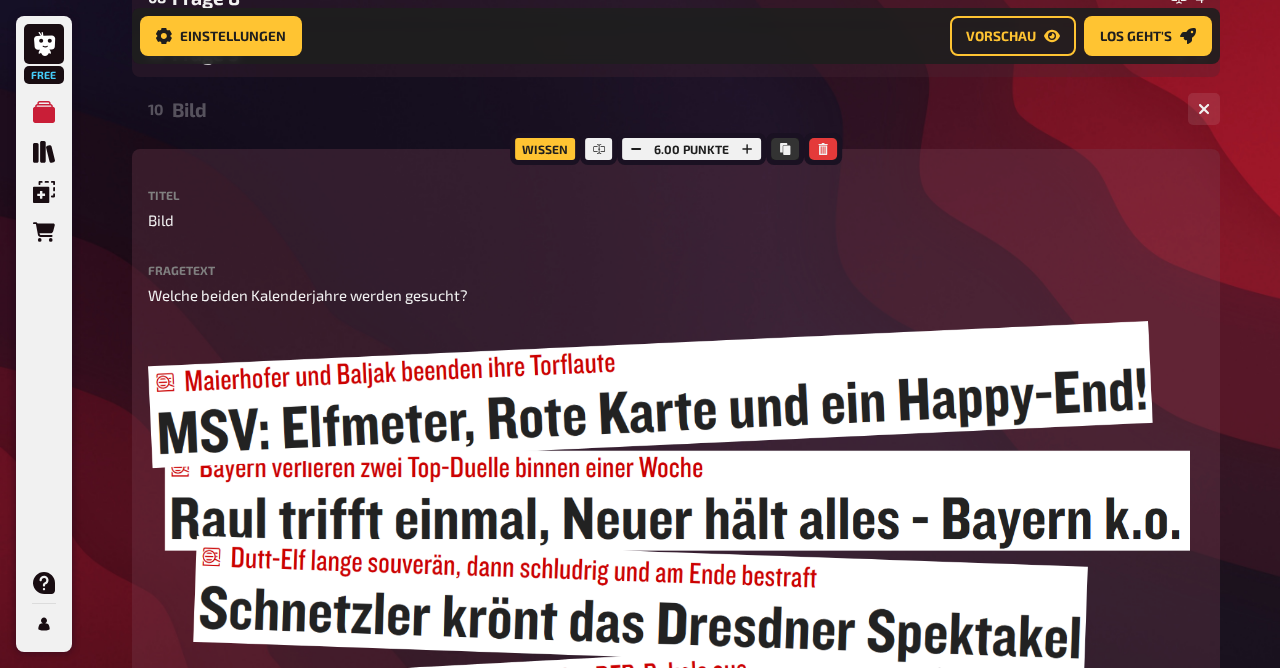 scroll, scrollTop: 822, scrollLeft: 0, axis: vertical 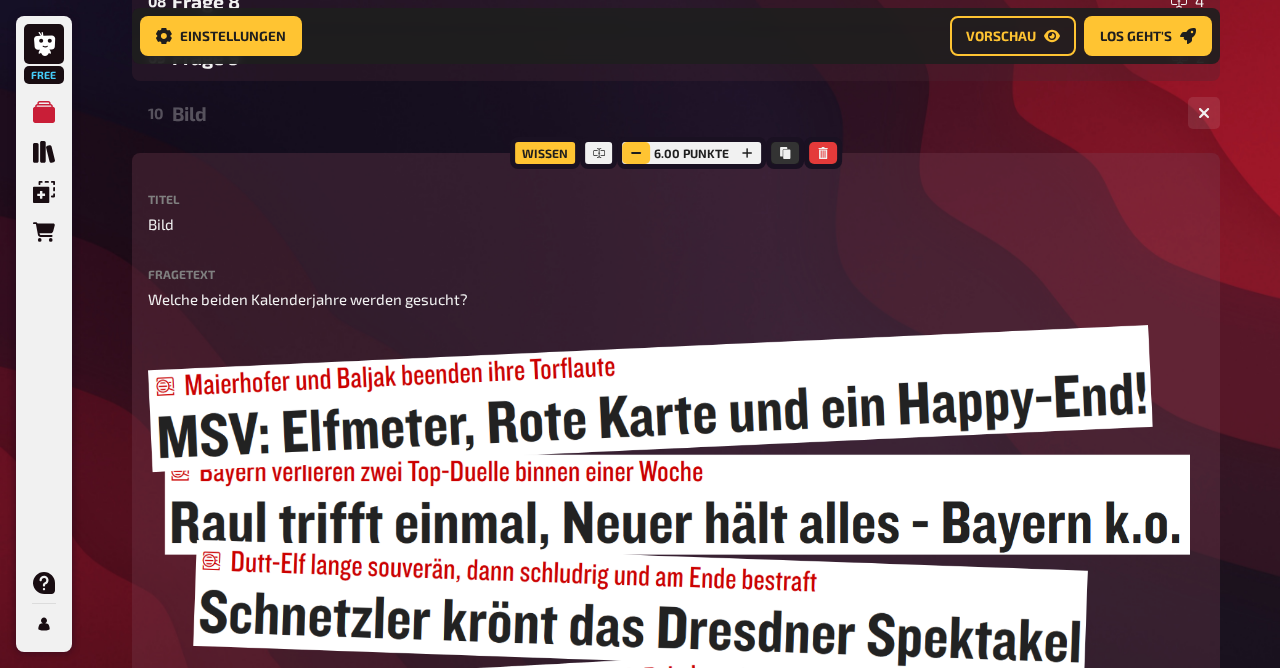 click 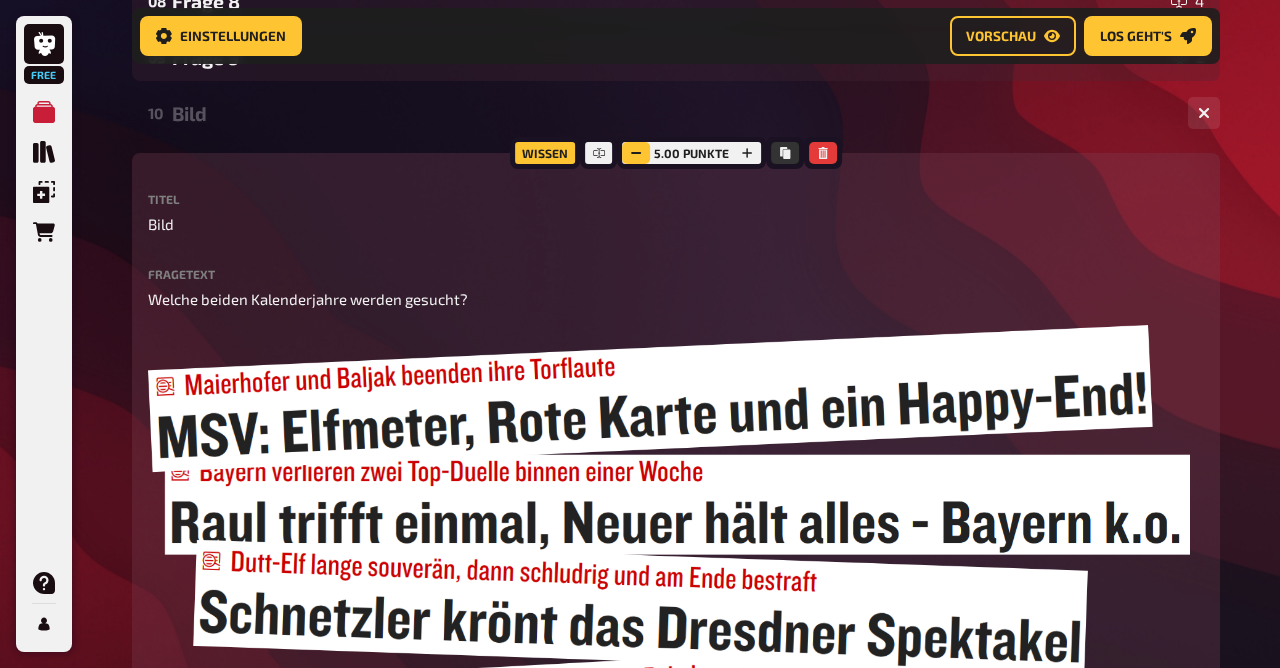 click 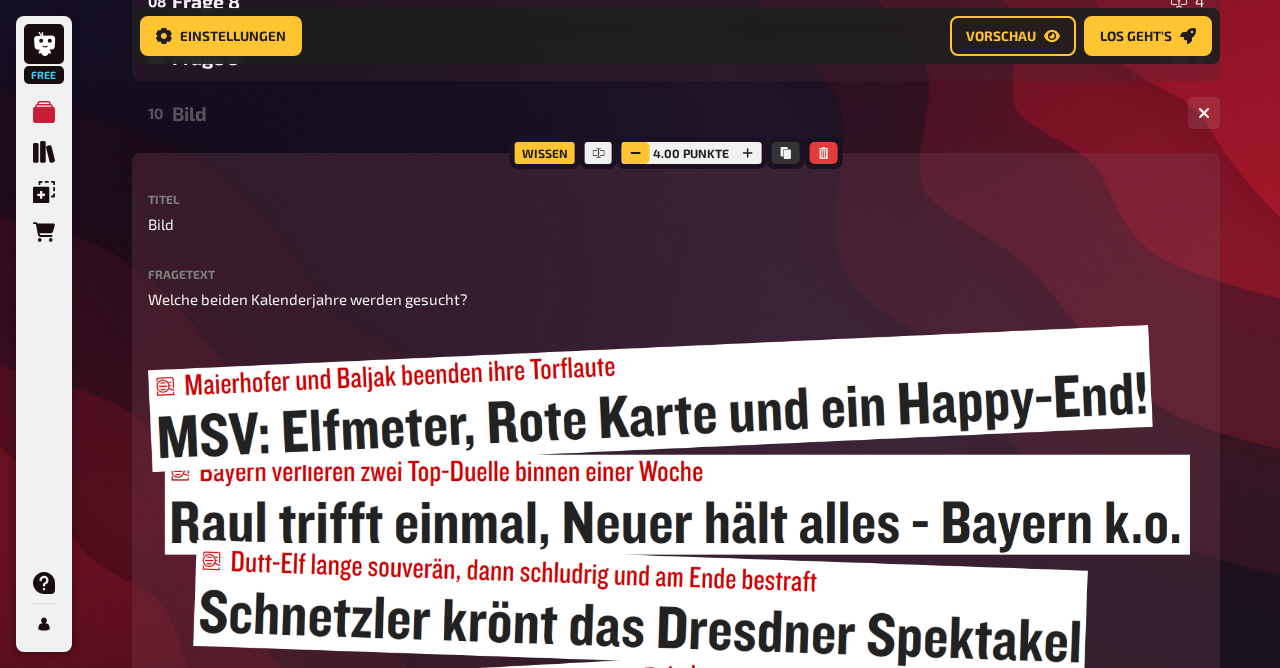 click 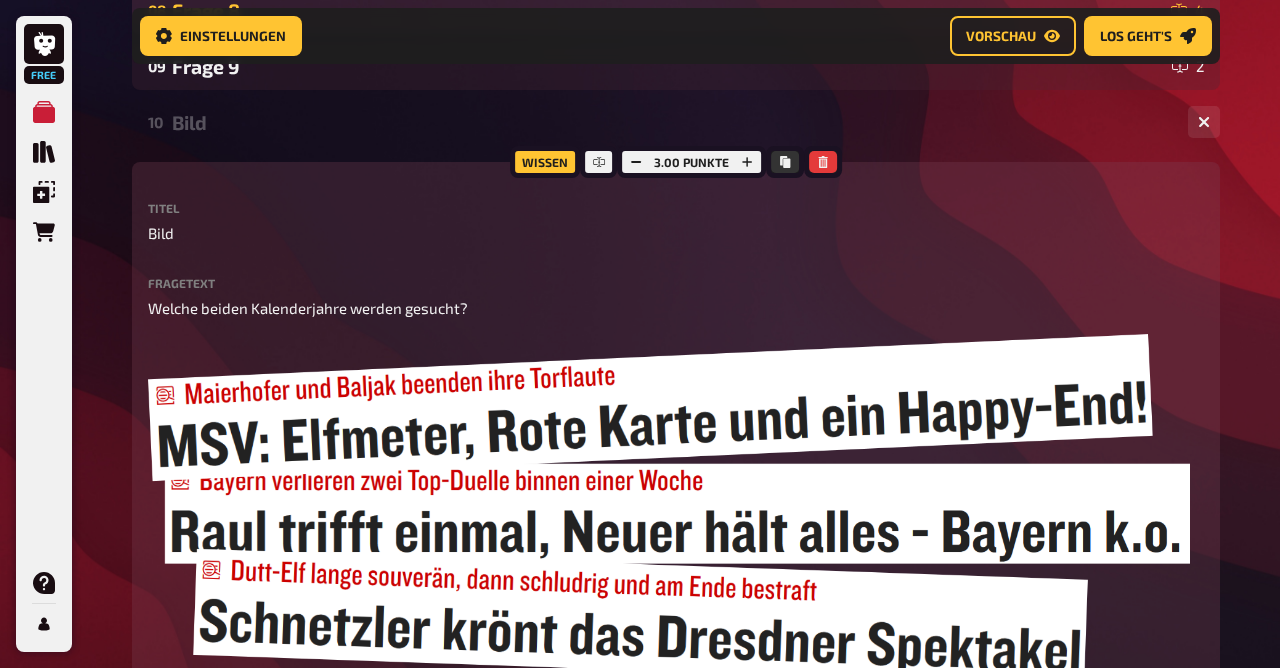 scroll, scrollTop: 812, scrollLeft: 0, axis: vertical 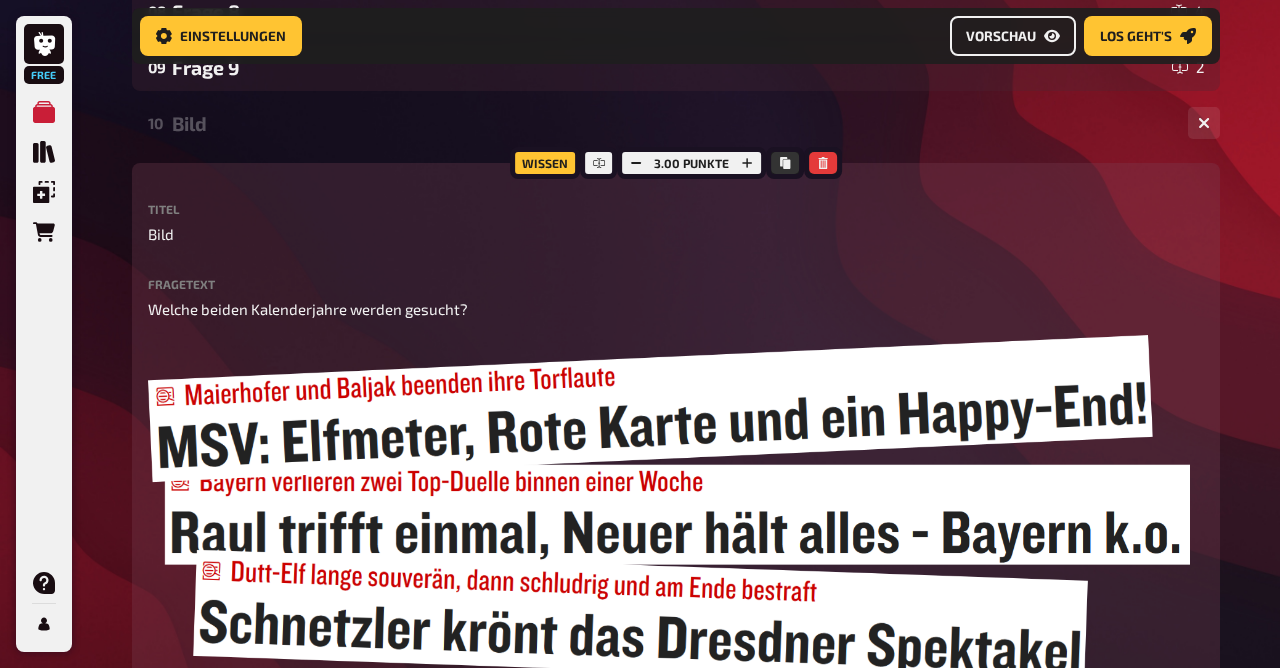 click on "Vorschau" at bounding box center (1001, 36) 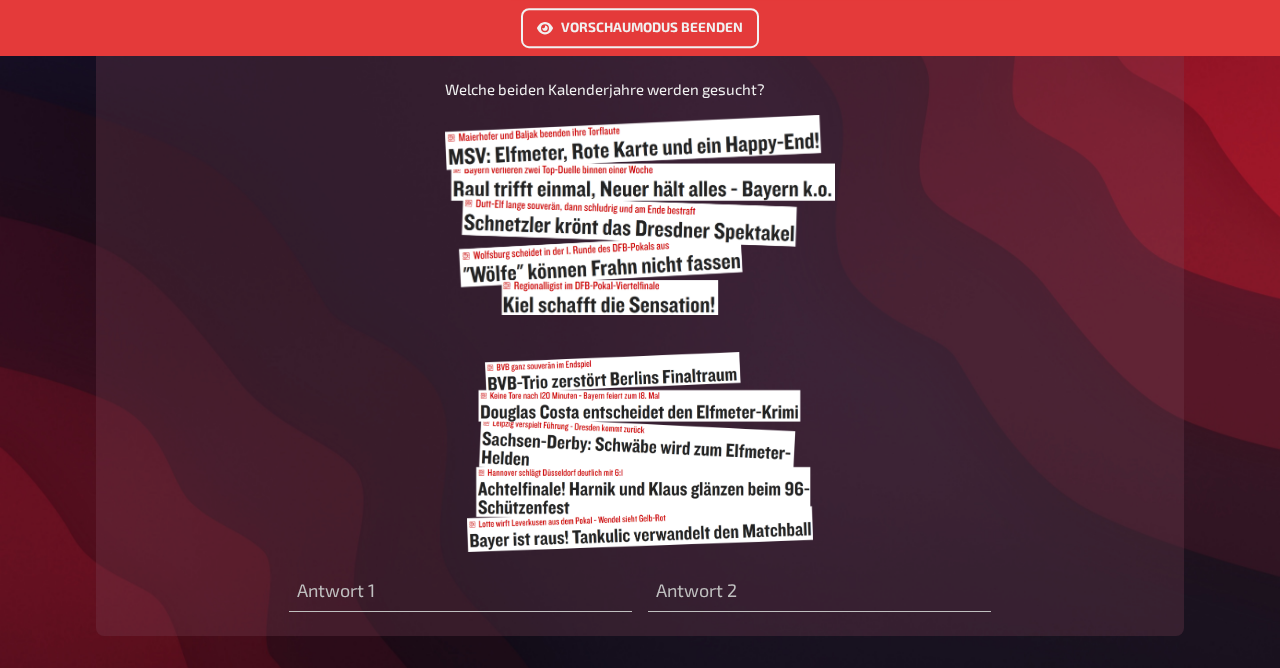 scroll, scrollTop: 4080, scrollLeft: 0, axis: vertical 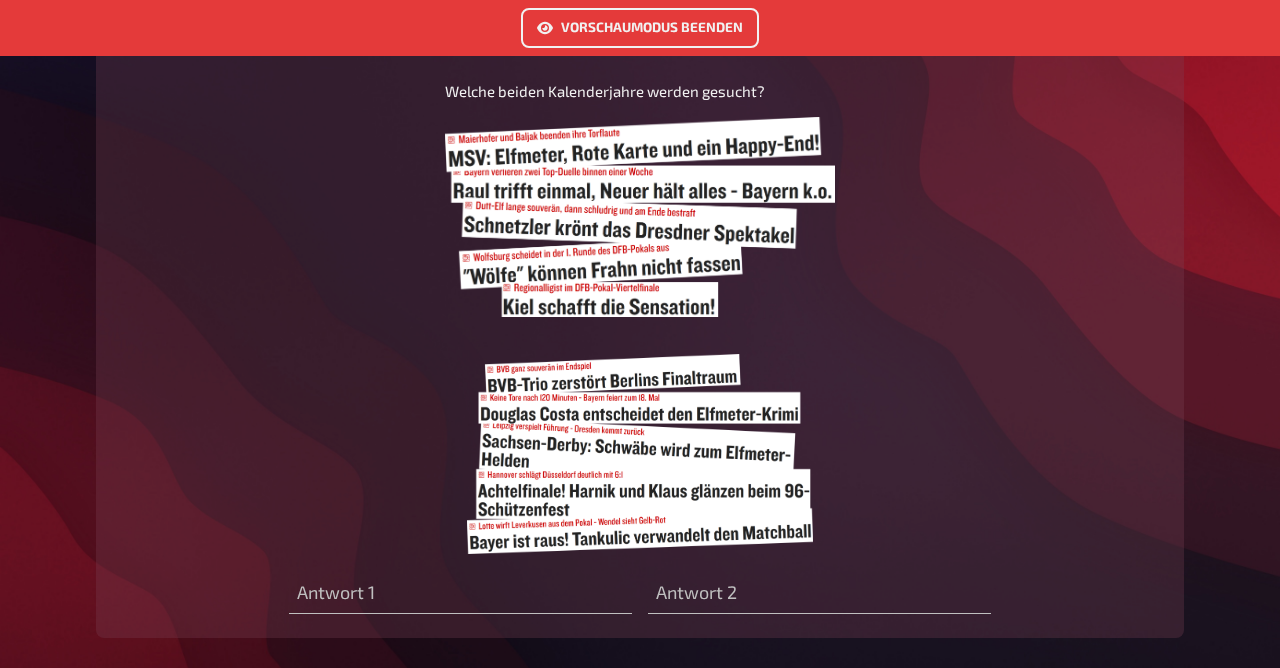 click on "Vorschaumodus beenden" at bounding box center (640, 28) 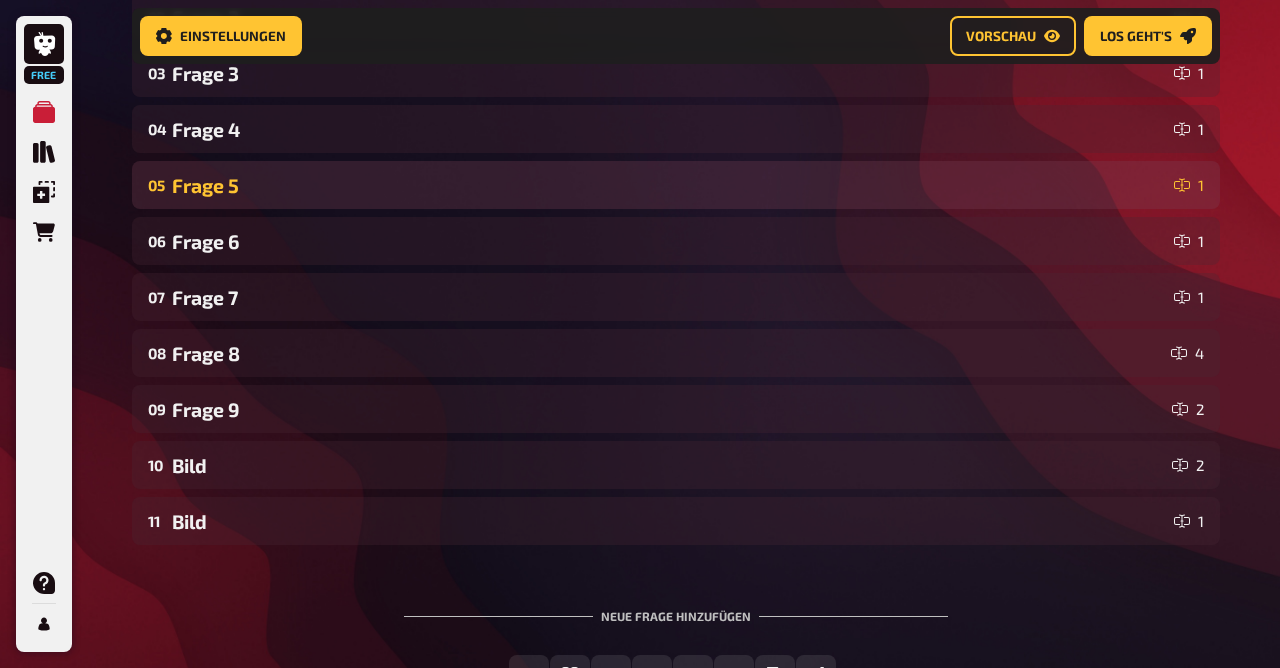 scroll, scrollTop: 471, scrollLeft: 0, axis: vertical 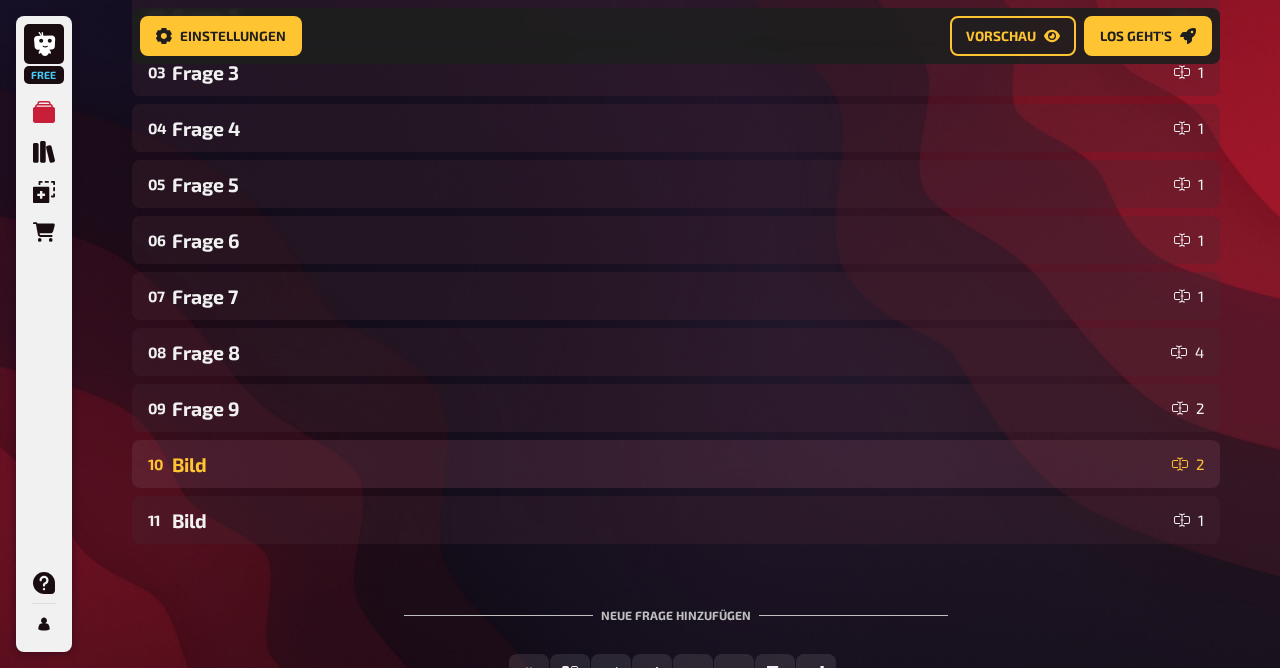 click on "10 Bild 2" at bounding box center (676, 464) 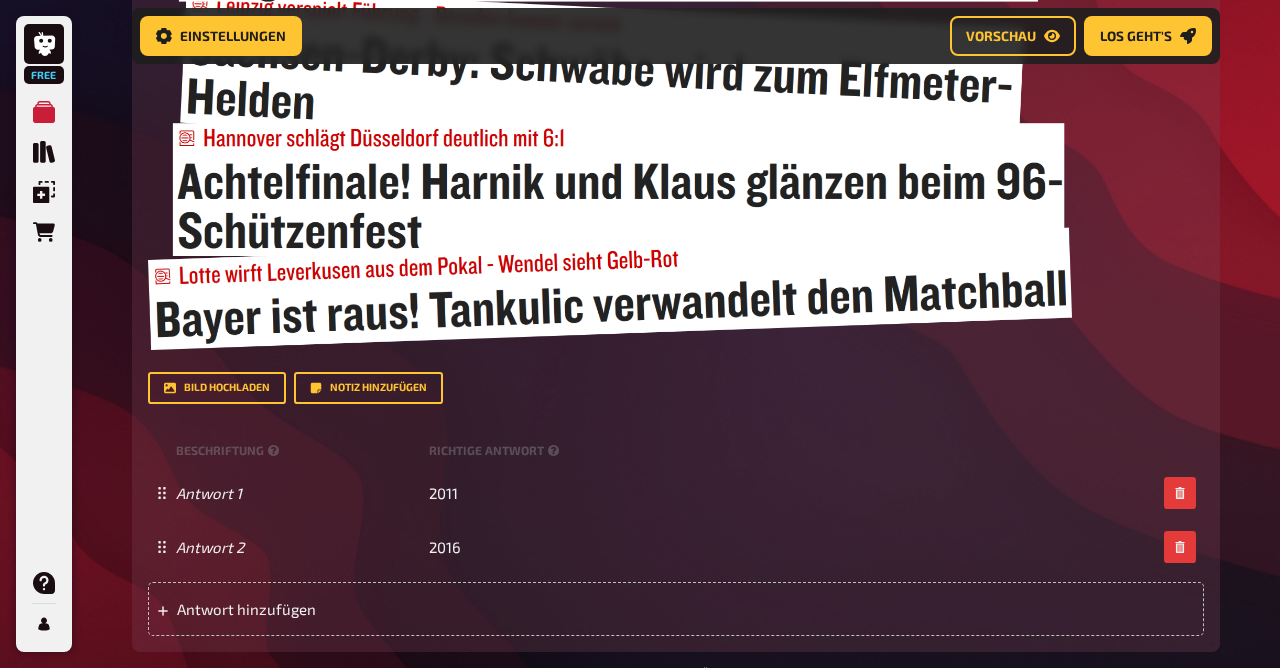 scroll, scrollTop: 1910, scrollLeft: 0, axis: vertical 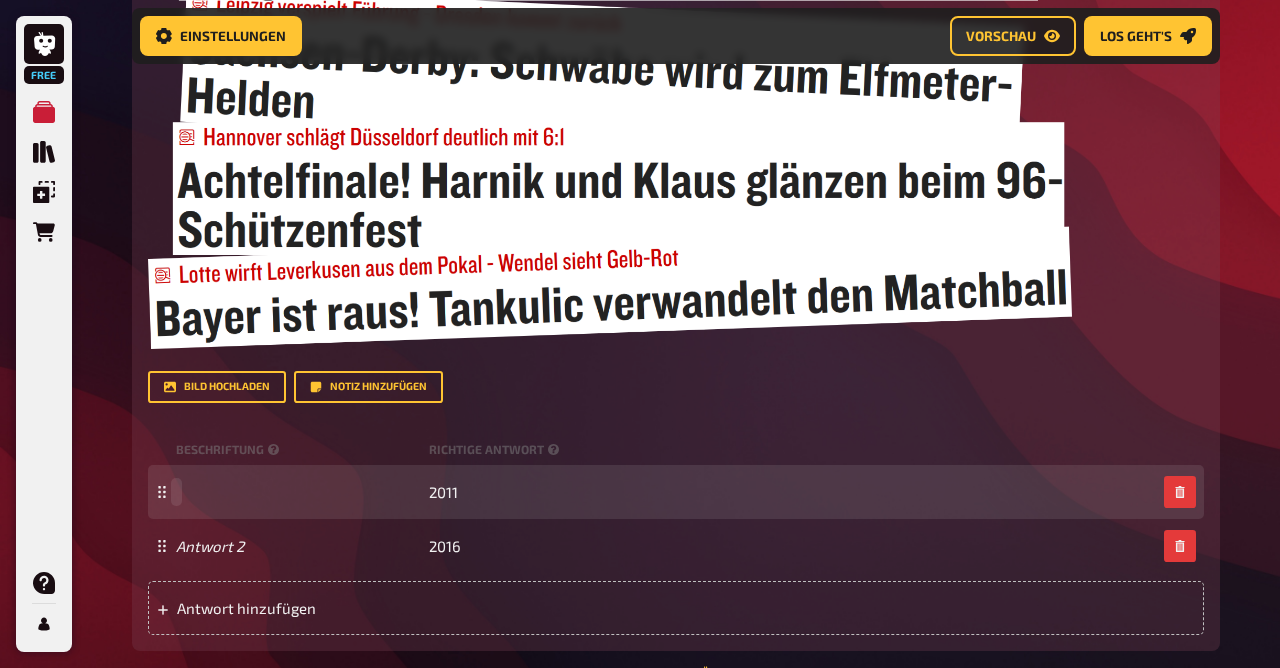 type 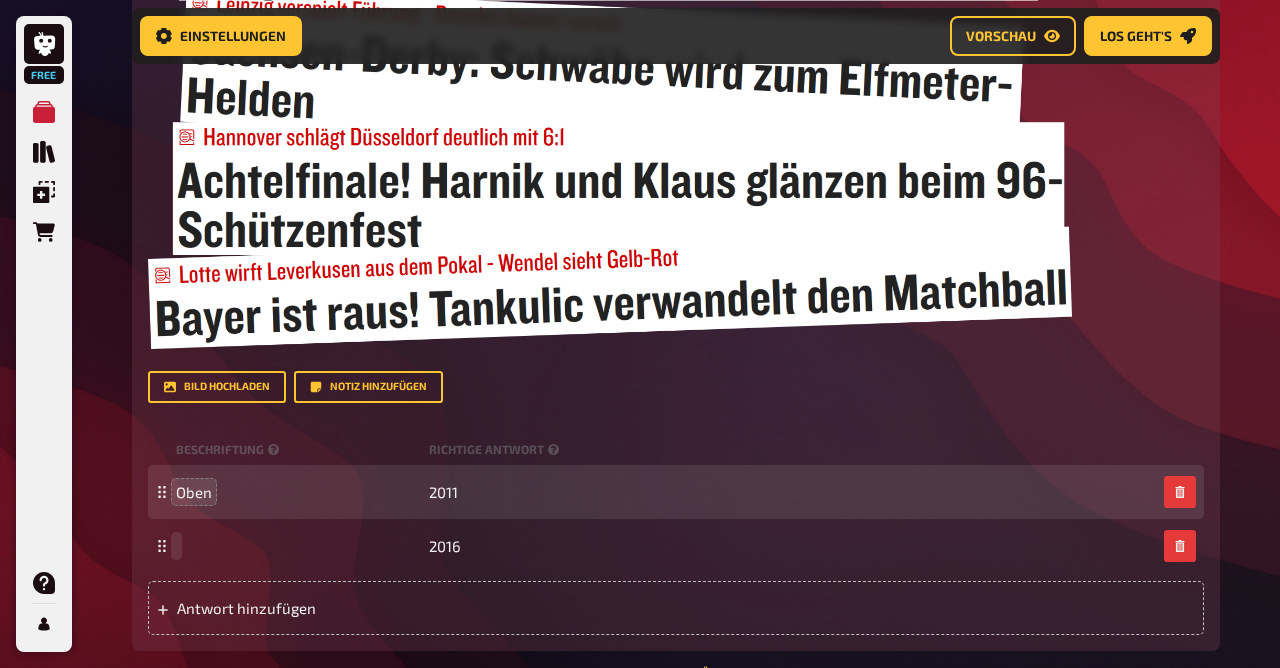 type 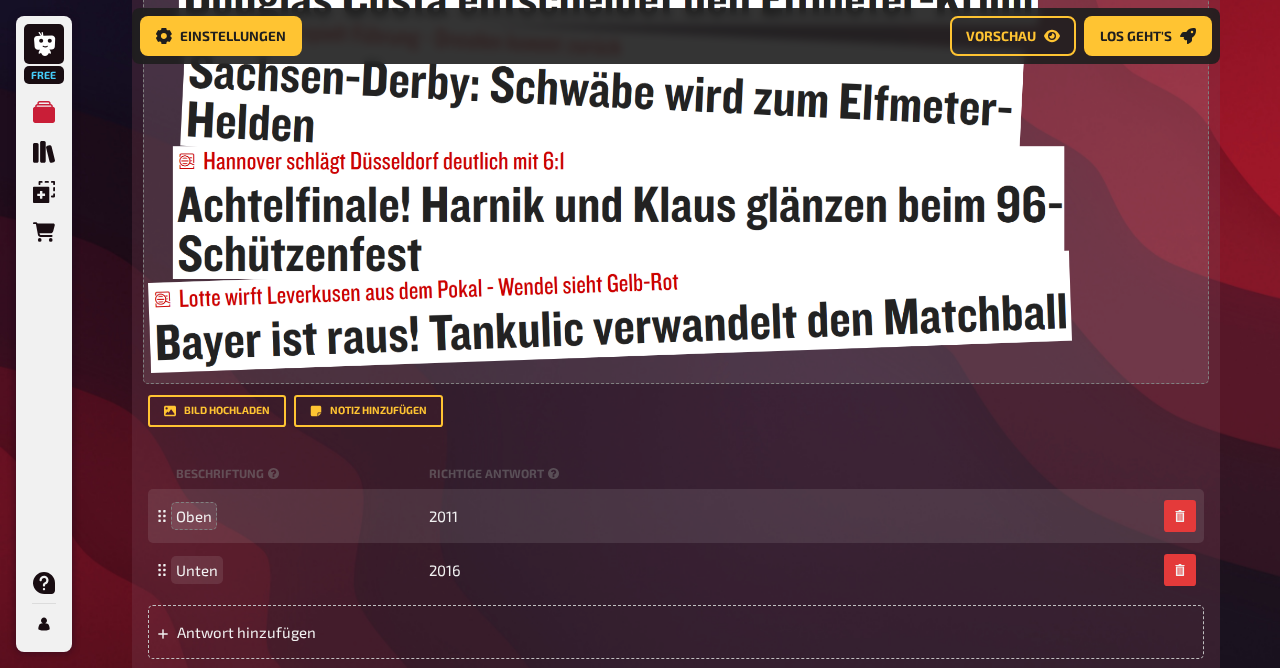 scroll, scrollTop: 1884, scrollLeft: 0, axis: vertical 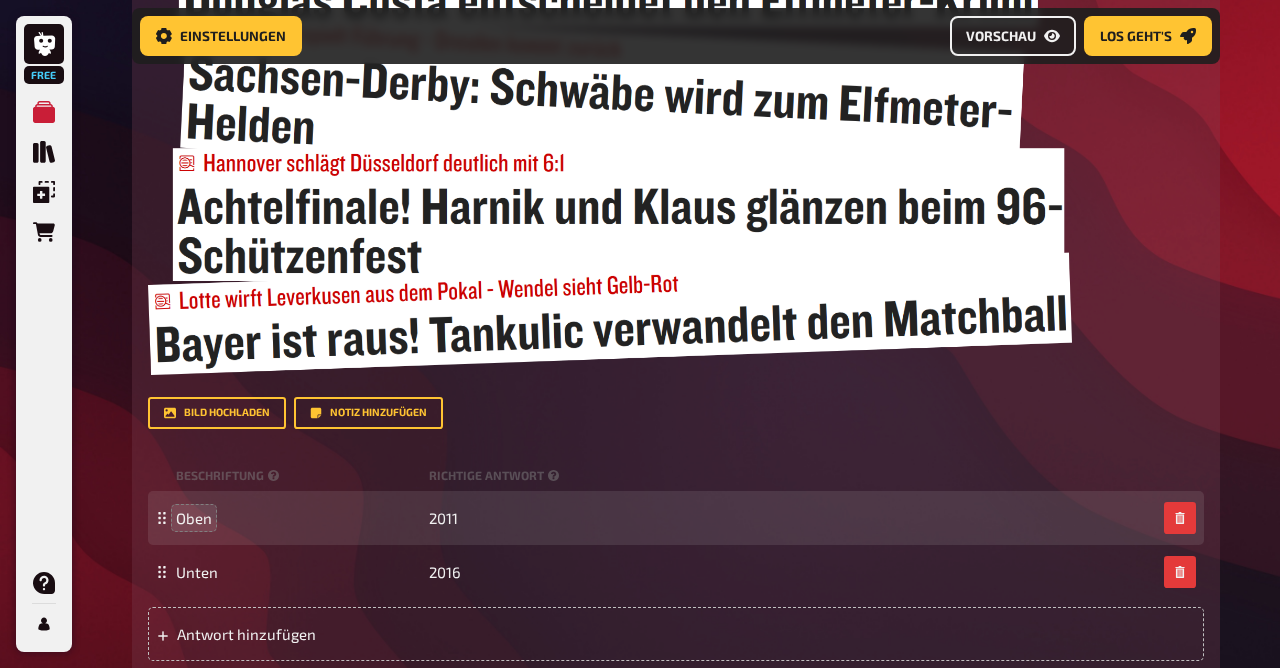 click on "Vorschau" at bounding box center [1001, 36] 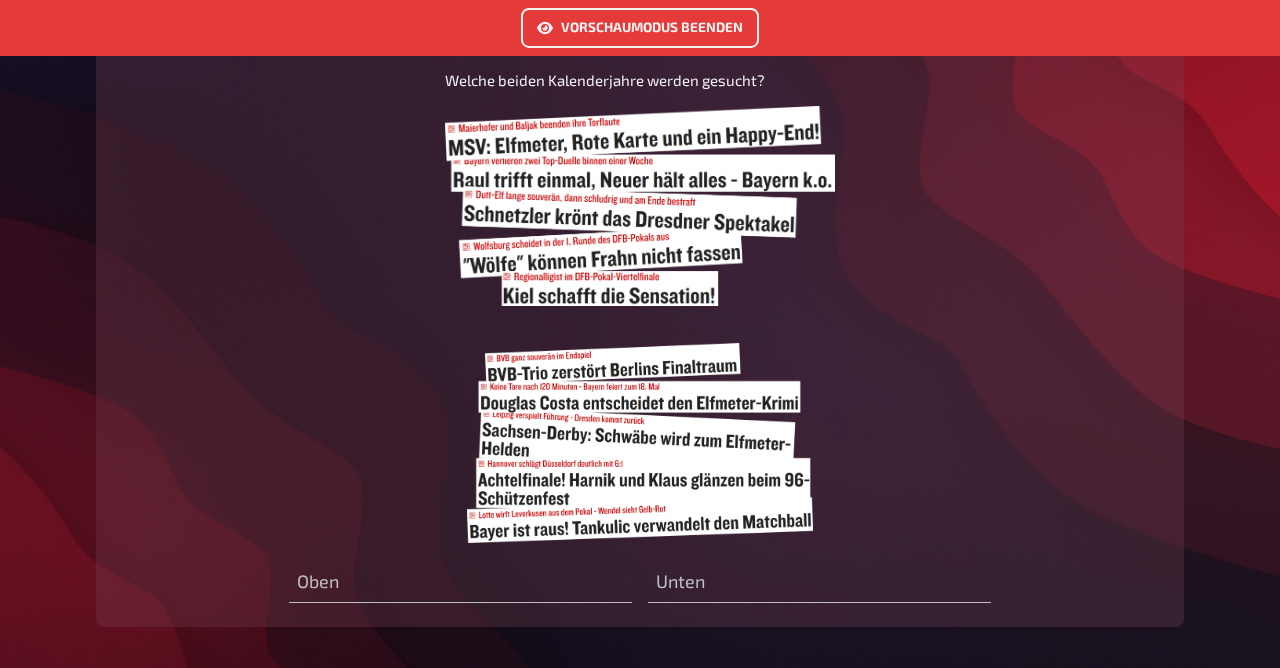 scroll, scrollTop: 4127, scrollLeft: 0, axis: vertical 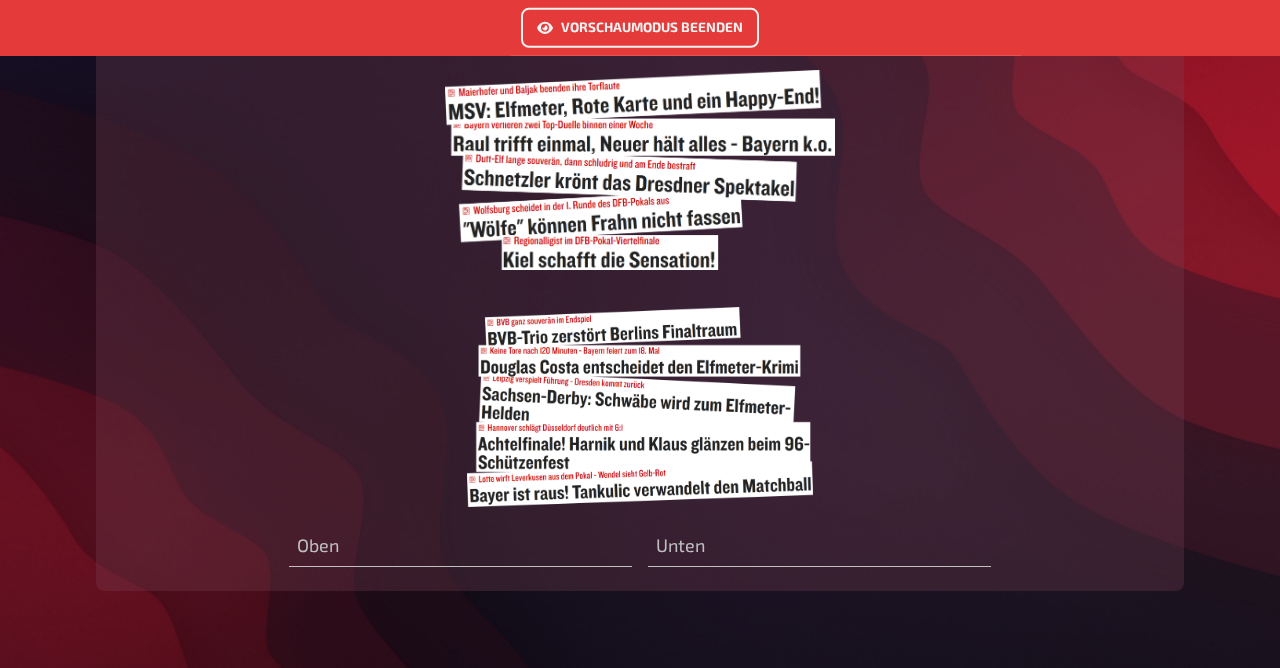 click on "Vorschaumodus beenden" at bounding box center [640, 28] 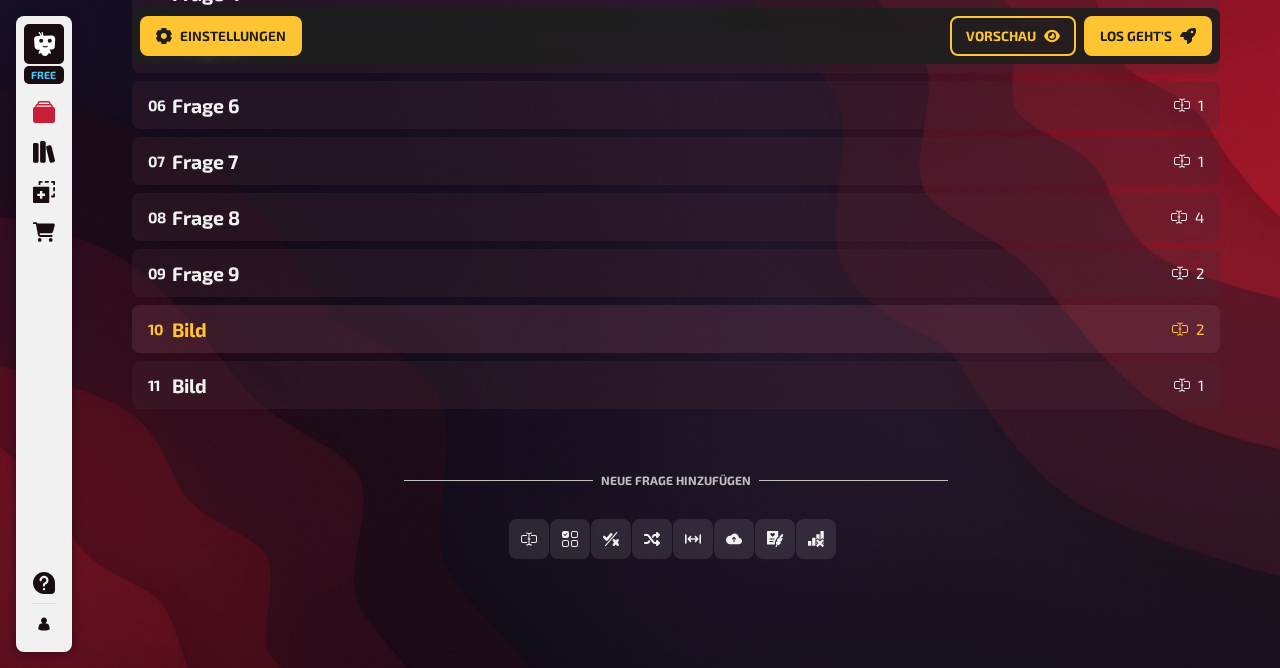 scroll, scrollTop: 627, scrollLeft: 0, axis: vertical 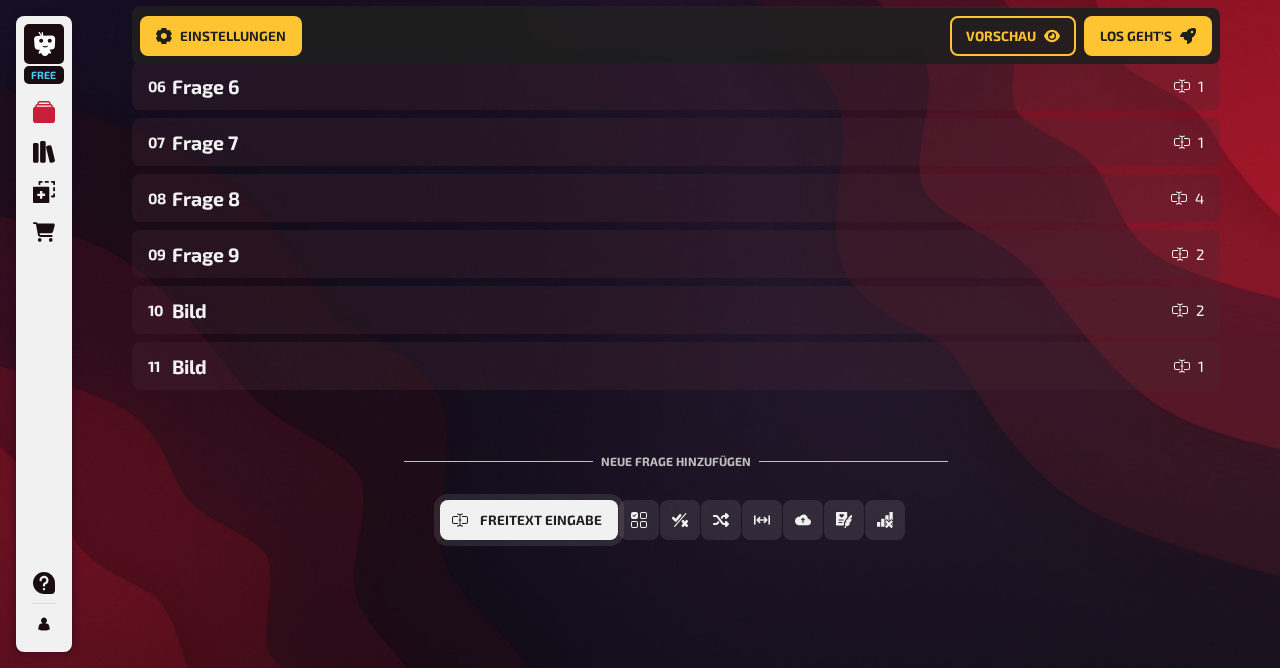 click on "Freitext Eingabe" at bounding box center [541, 521] 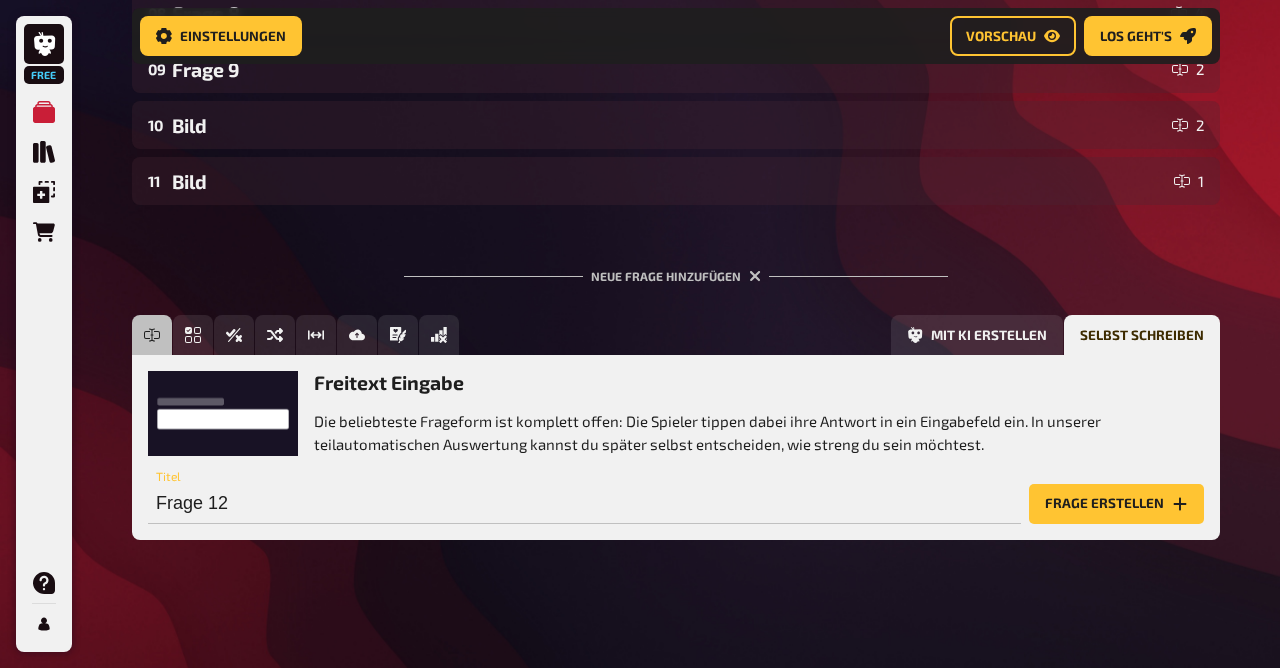 scroll, scrollTop: 811, scrollLeft: 0, axis: vertical 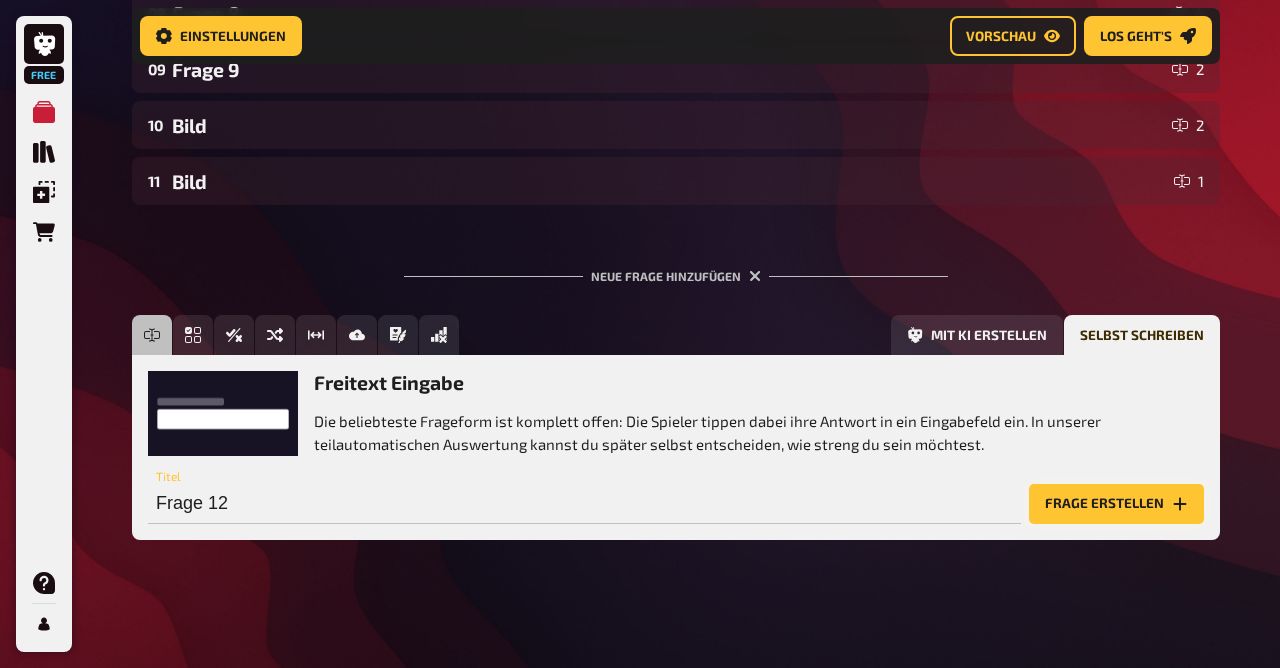 click on "Frage erstellen" at bounding box center (1116, 504) 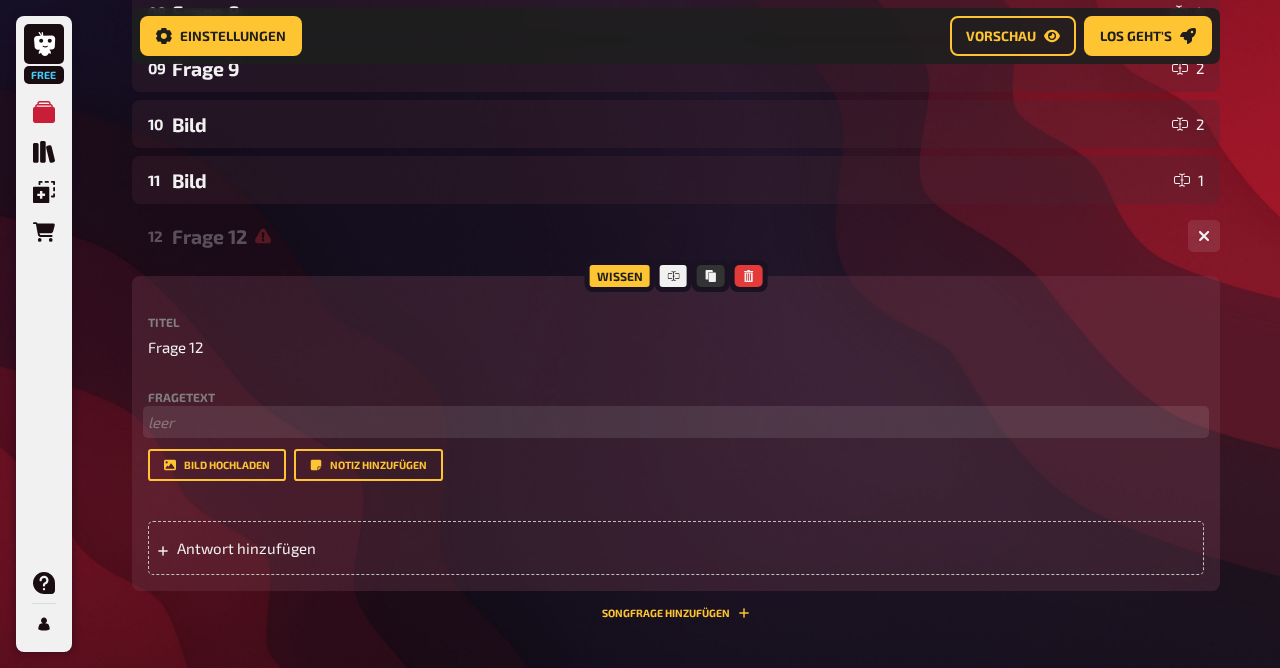 click on "﻿ leer" at bounding box center [676, 422] 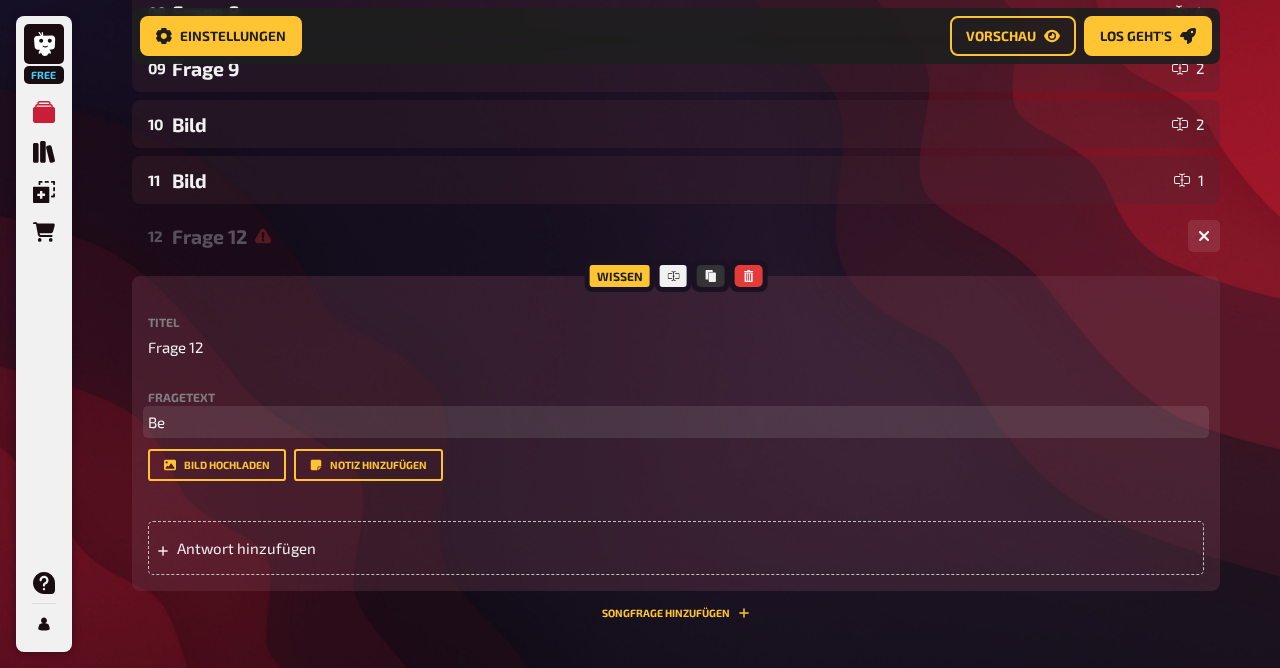 type 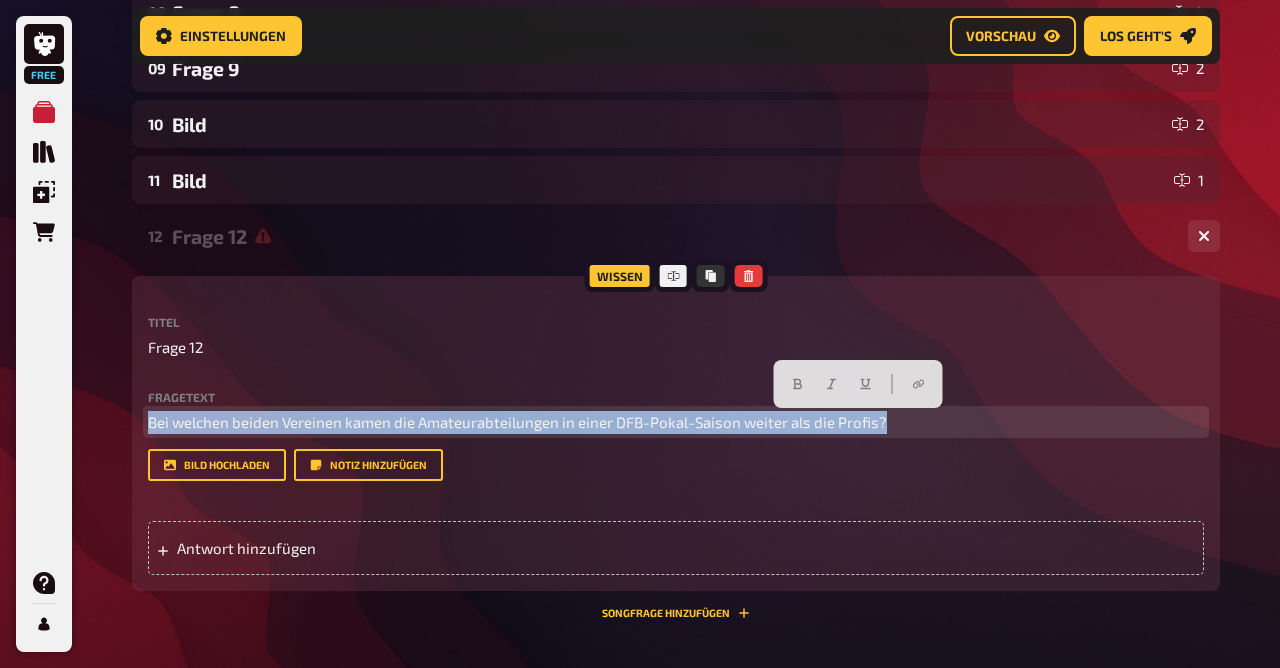 drag, startPoint x: 913, startPoint y: 421, endPoint x: 0, endPoint y: 364, distance: 914.7776 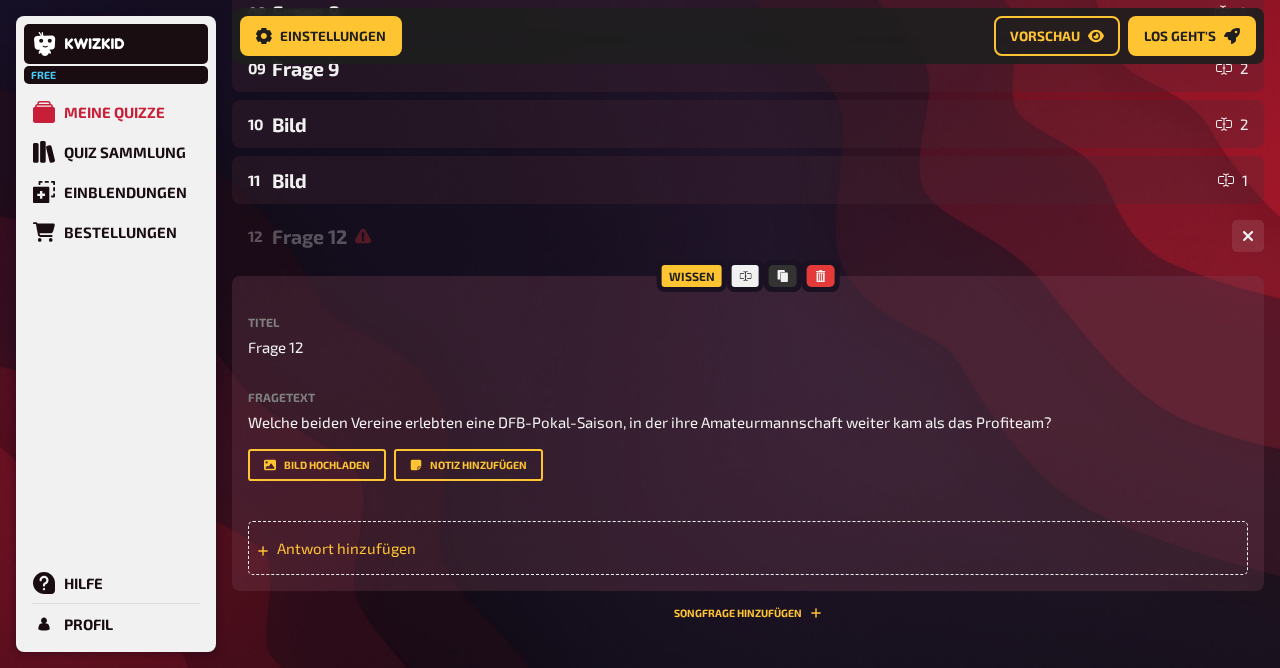 click on "Antwort hinzufügen" at bounding box center [748, 548] 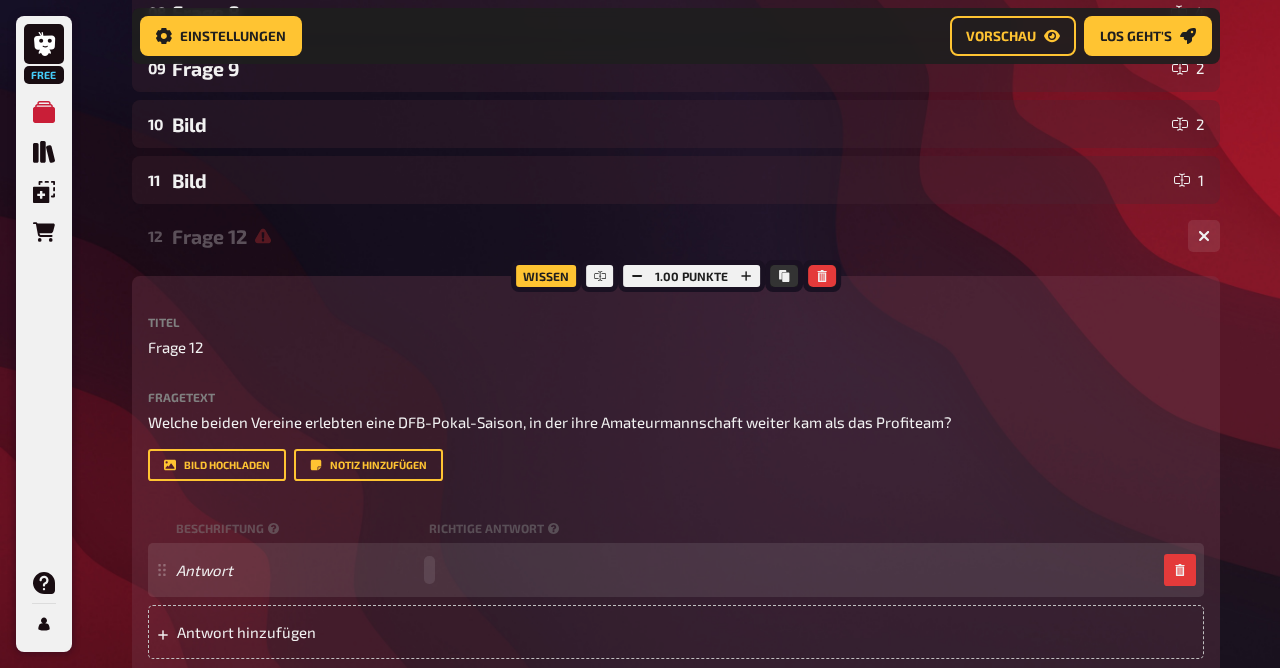 type 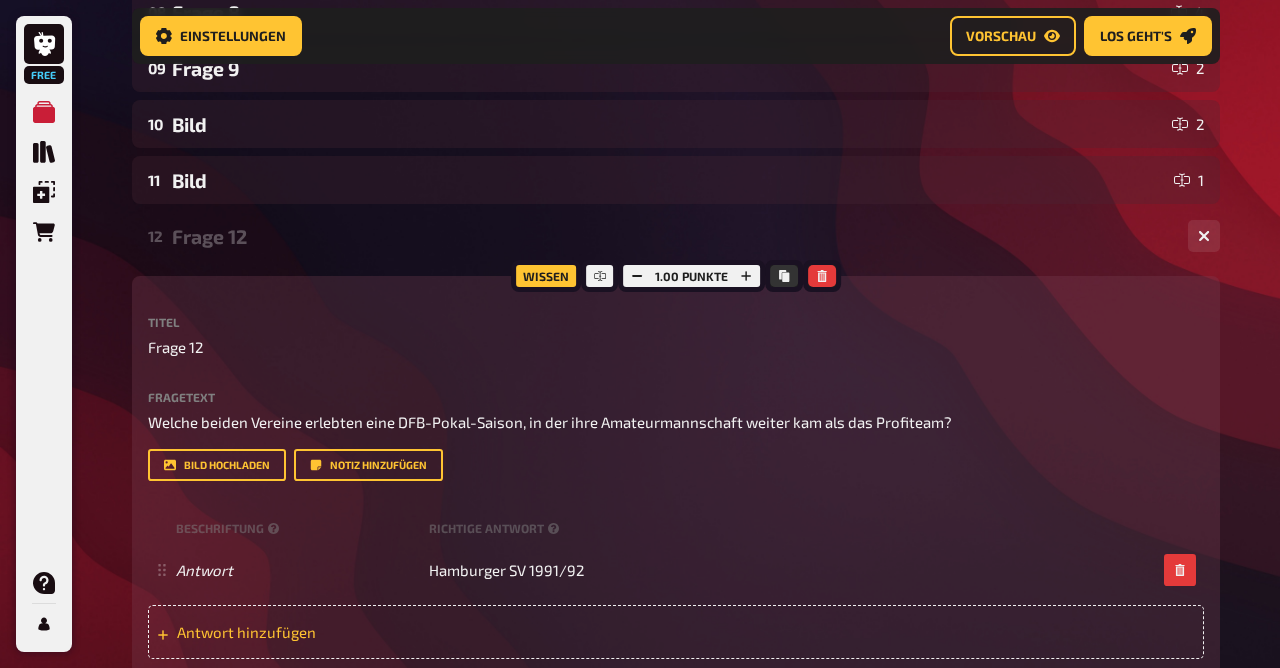 click on "Antwort hinzufügen" at bounding box center [332, 632] 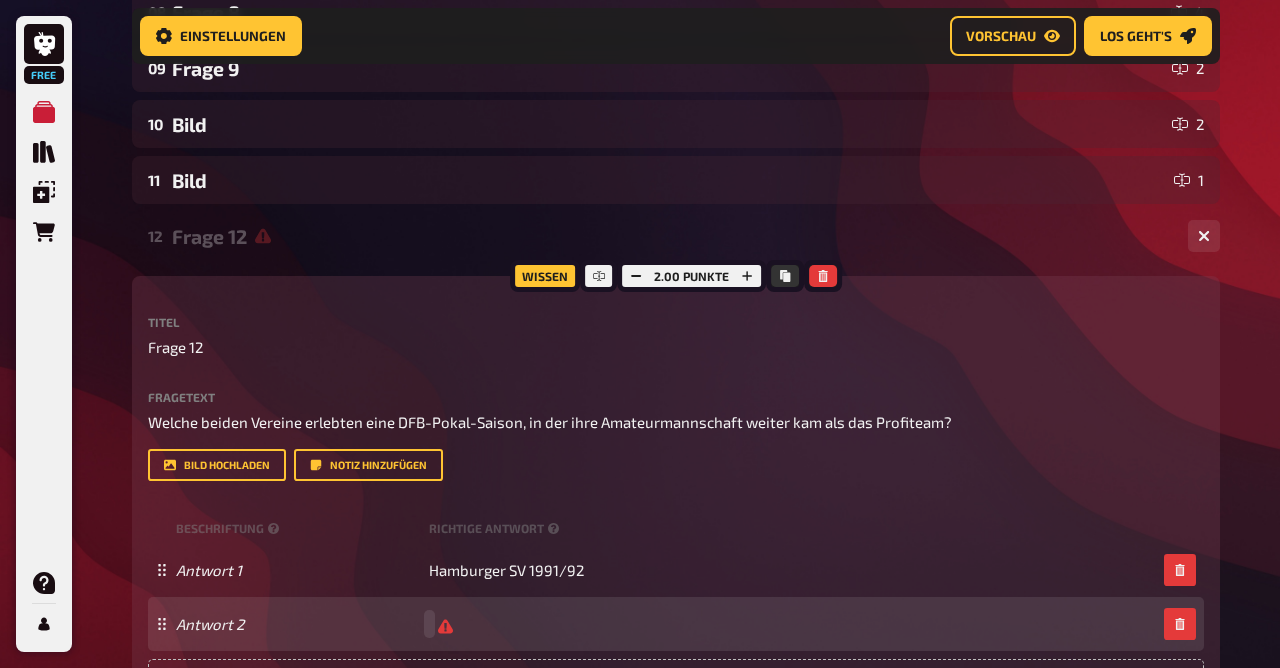 type 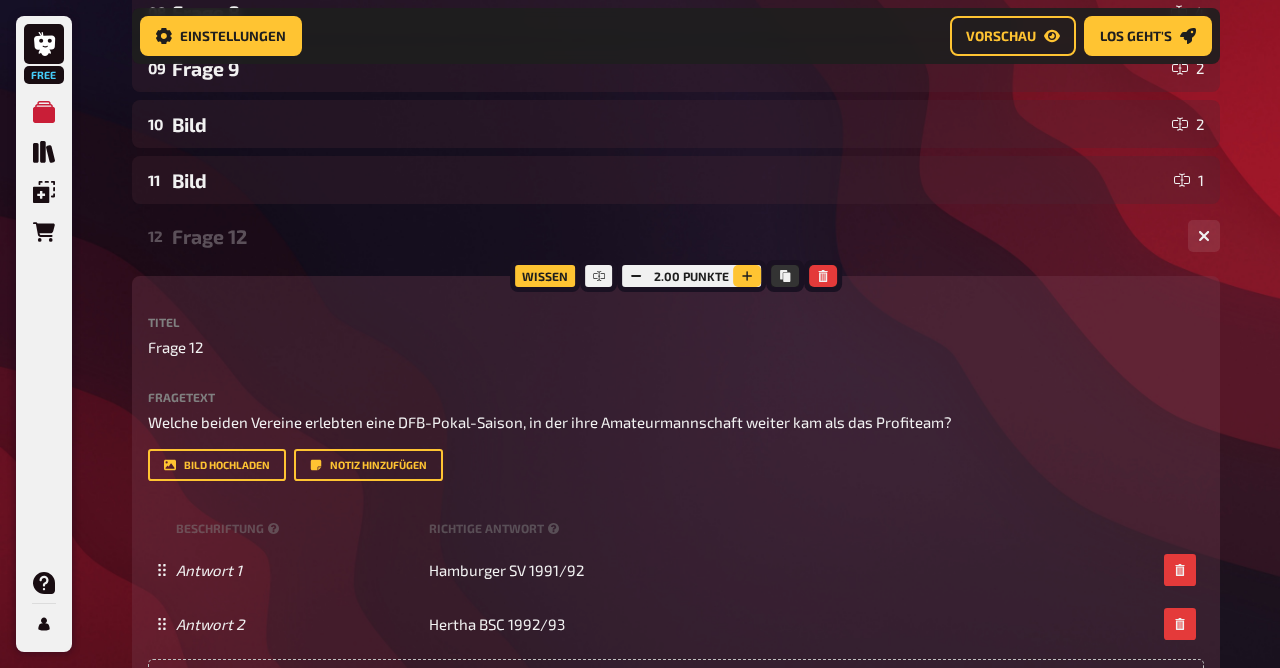 click 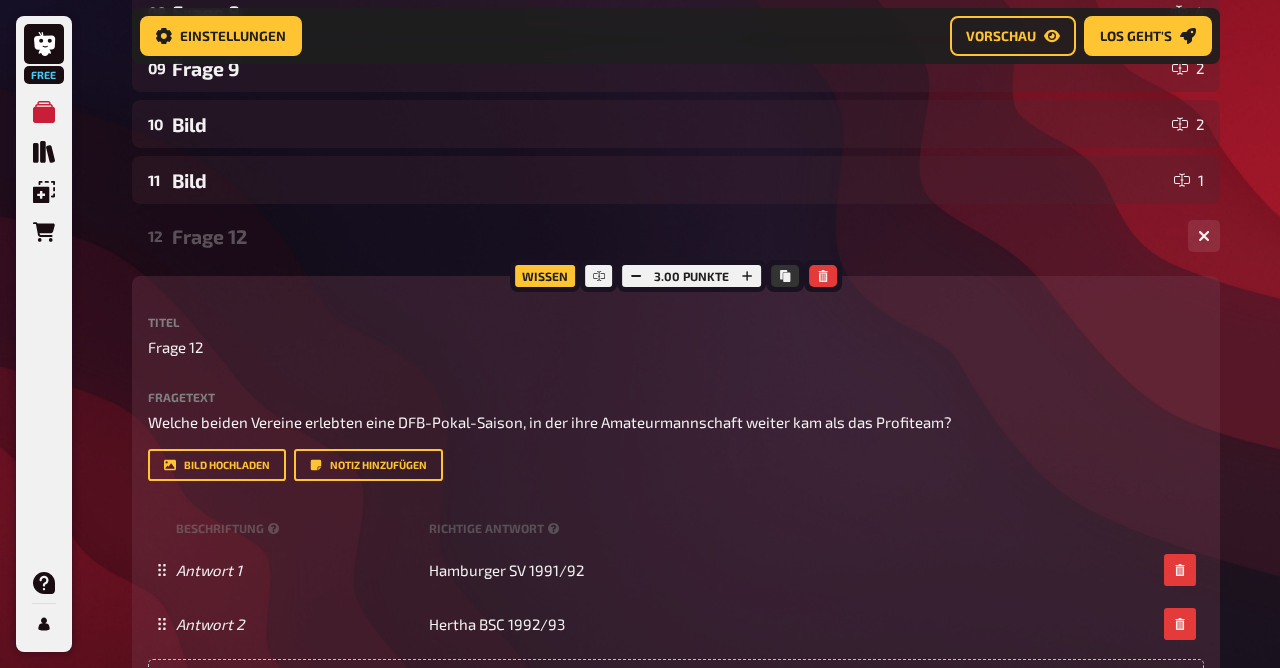 click on "12 Frage 12 2" at bounding box center [676, 236] 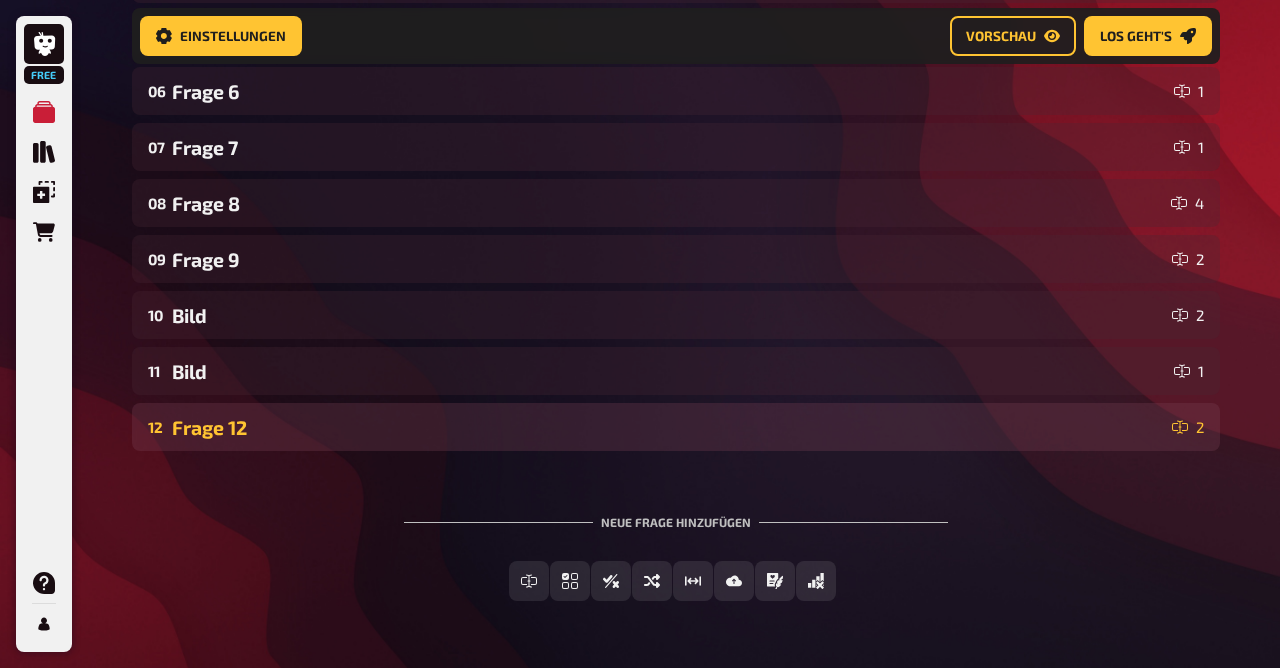 scroll, scrollTop: 668, scrollLeft: 0, axis: vertical 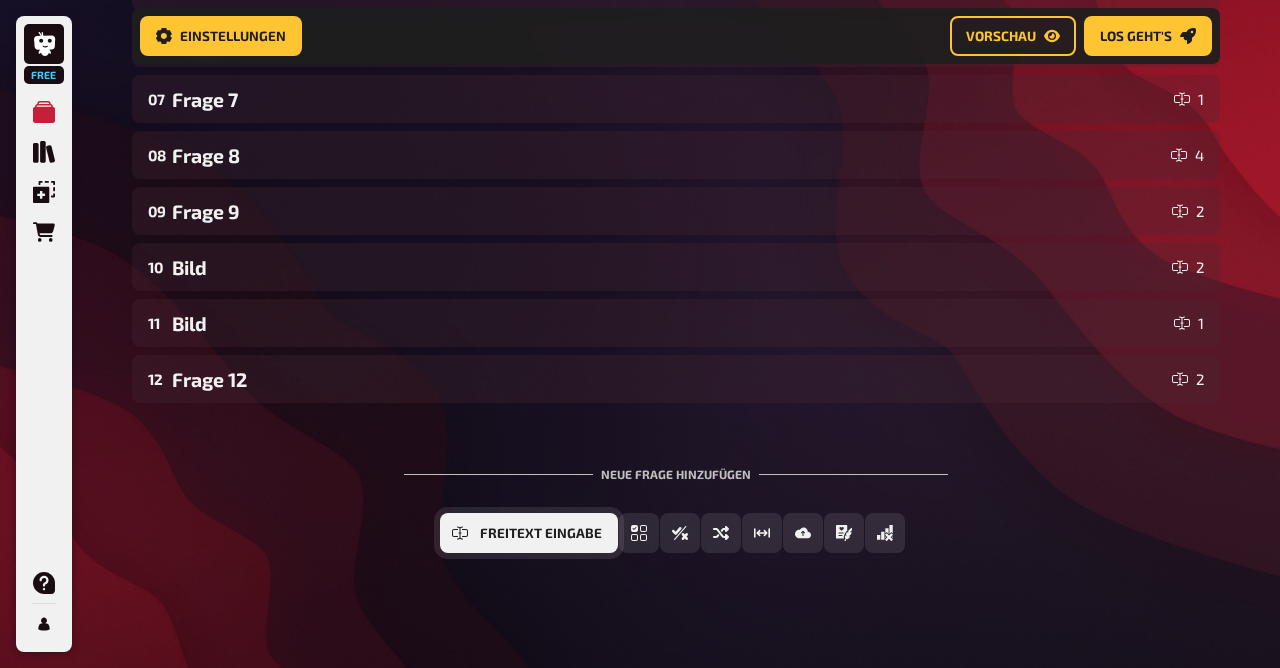 click on "Freitext Eingabe" at bounding box center (541, 534) 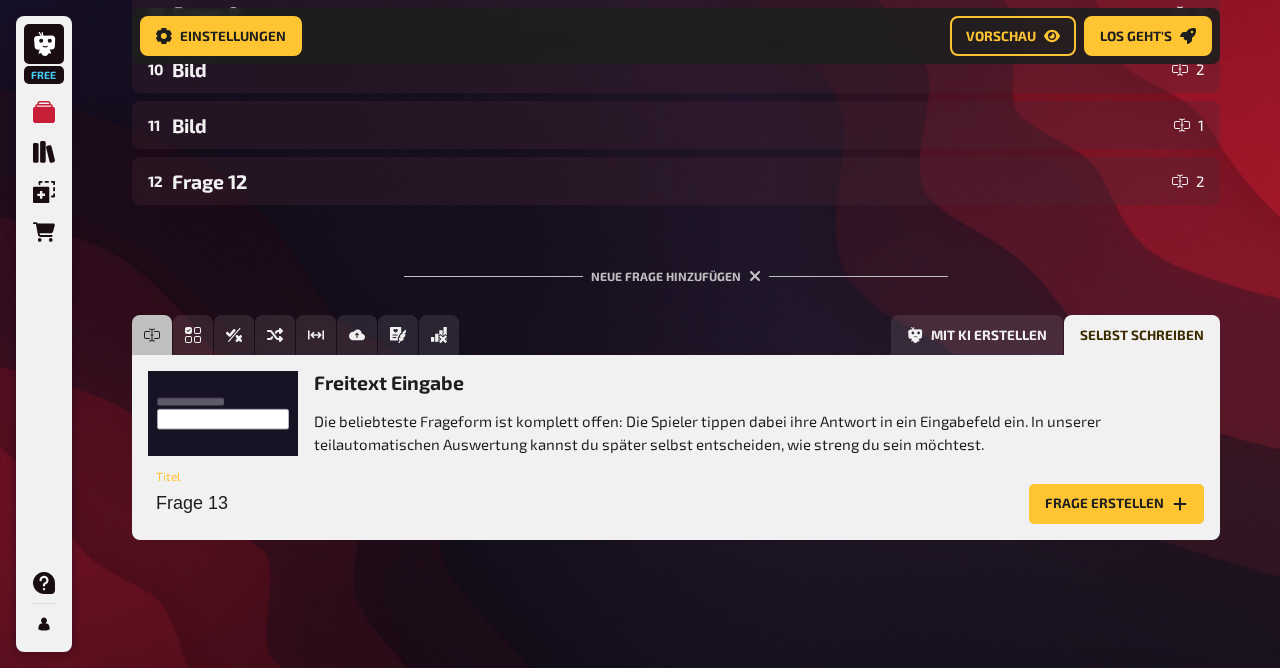 scroll, scrollTop: 867, scrollLeft: 0, axis: vertical 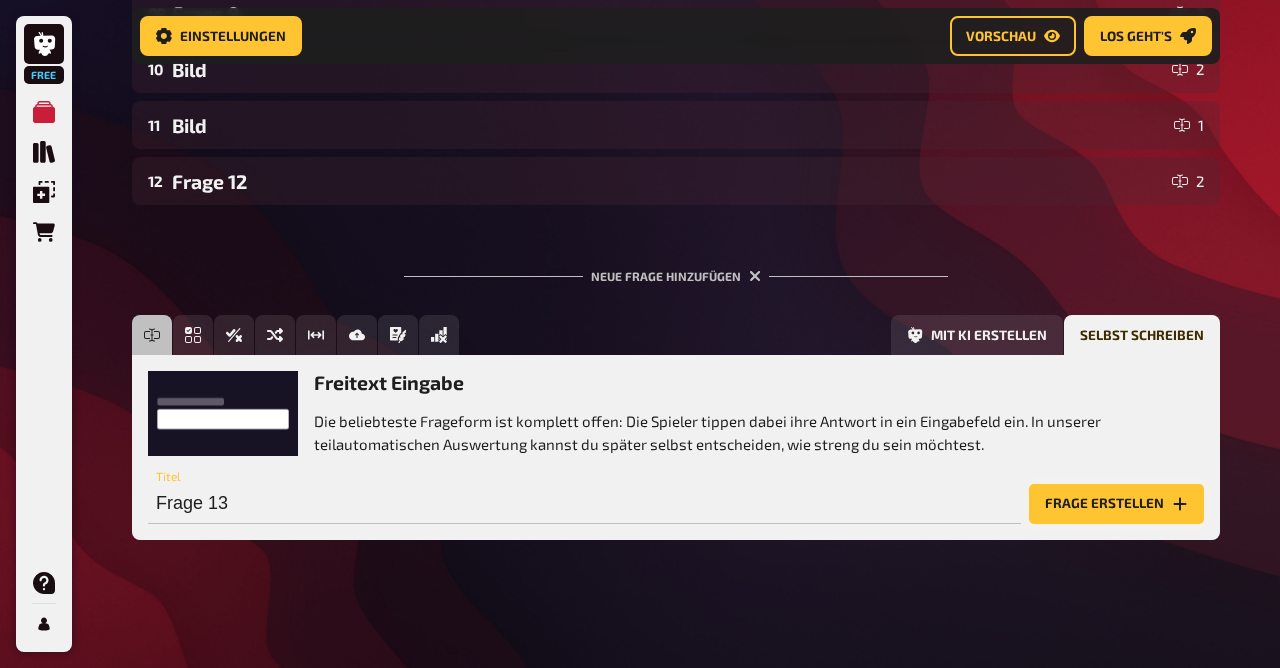 click on "Frage erstellen" at bounding box center (1116, 504) 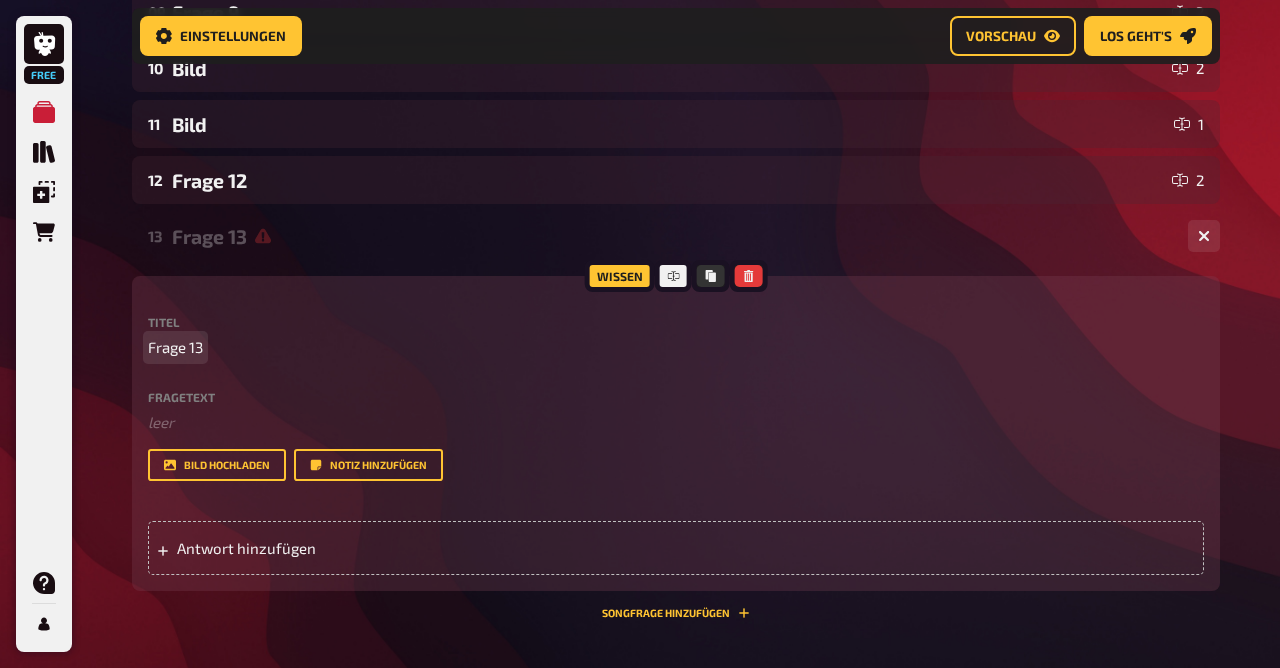 click on "Frage 13" at bounding box center (175, 347) 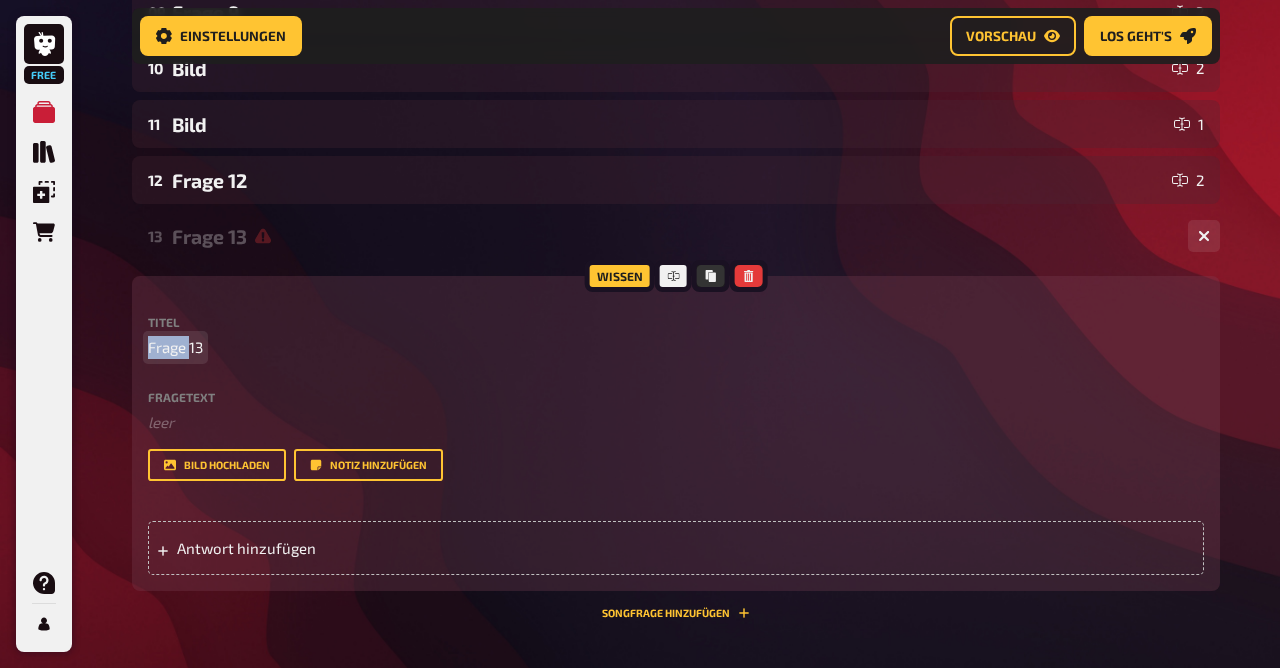 click on "Frage 13" at bounding box center [175, 347] 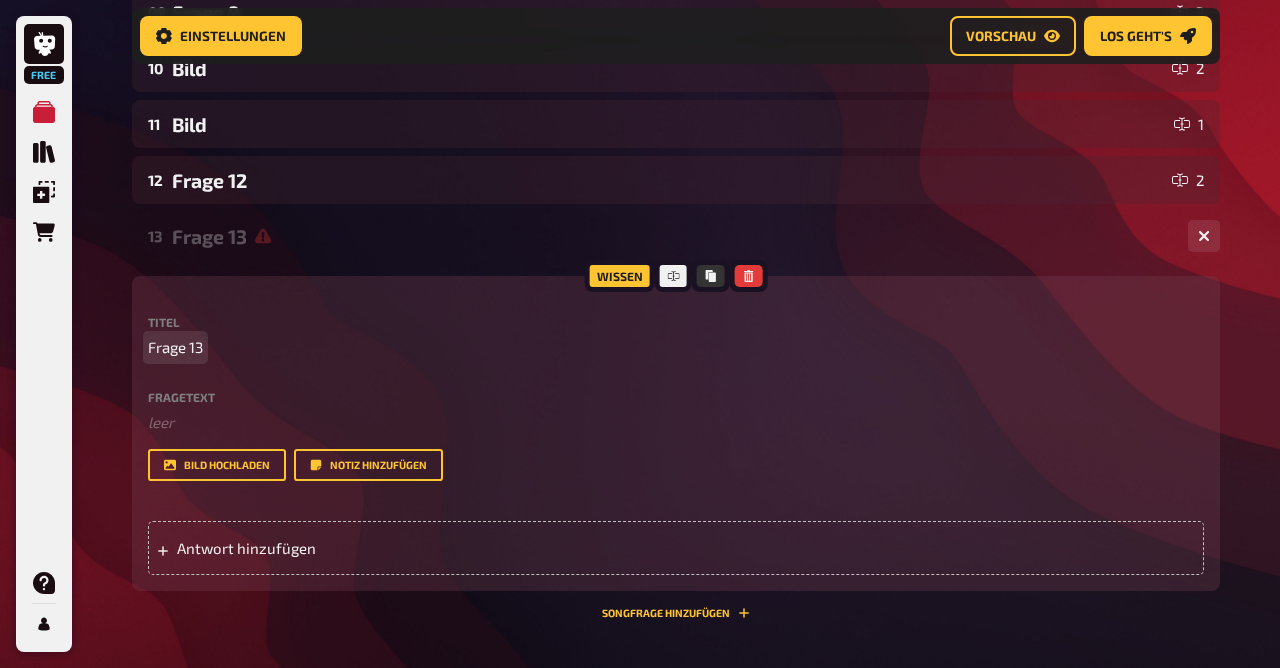 click on "Frage 13" at bounding box center [175, 347] 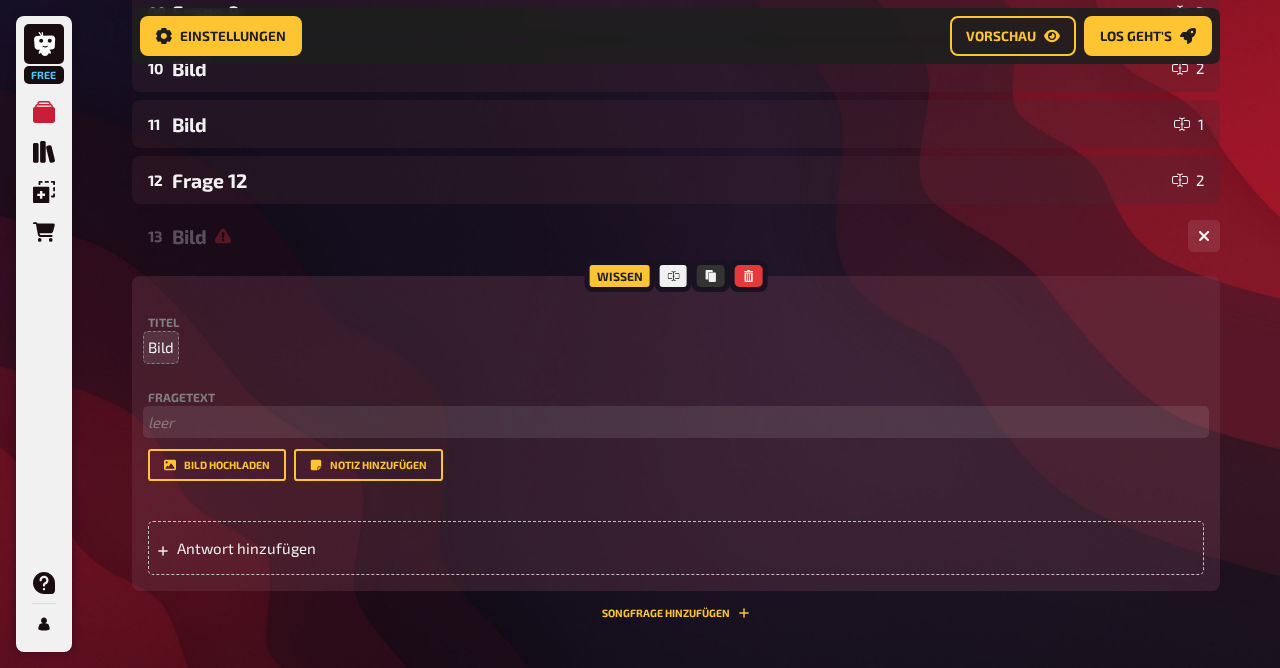 type 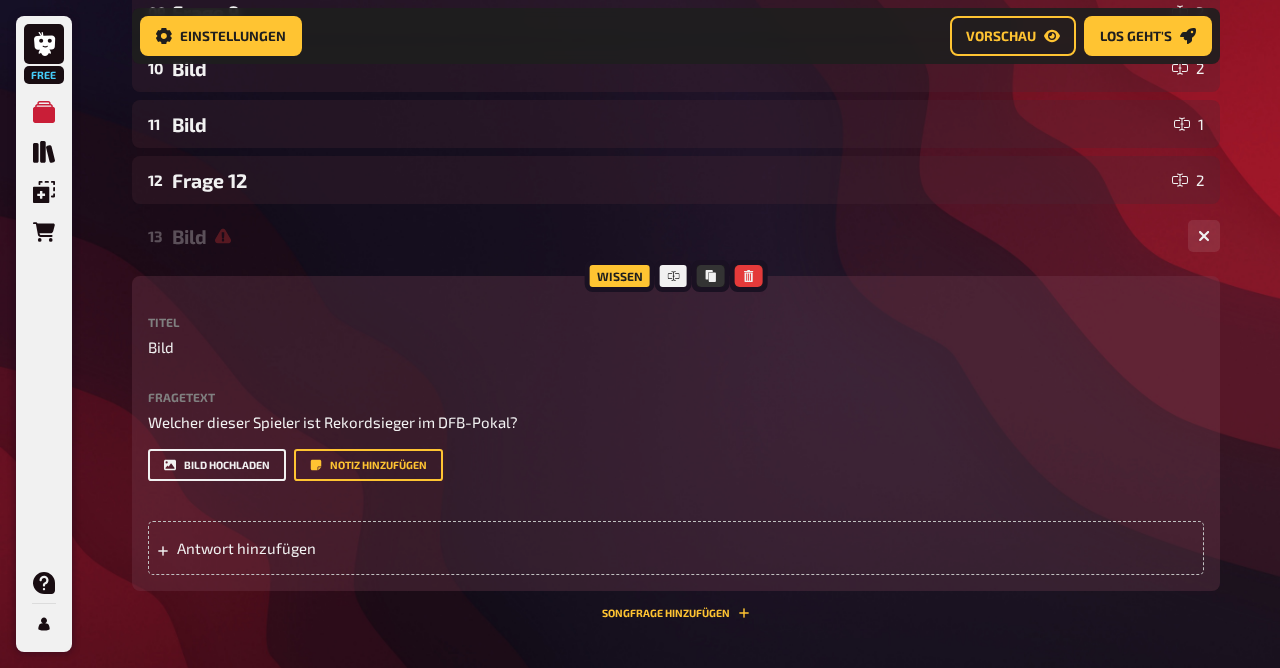 click on "Bild hochladen" at bounding box center [217, 465] 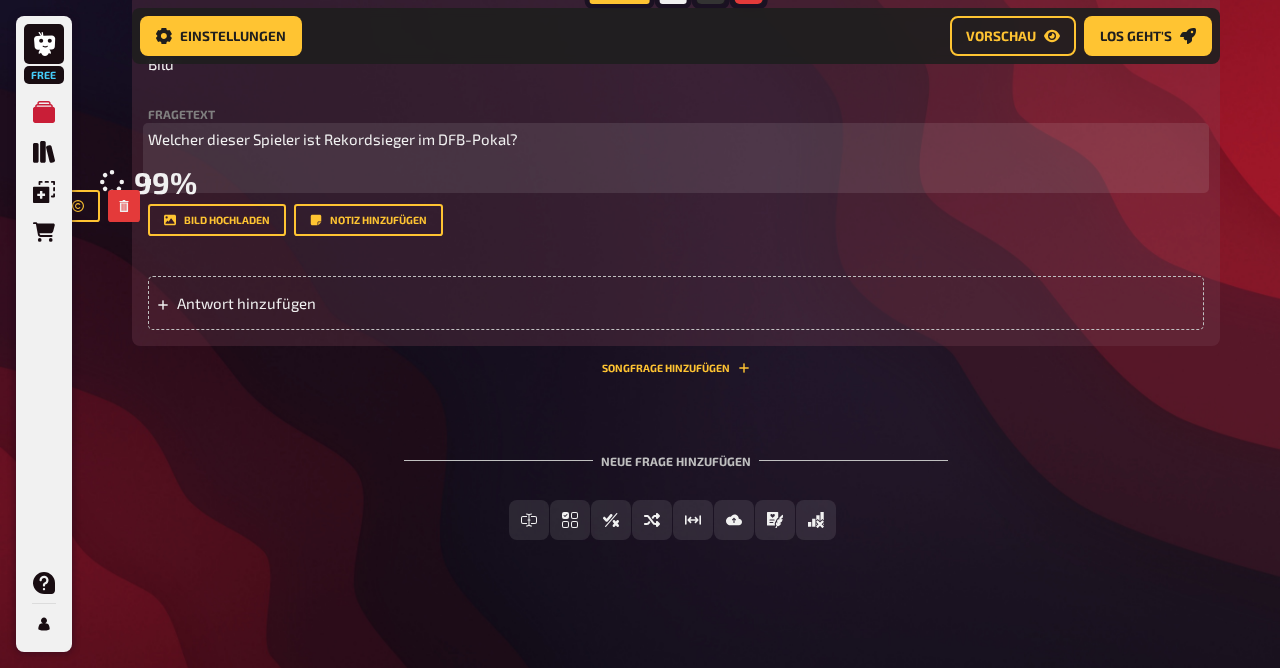 scroll, scrollTop: 1308, scrollLeft: 0, axis: vertical 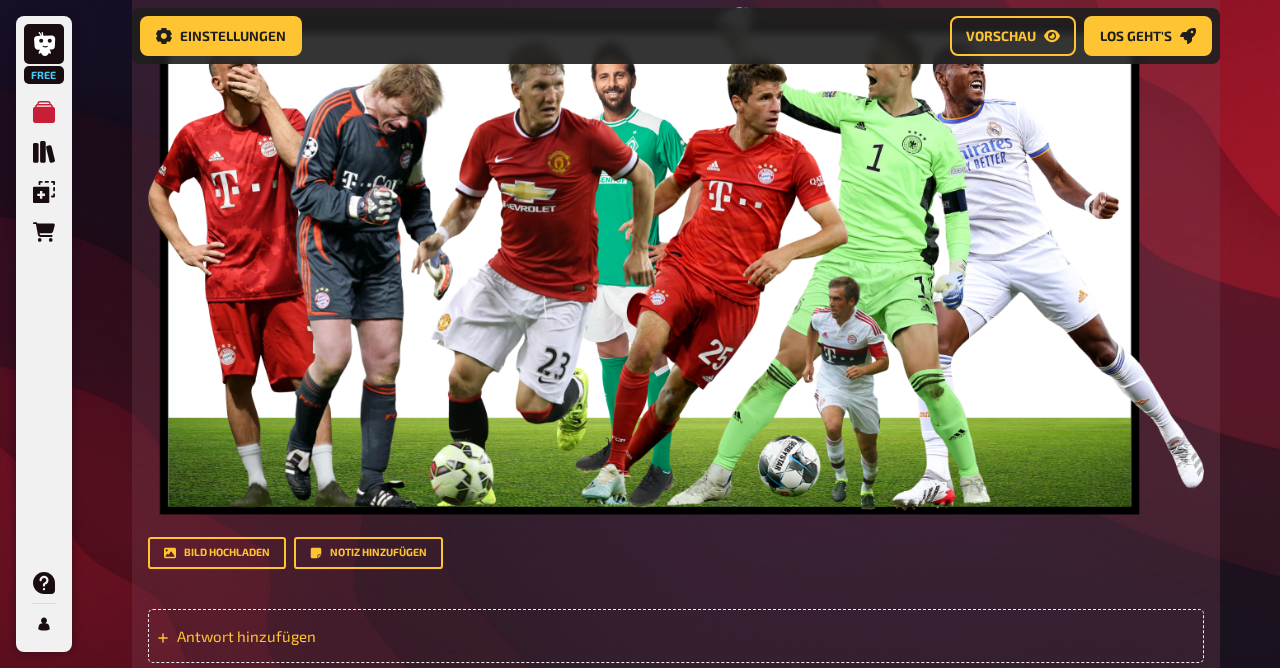 click on "Antwort hinzufügen" at bounding box center [676, 636] 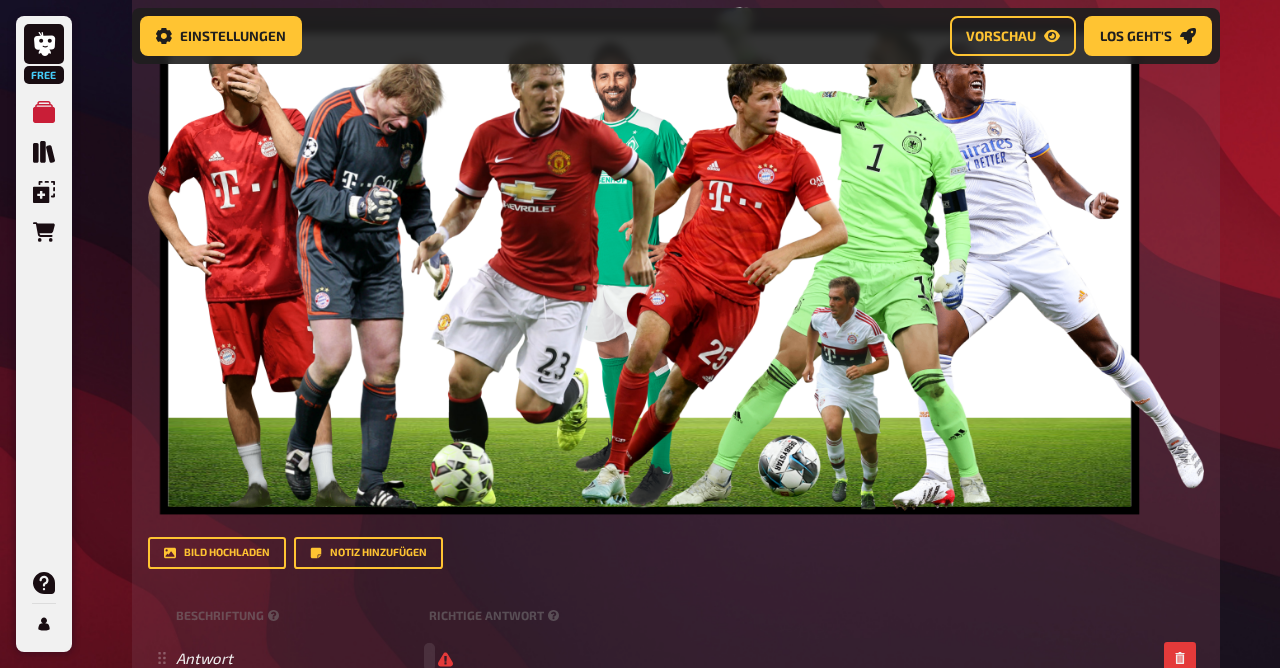 type 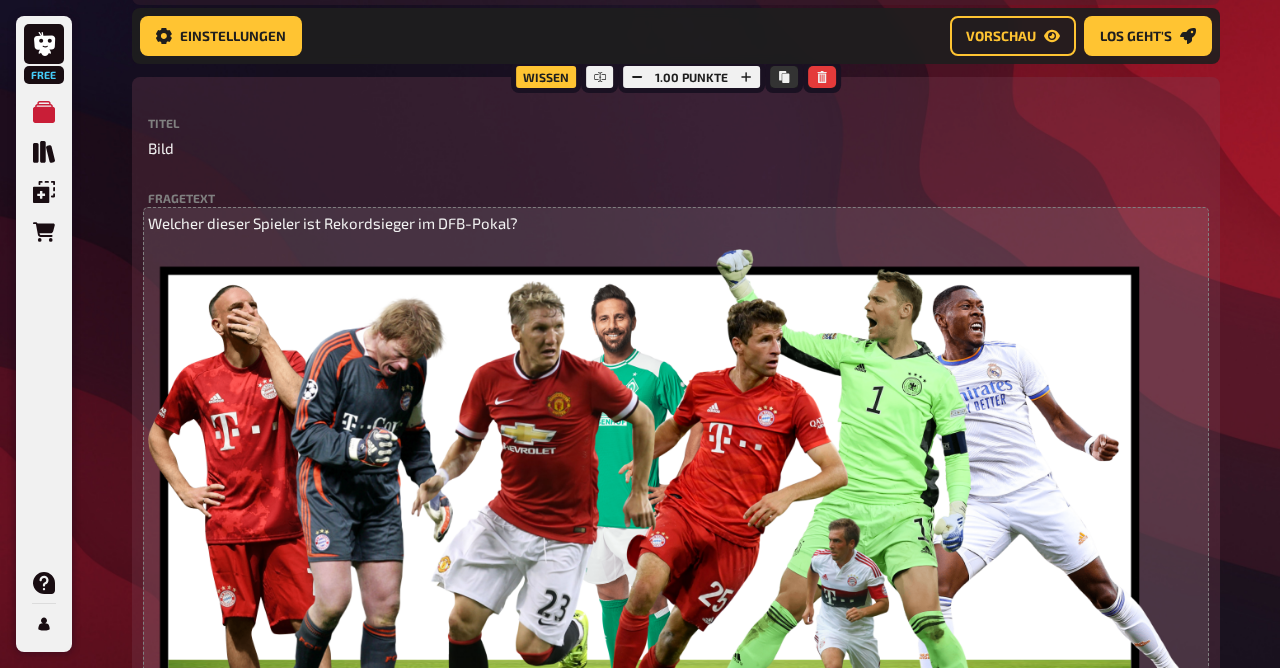 scroll, scrollTop: 1066, scrollLeft: 0, axis: vertical 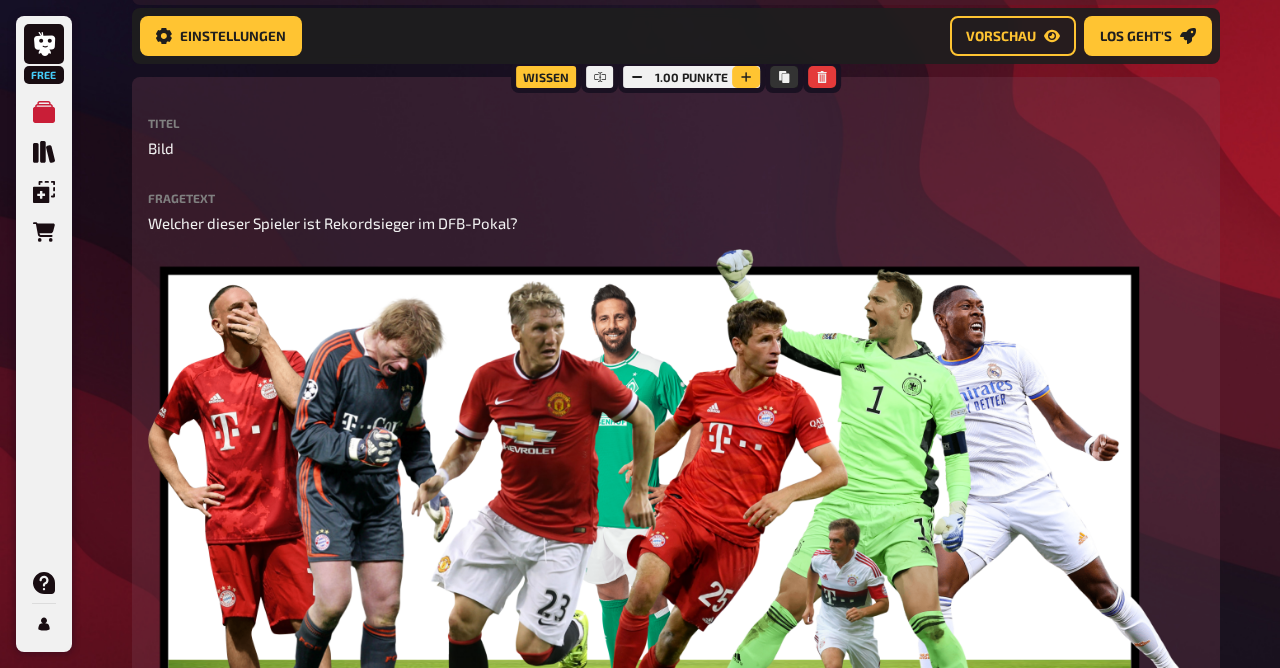 click 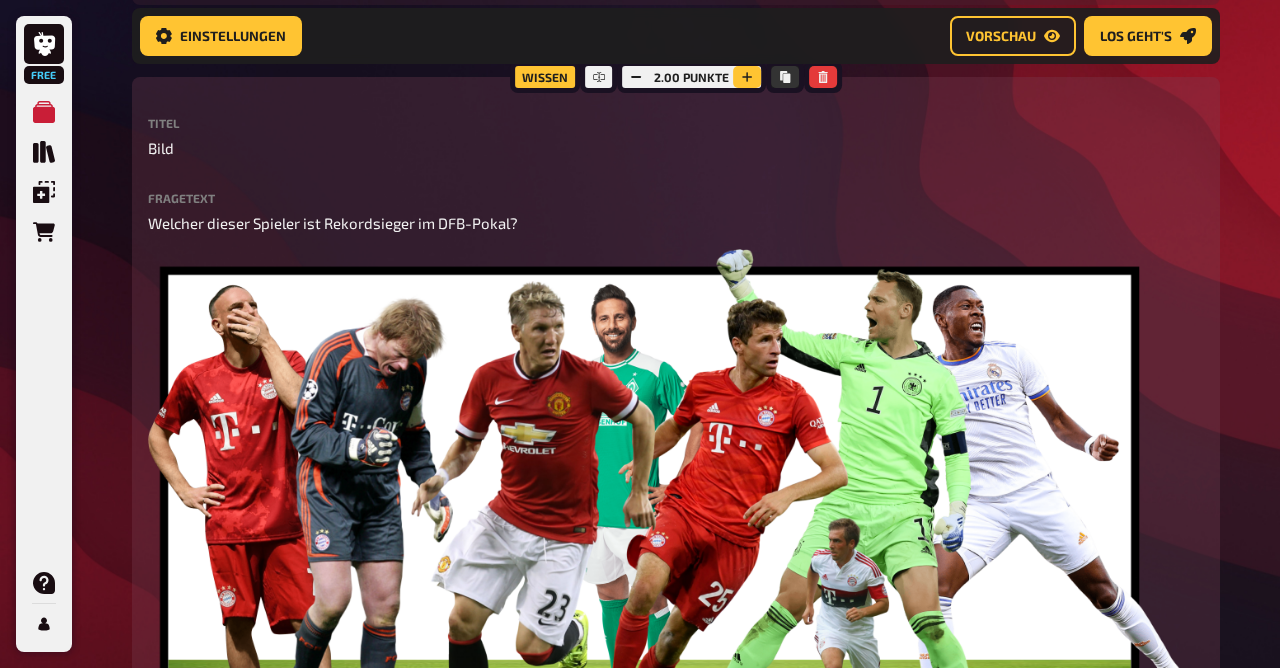 click 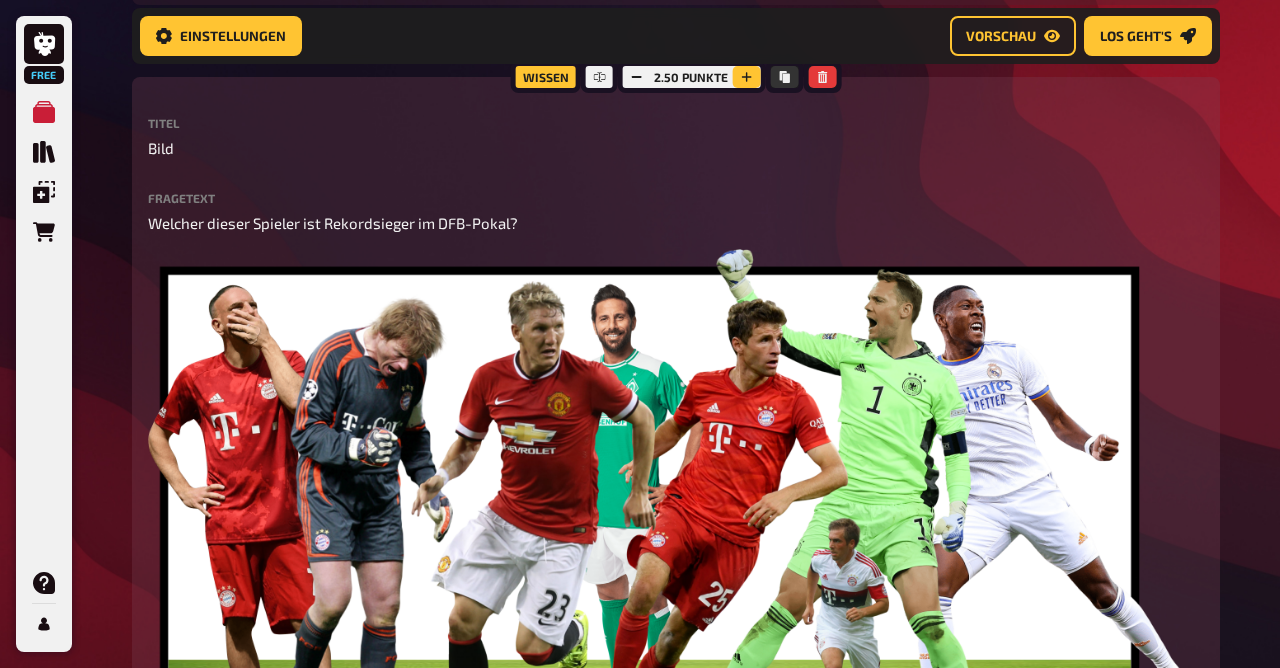 click 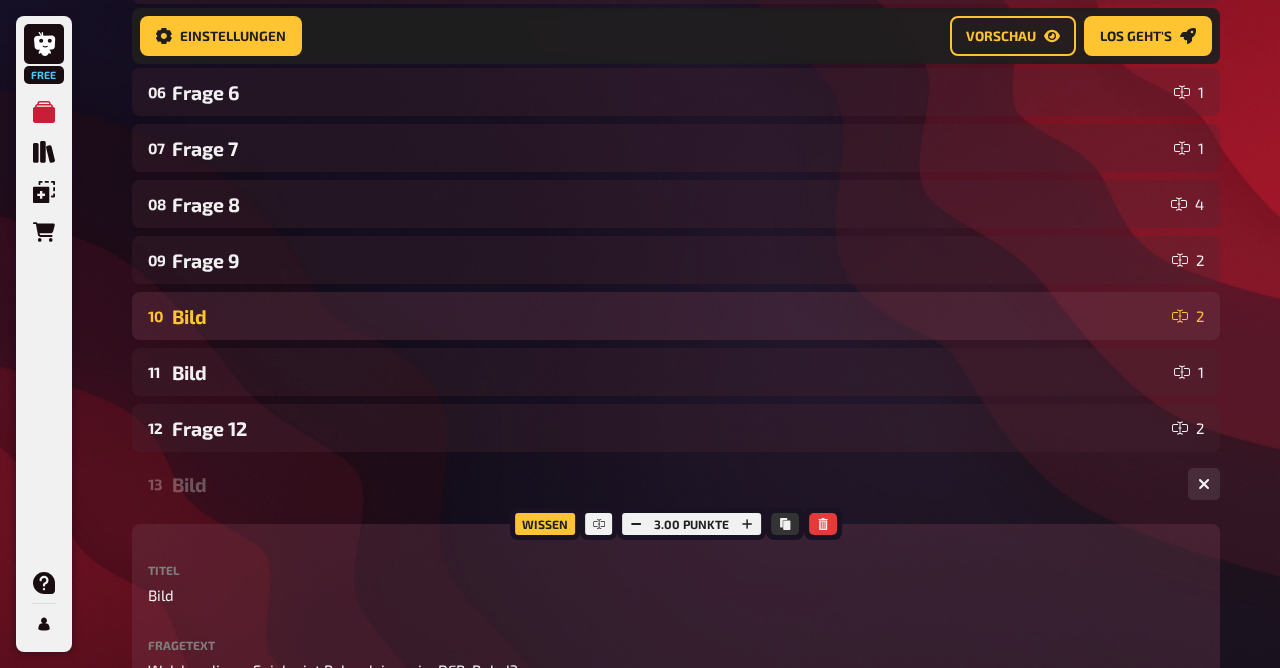 scroll, scrollTop: 624, scrollLeft: 0, axis: vertical 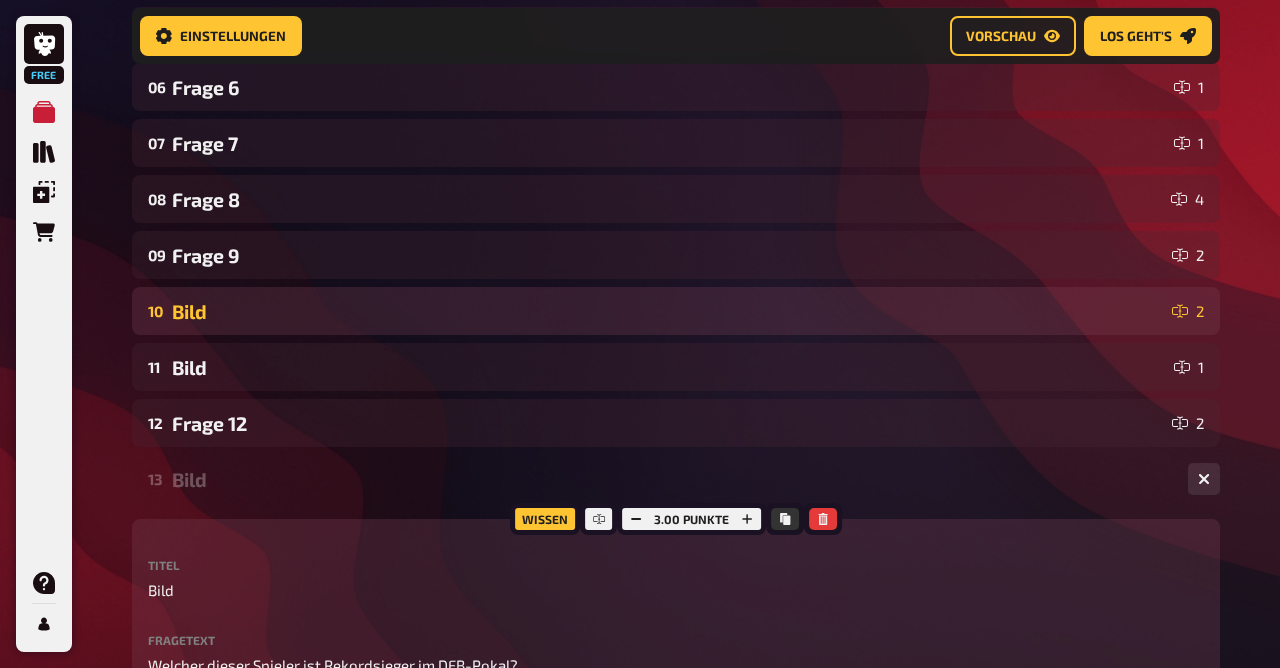click on "10 Bild 2" at bounding box center (676, 311) 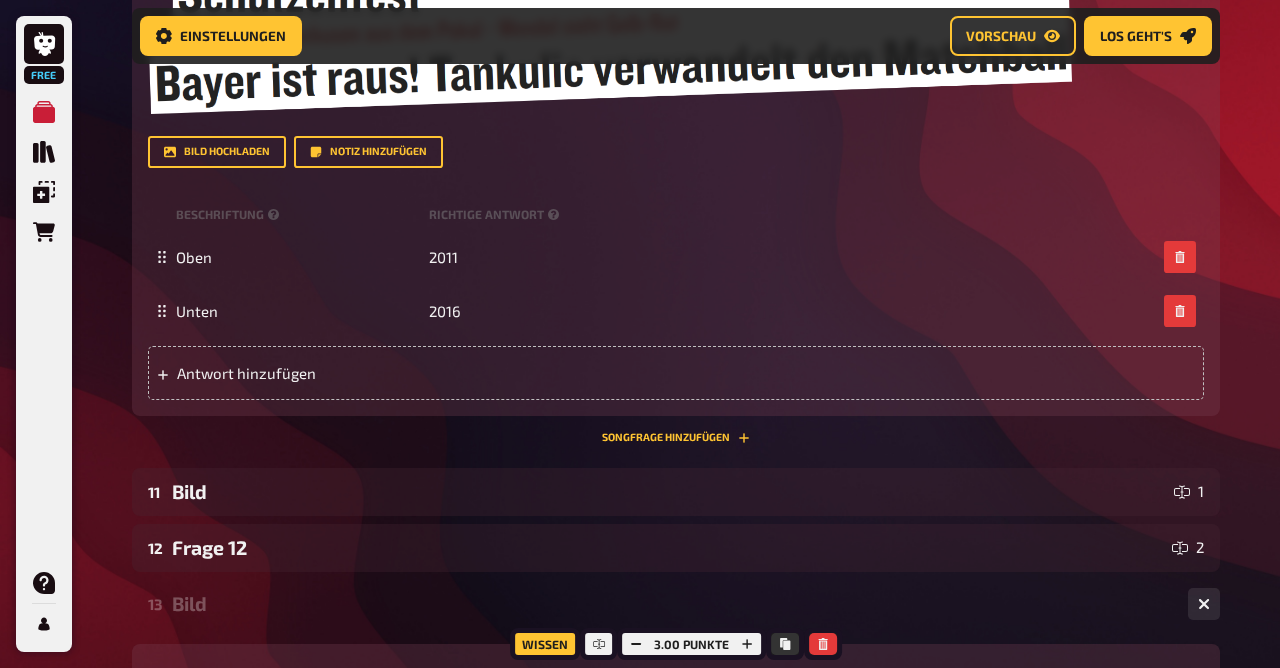 scroll, scrollTop: 2146, scrollLeft: 0, axis: vertical 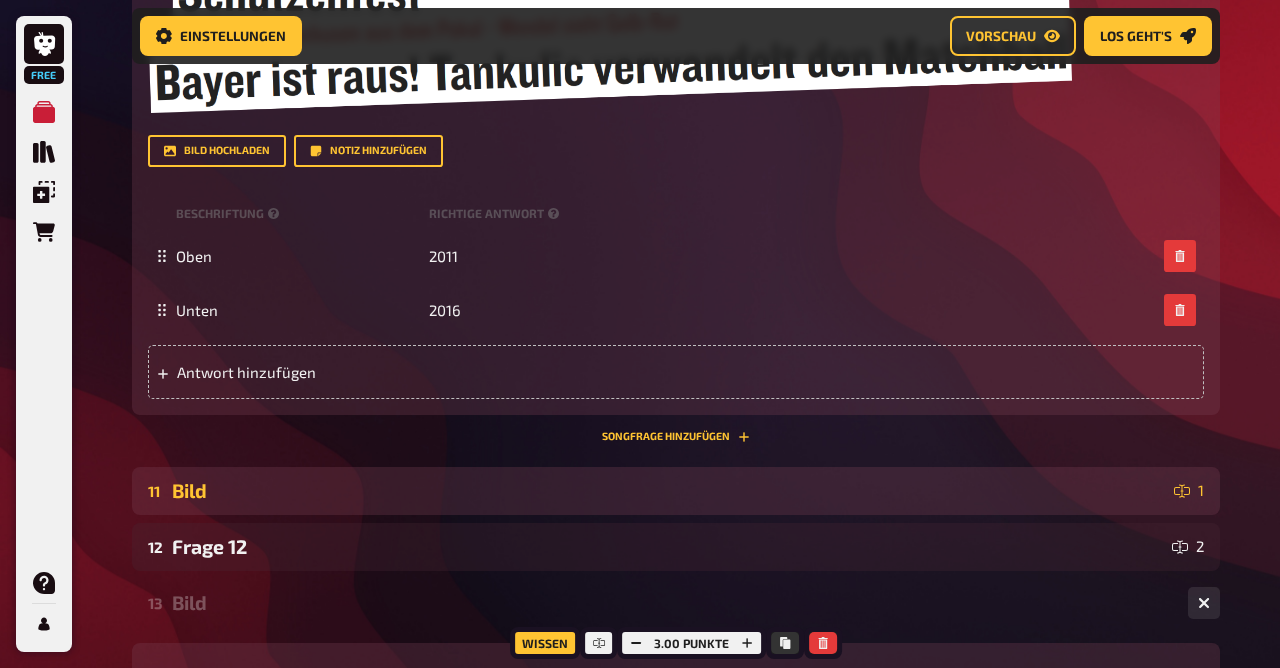 click on "Bild" at bounding box center [669, 490] 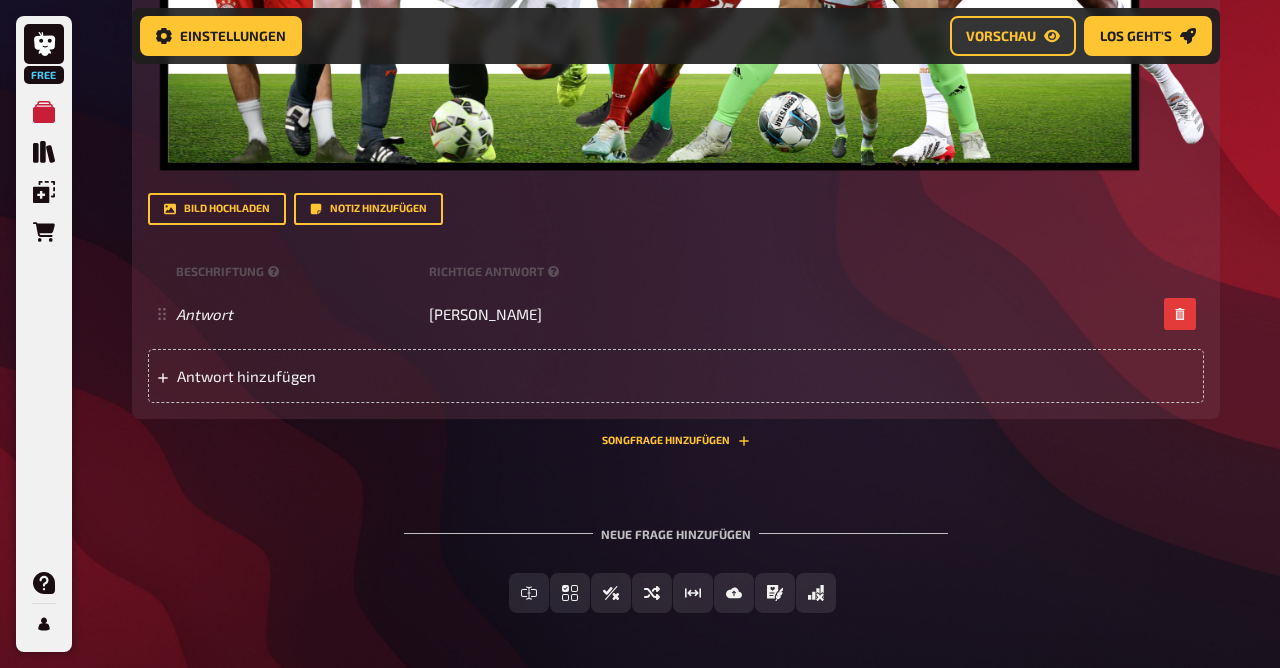 scroll, scrollTop: 4383, scrollLeft: 0, axis: vertical 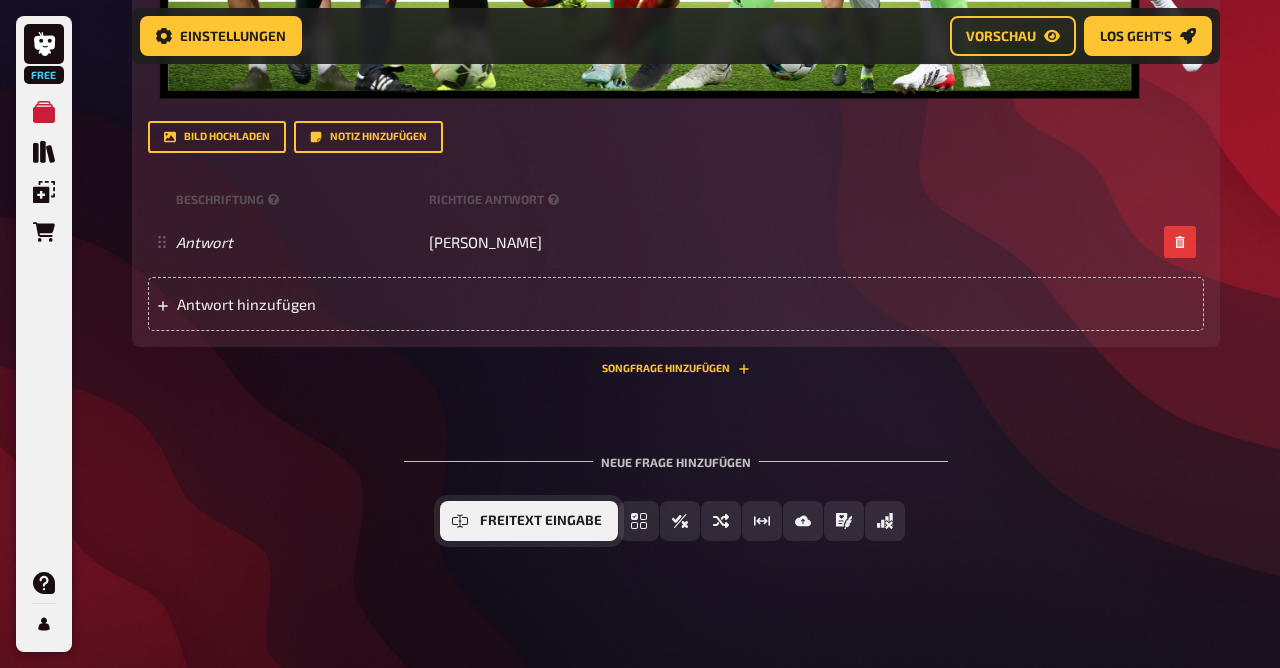 click on "Freitext Eingabe" at bounding box center (541, 521) 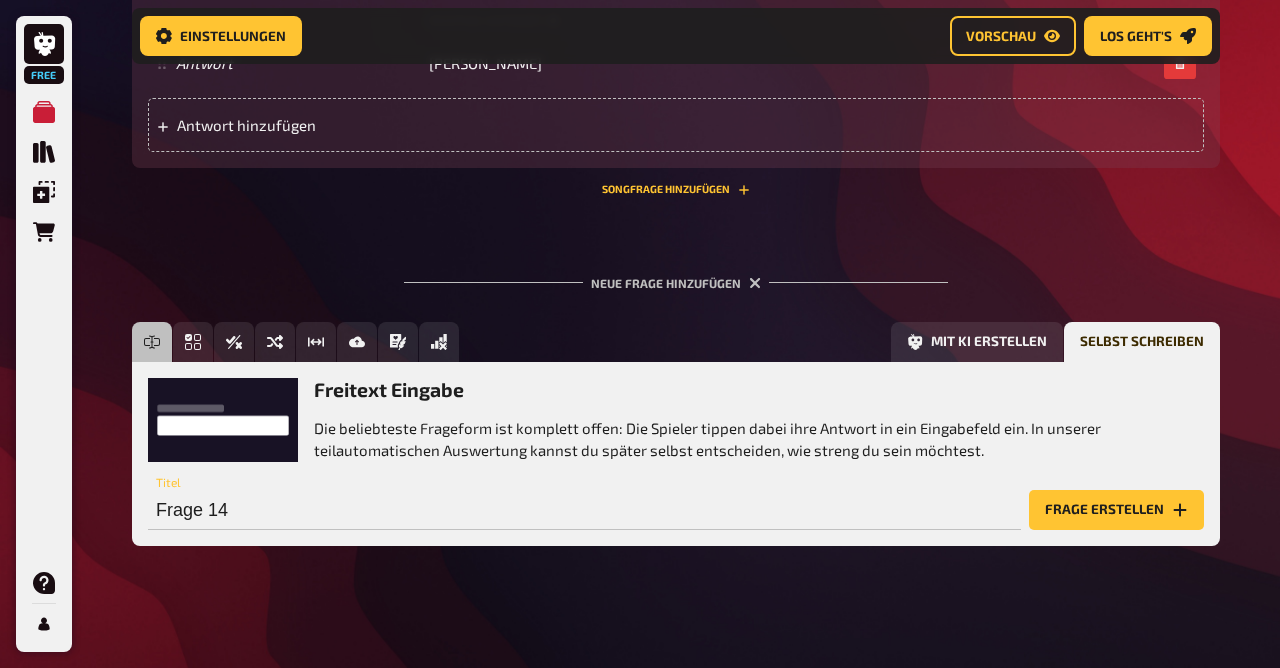 scroll, scrollTop: 4567, scrollLeft: 0, axis: vertical 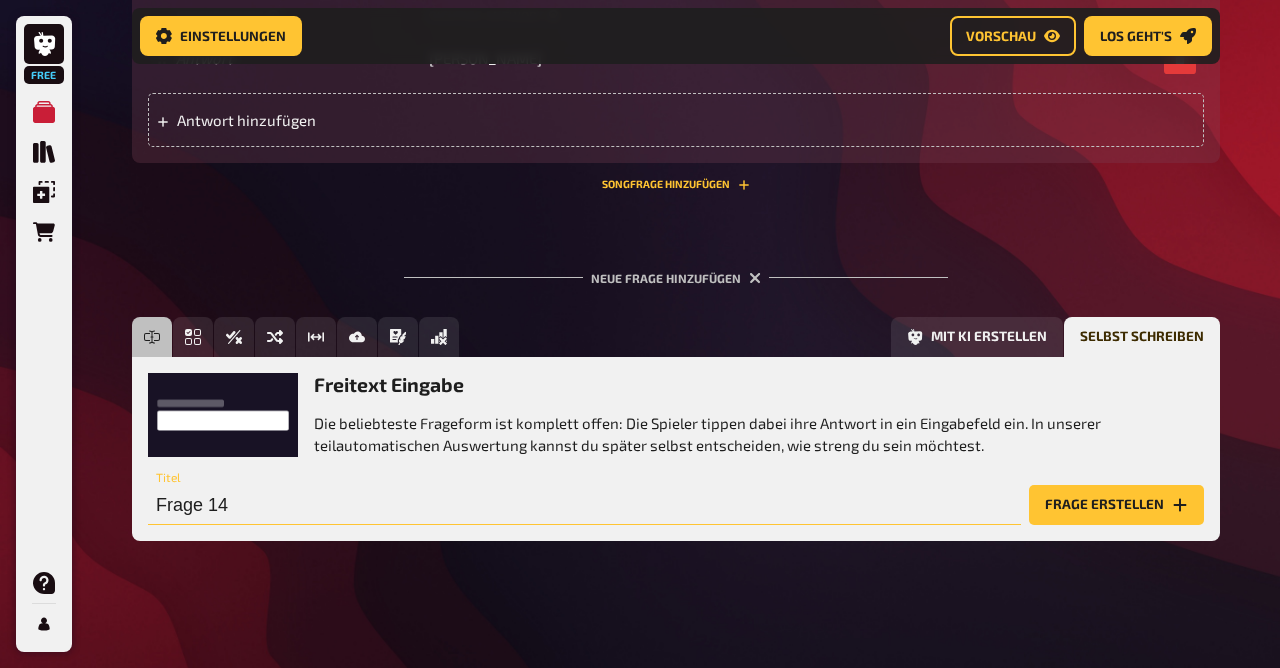 click on "Frage 14" at bounding box center [584, 505] 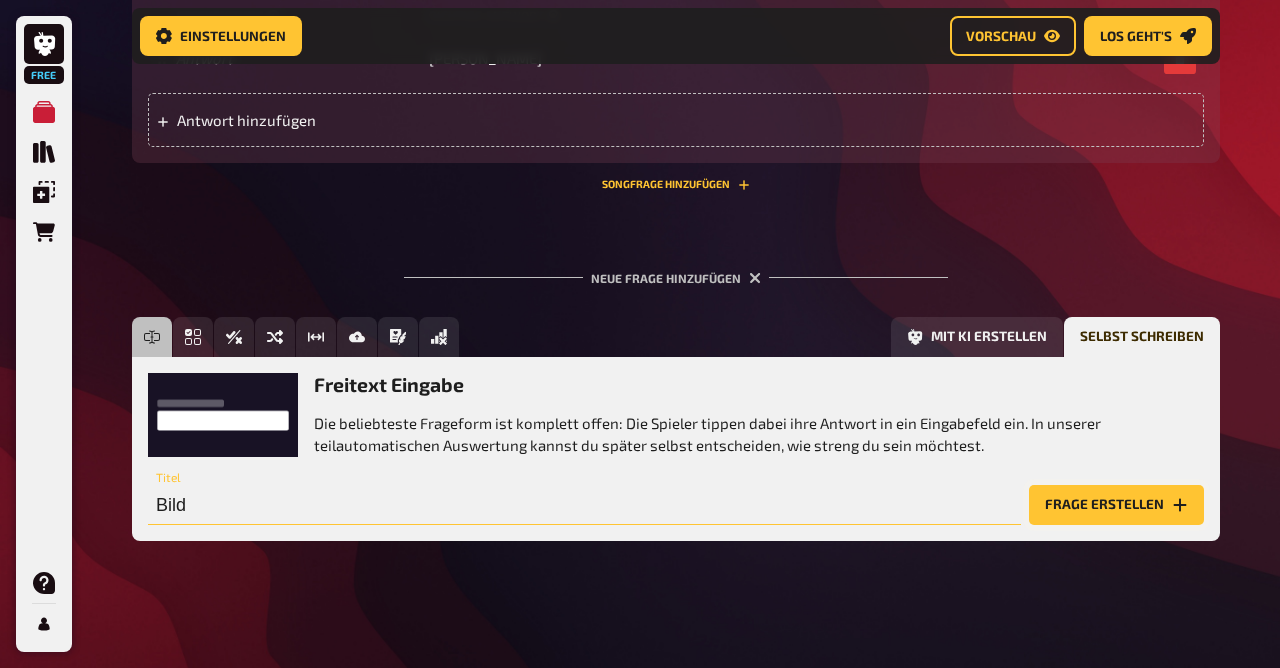 type on "Bild" 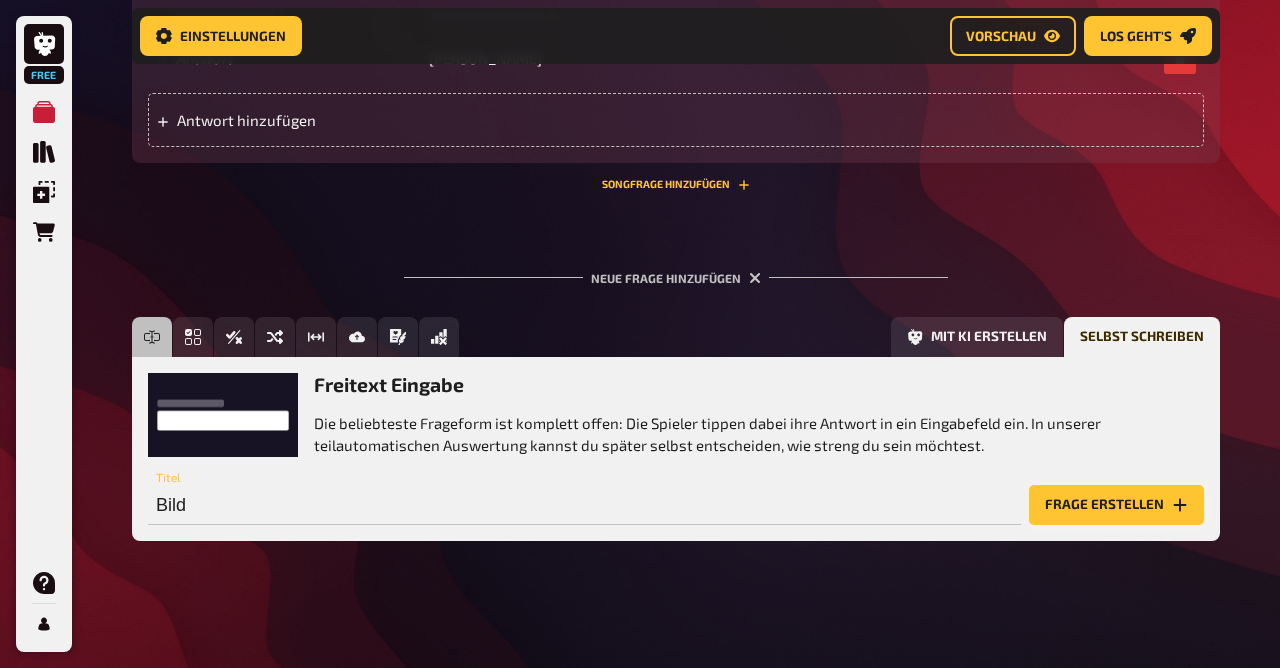 click on "Frage erstellen" at bounding box center [1116, 505] 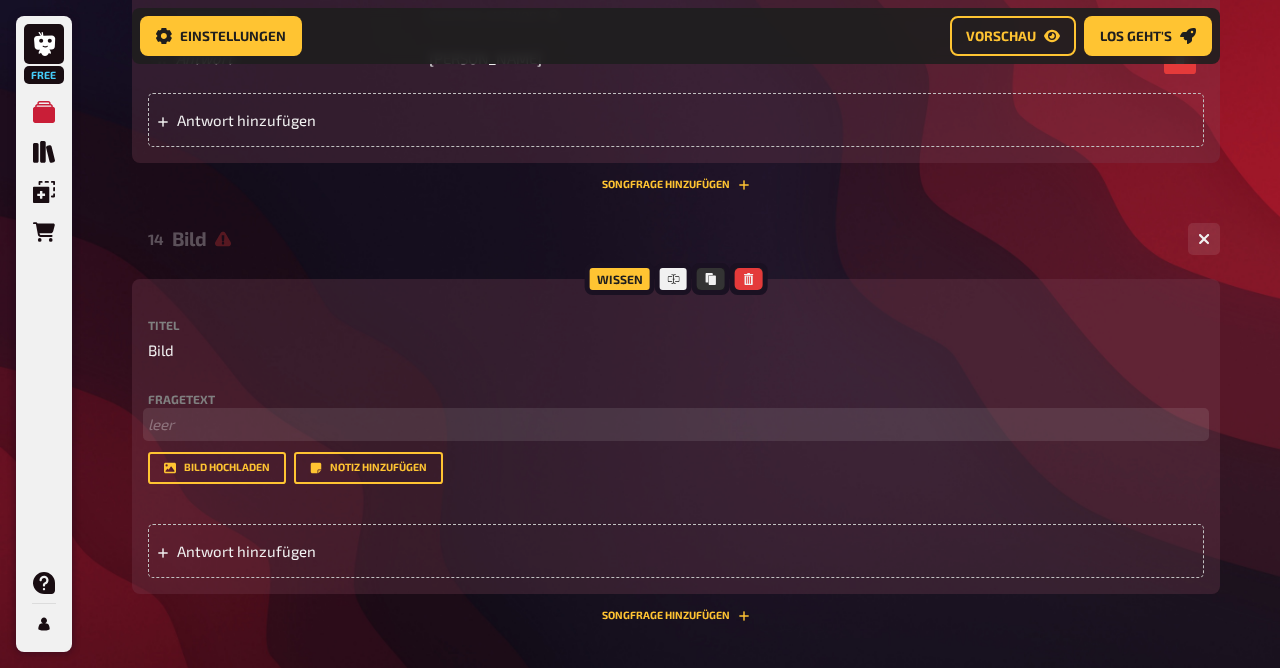 click on "﻿ leer" at bounding box center [676, 424] 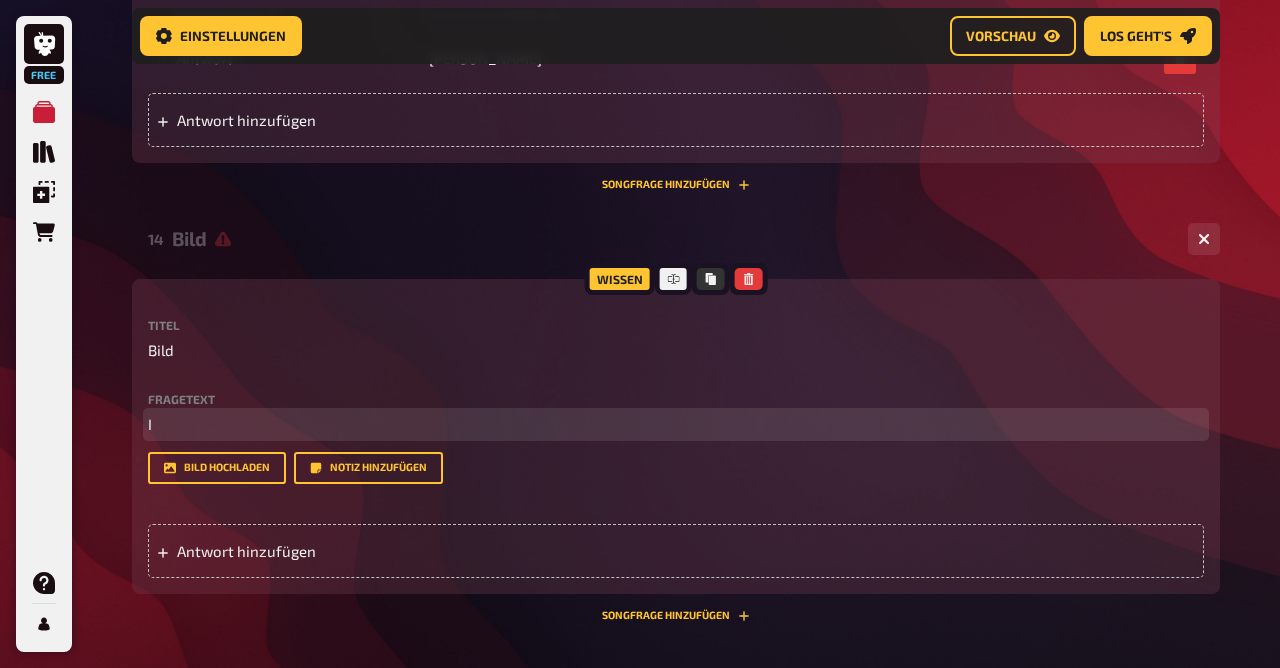 type 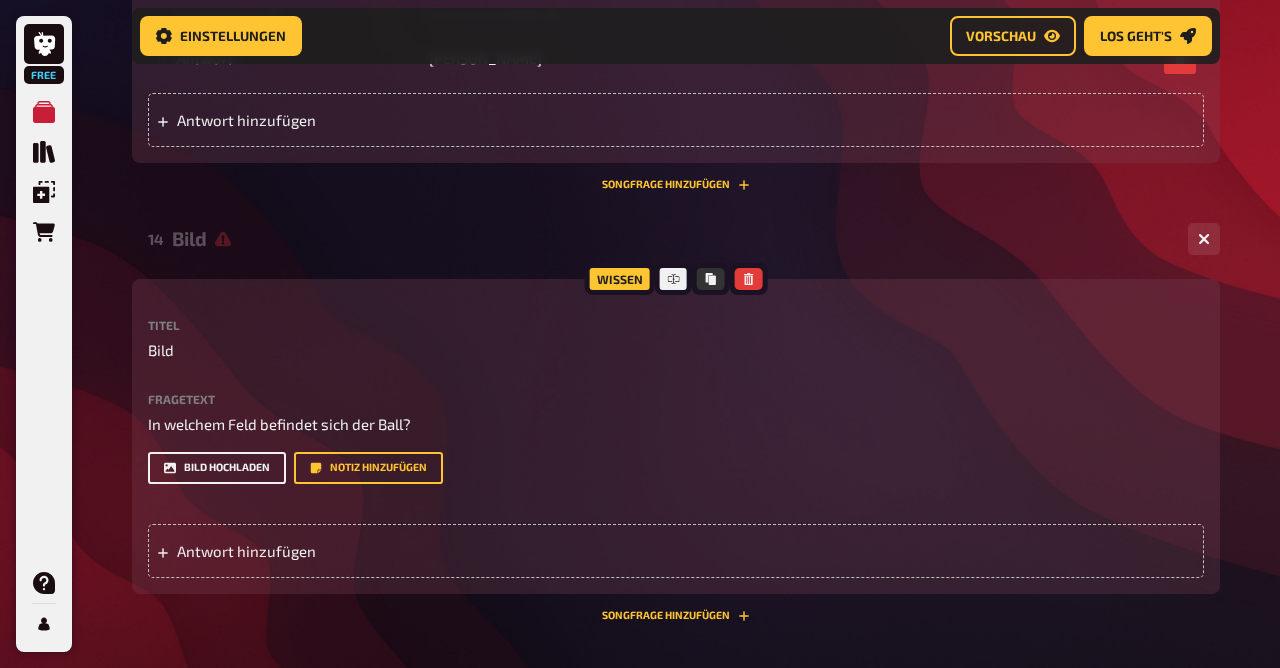 click on "Bild hochladen" at bounding box center (217, 468) 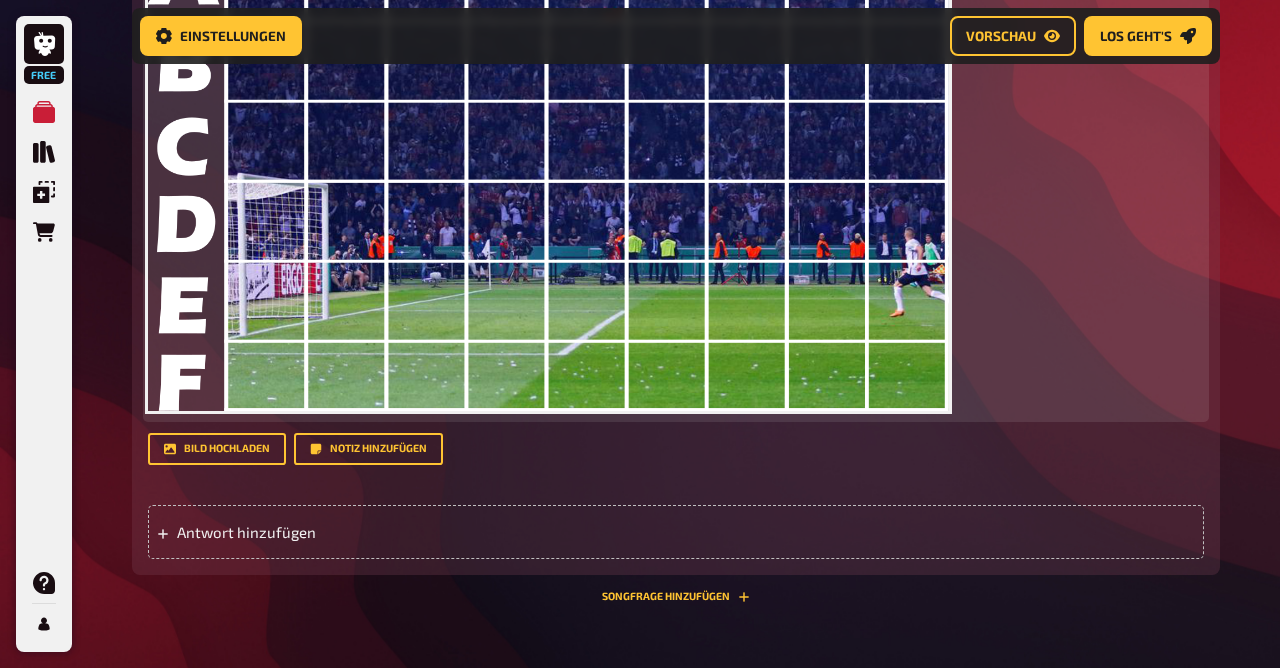 scroll, scrollTop: 5143, scrollLeft: 0, axis: vertical 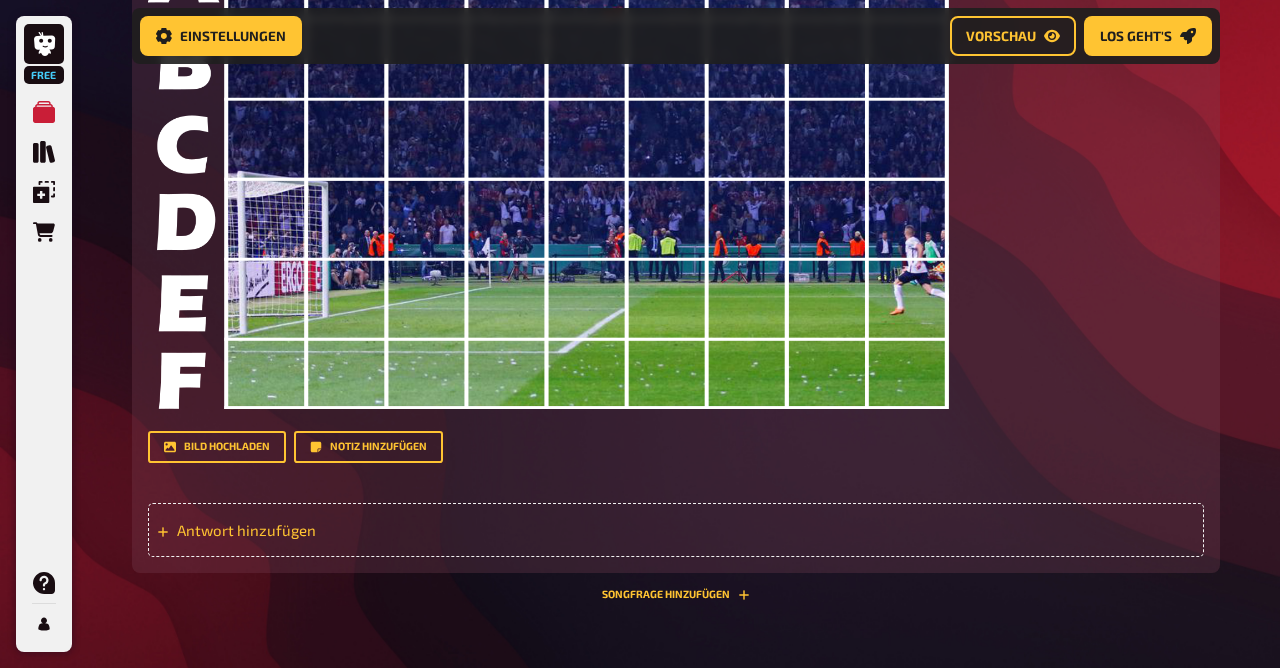 click on "Antwort hinzufügen" at bounding box center [332, 530] 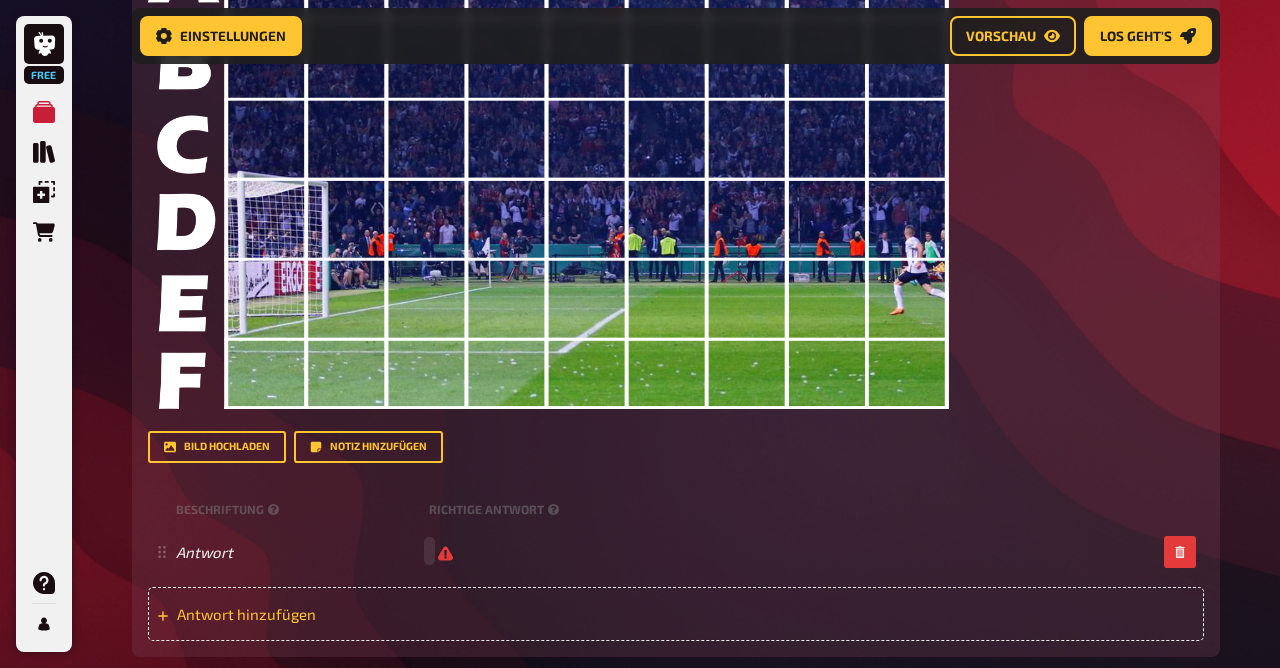 type 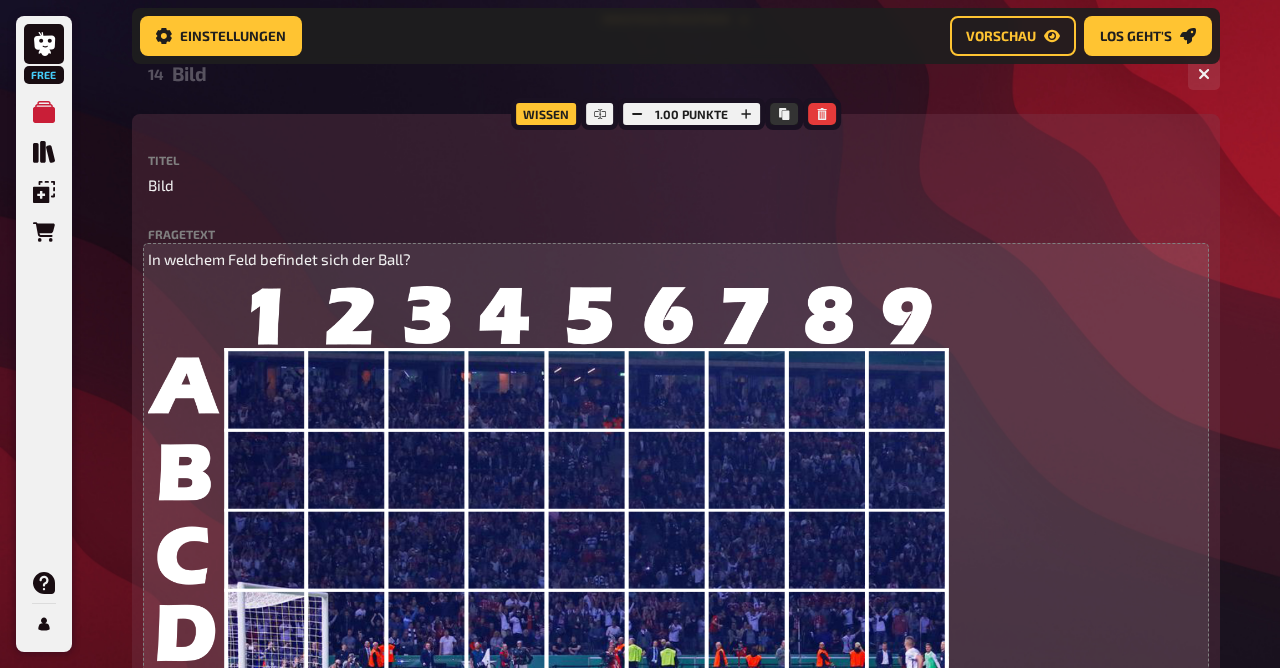 scroll, scrollTop: 4728, scrollLeft: 0, axis: vertical 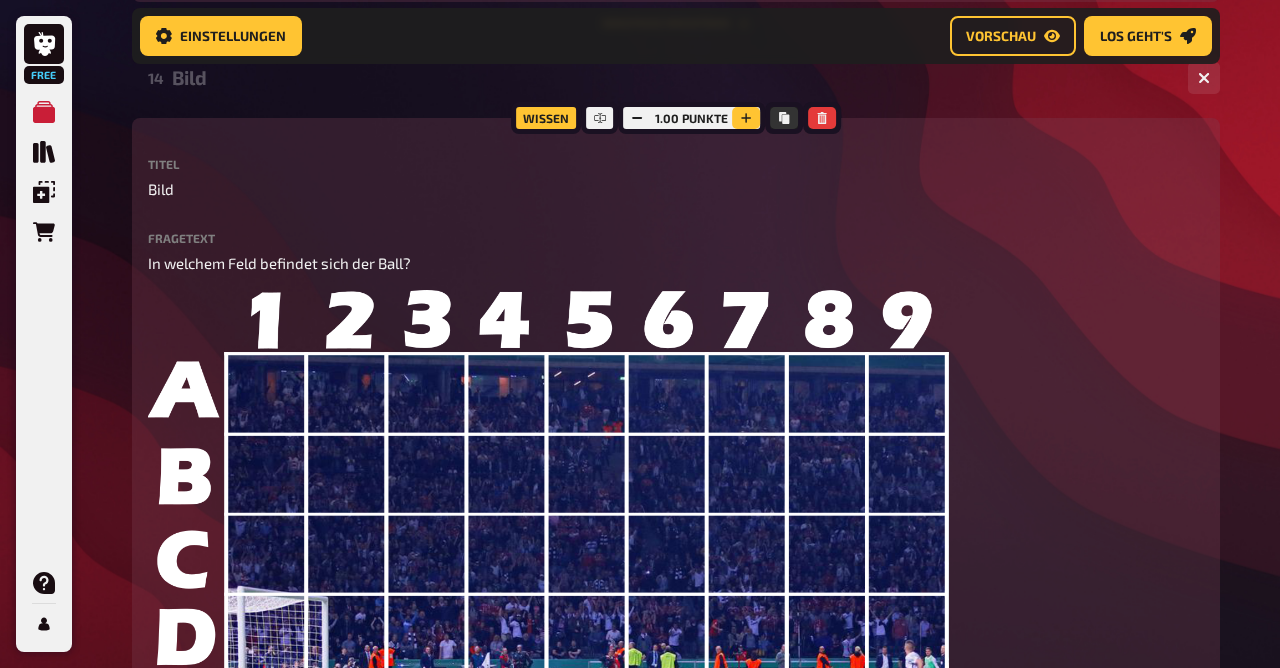 click 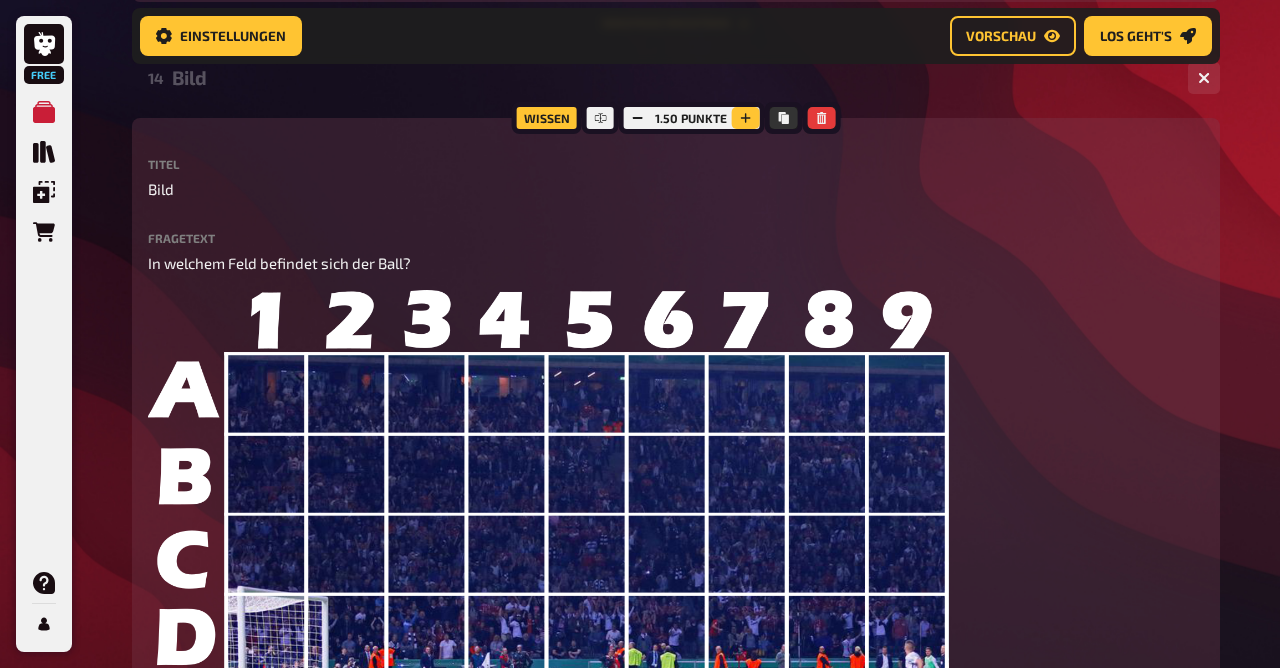 click 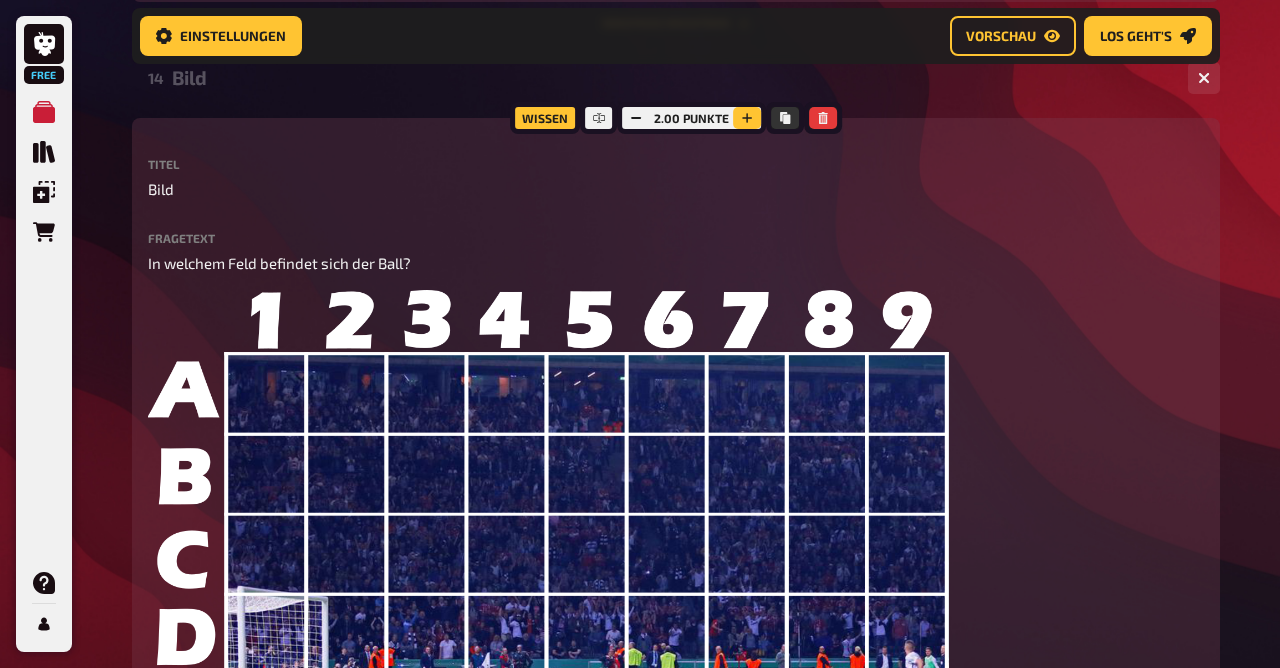 click at bounding box center [747, 118] 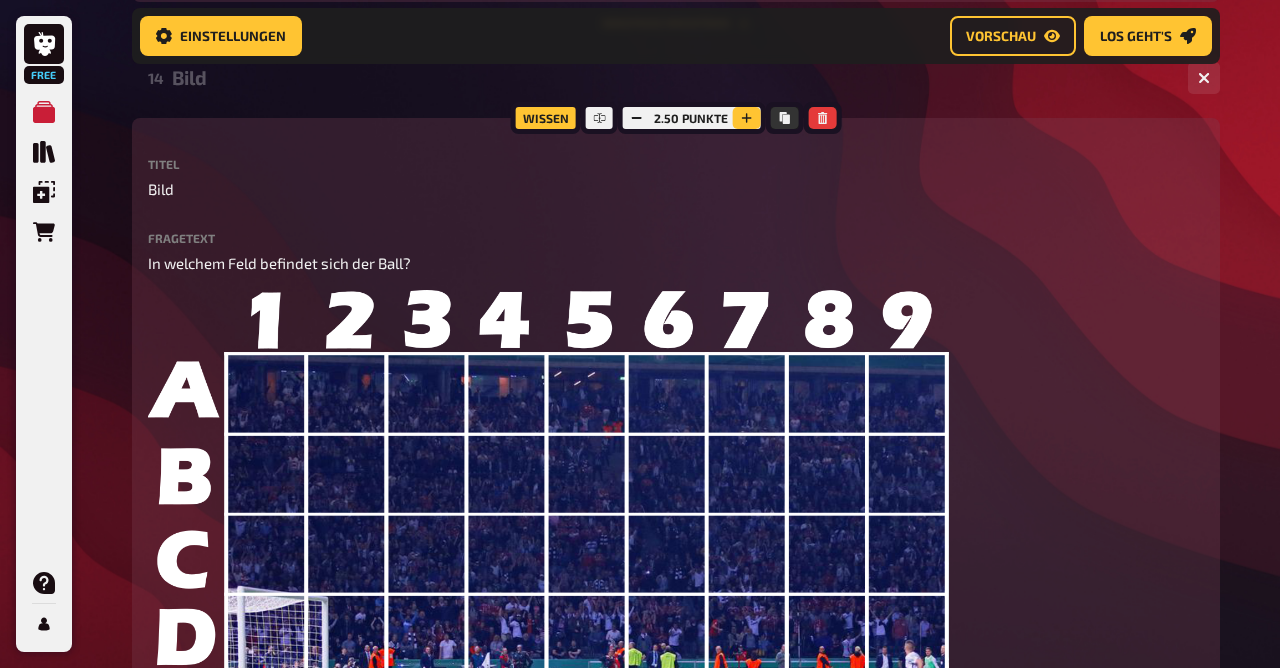 click at bounding box center [746, 118] 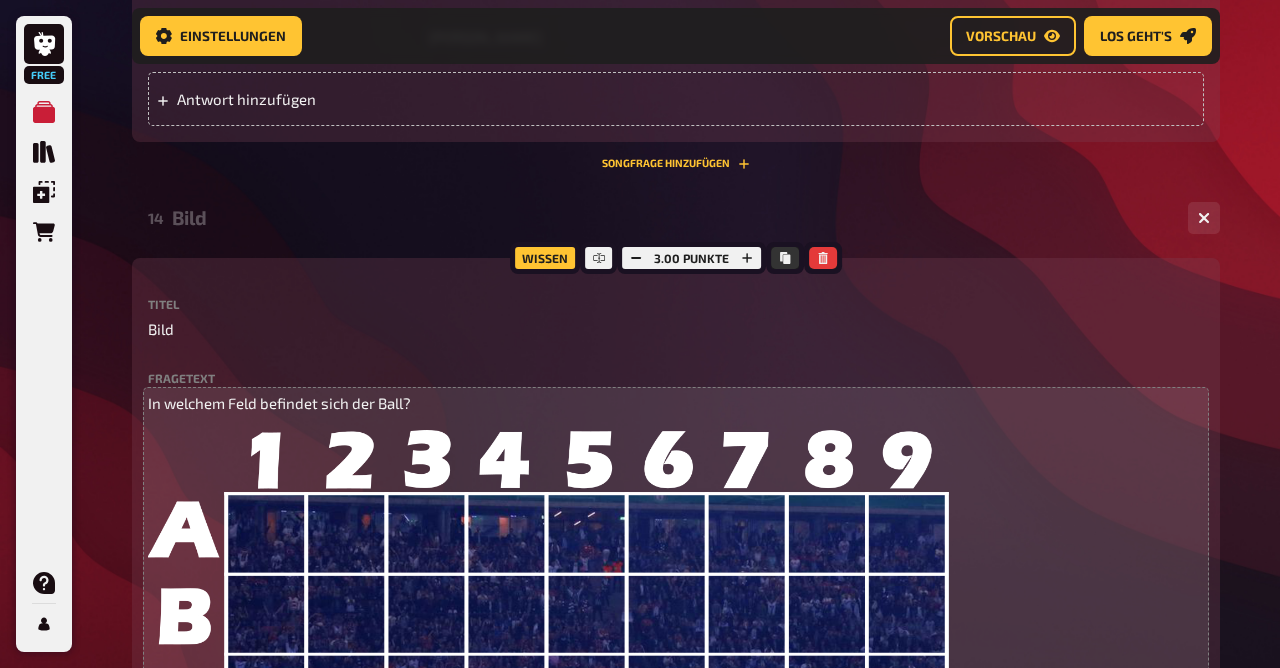 scroll, scrollTop: 4587, scrollLeft: 0, axis: vertical 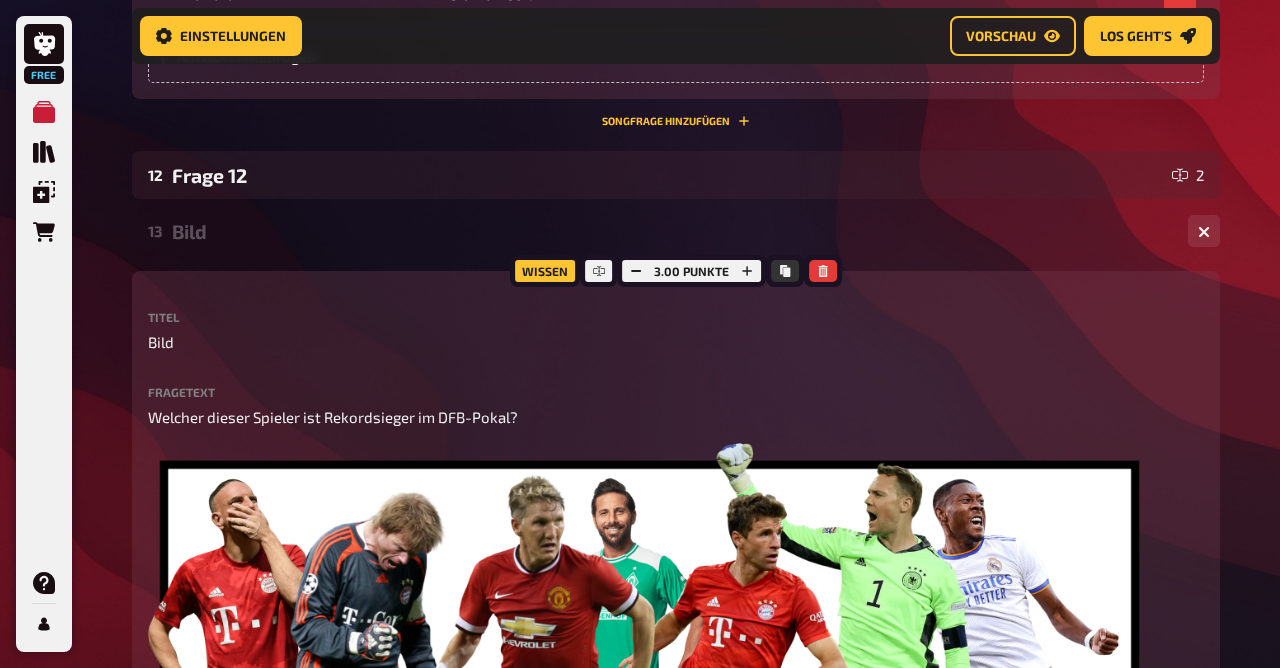 click on "Bild" at bounding box center [672, 231] 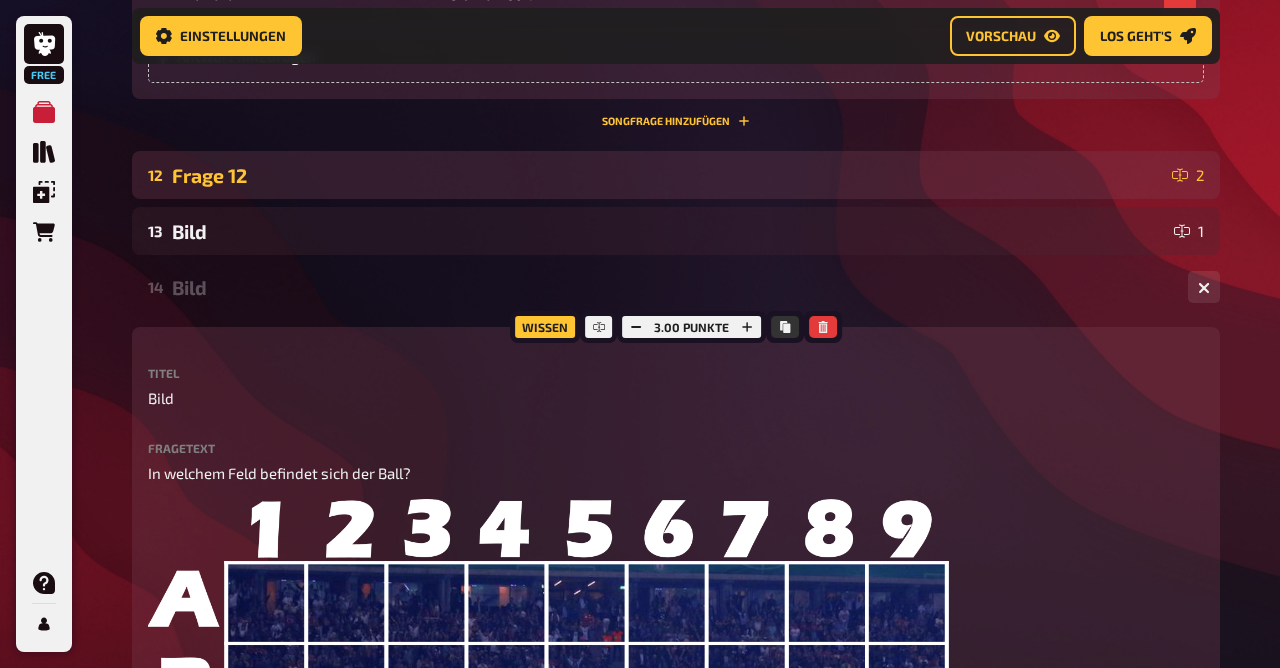 click on "Frage 12" at bounding box center (668, 175) 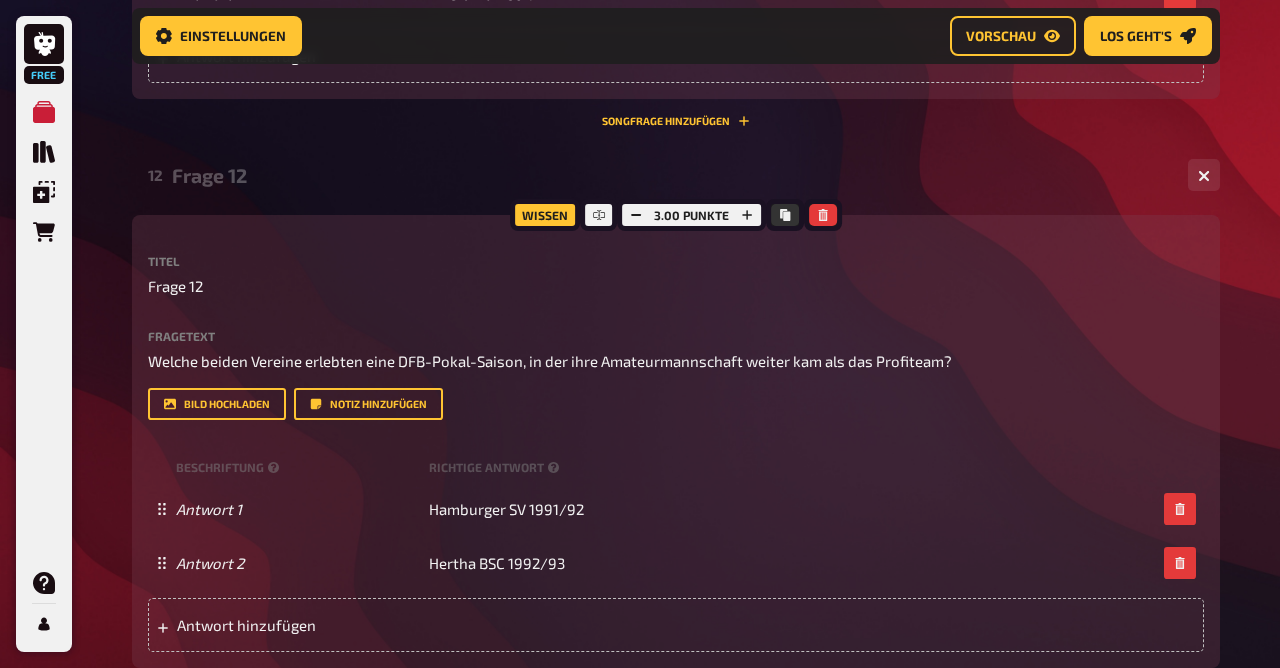 click on "Frage 12" at bounding box center [672, 175] 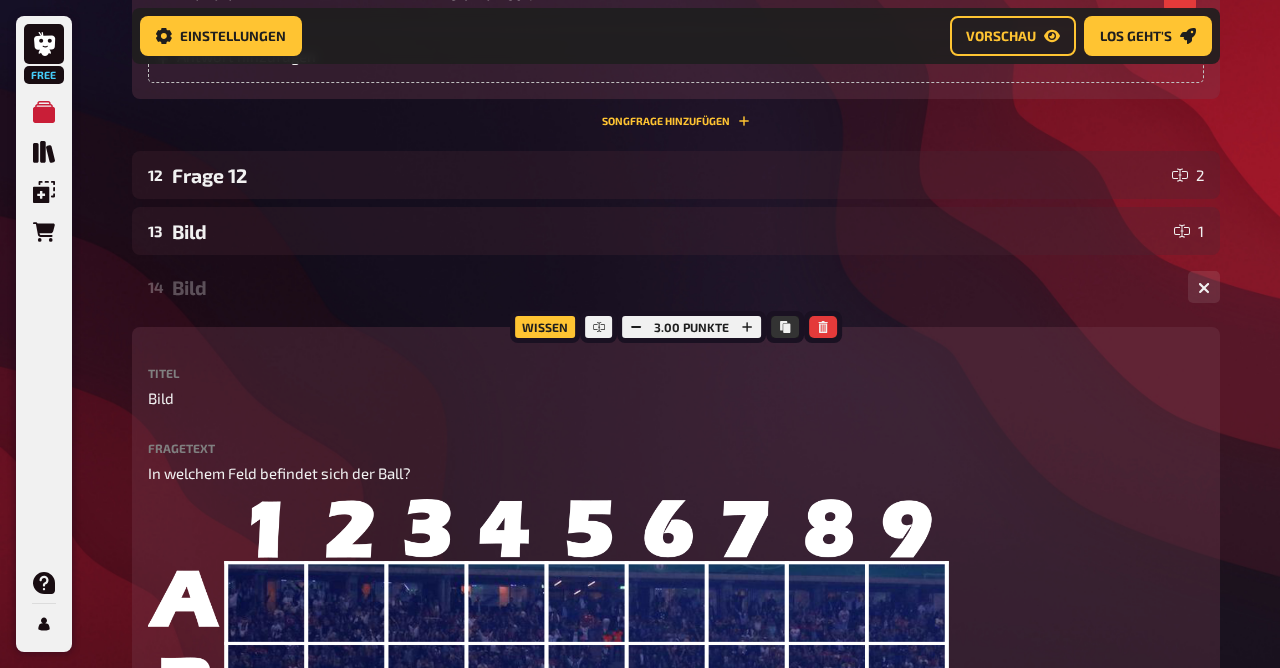 click on "Bild" at bounding box center [672, 287] 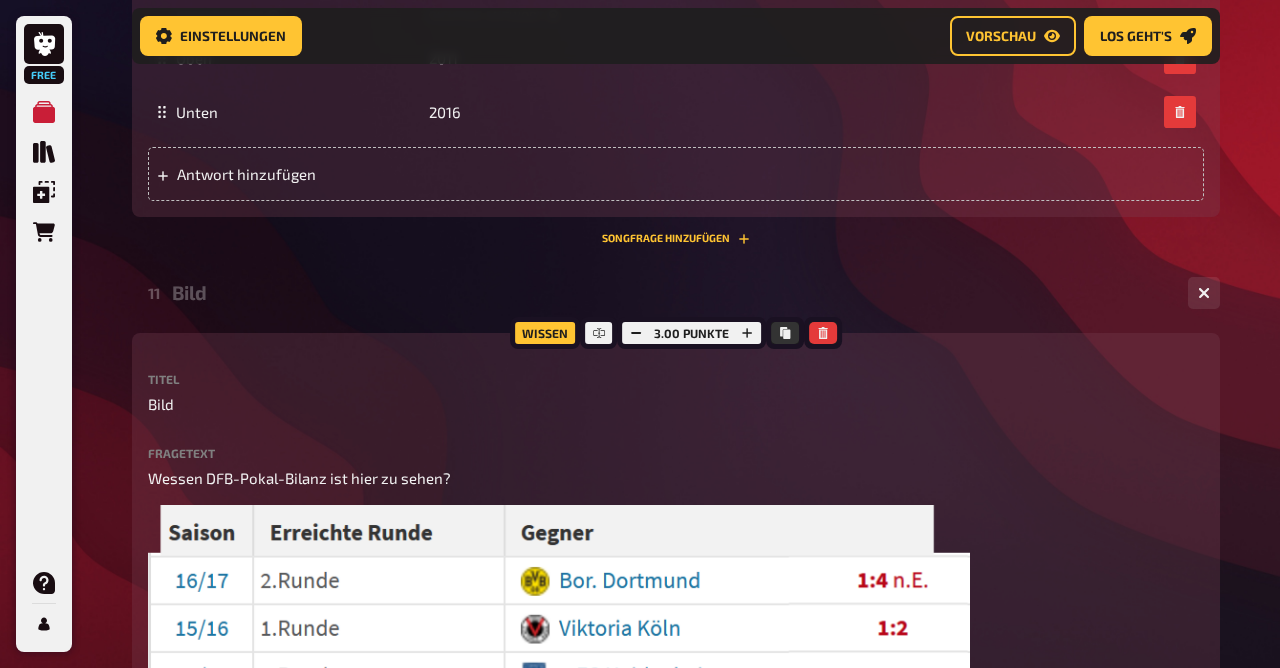 scroll, scrollTop: 2343, scrollLeft: 0, axis: vertical 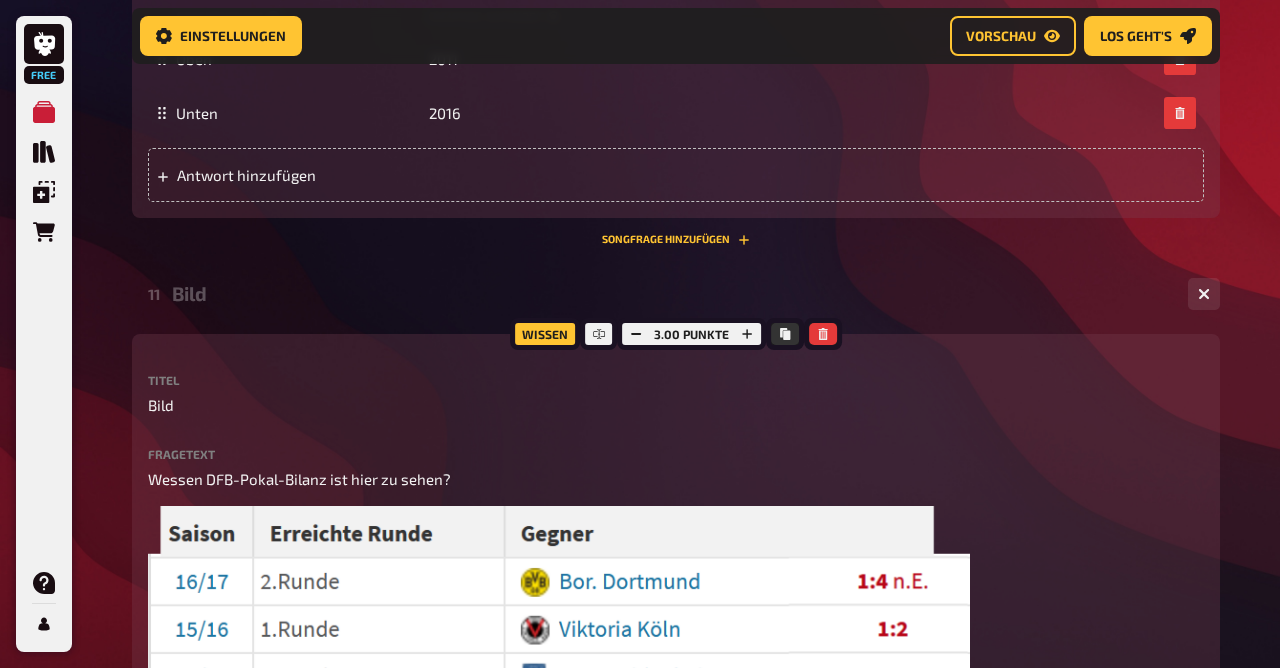 click on "Bild" at bounding box center [672, 293] 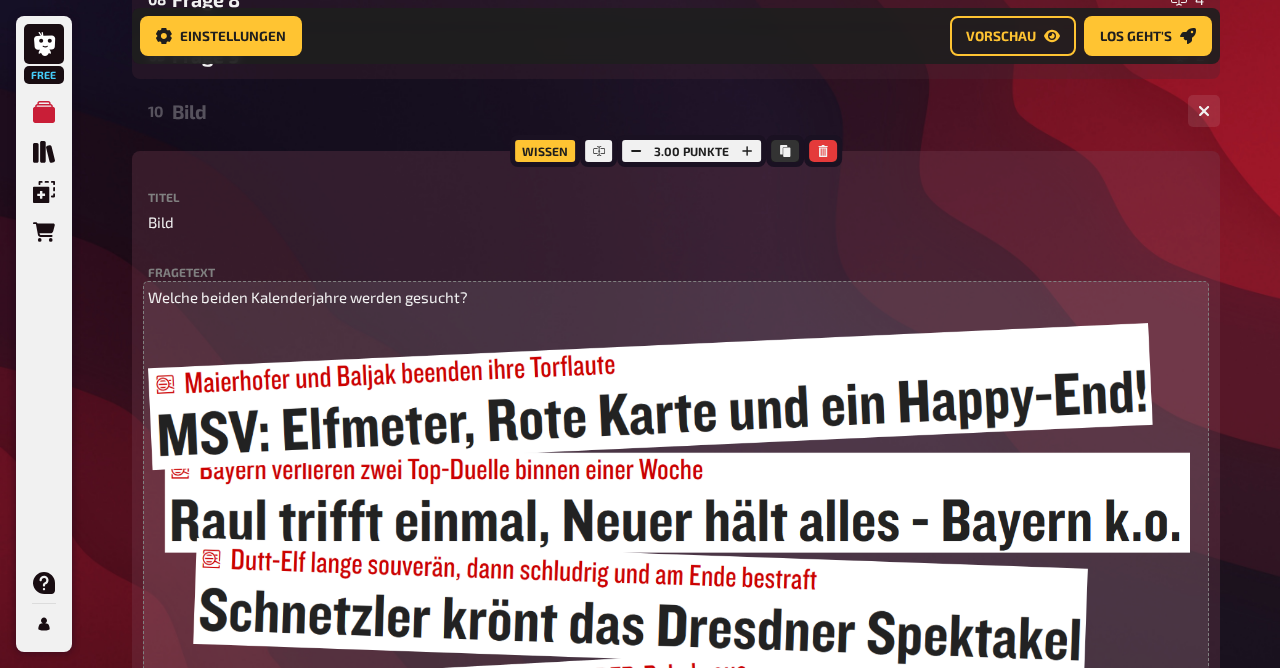 scroll, scrollTop: 822, scrollLeft: 0, axis: vertical 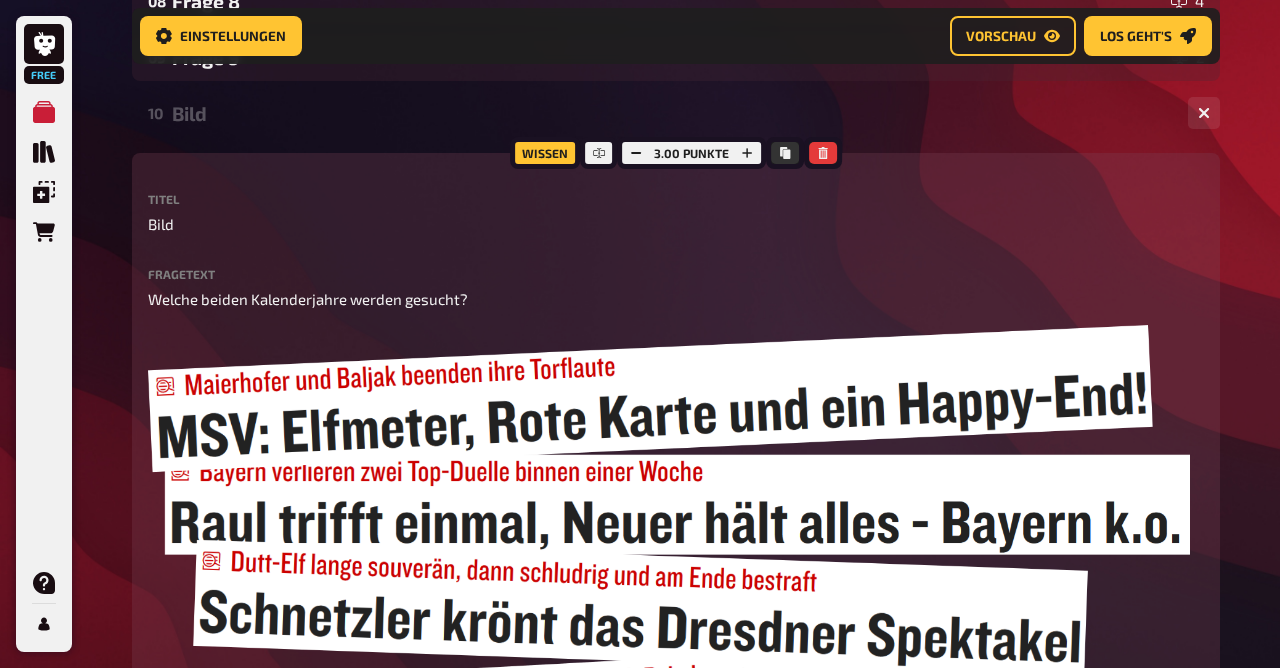 click on "Bild" at bounding box center (672, 113) 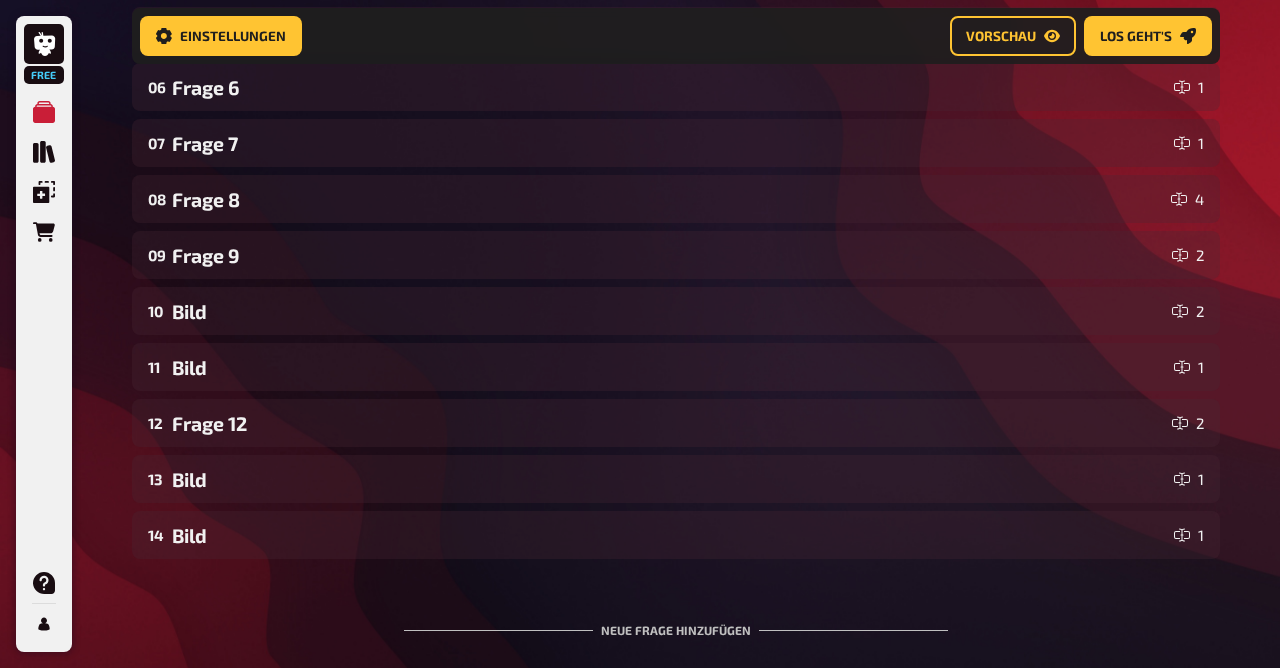 scroll, scrollTop: 622, scrollLeft: 0, axis: vertical 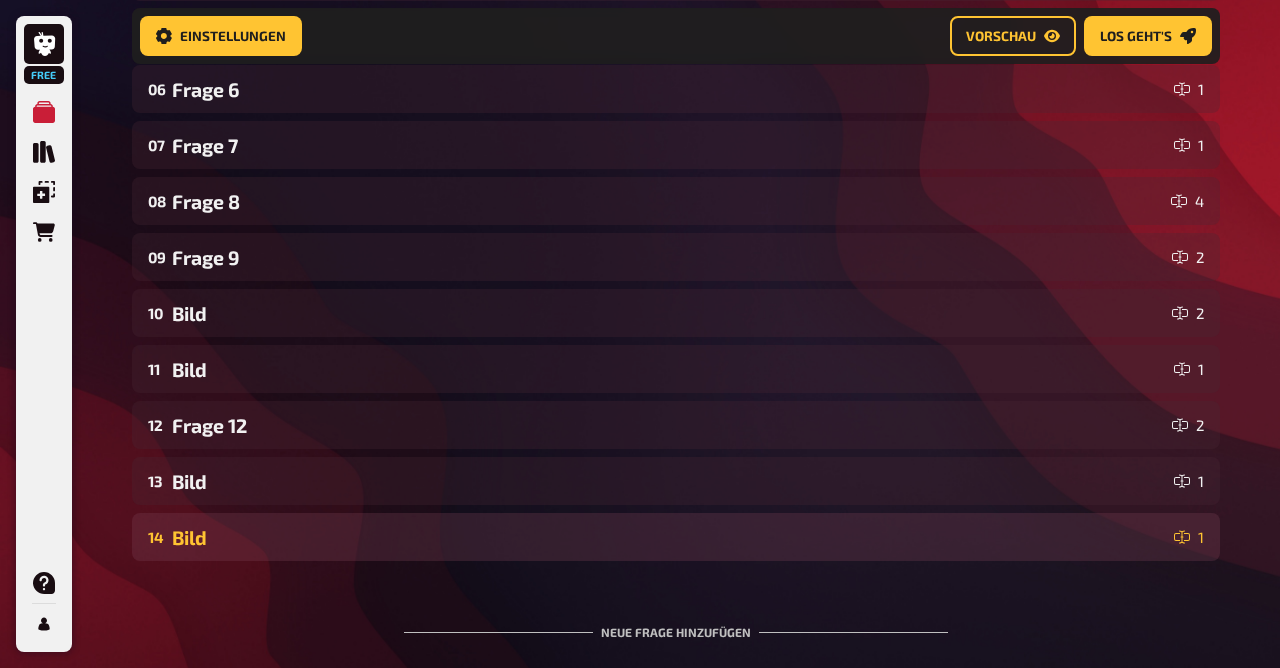 click on "14 Bild 1" at bounding box center [676, 537] 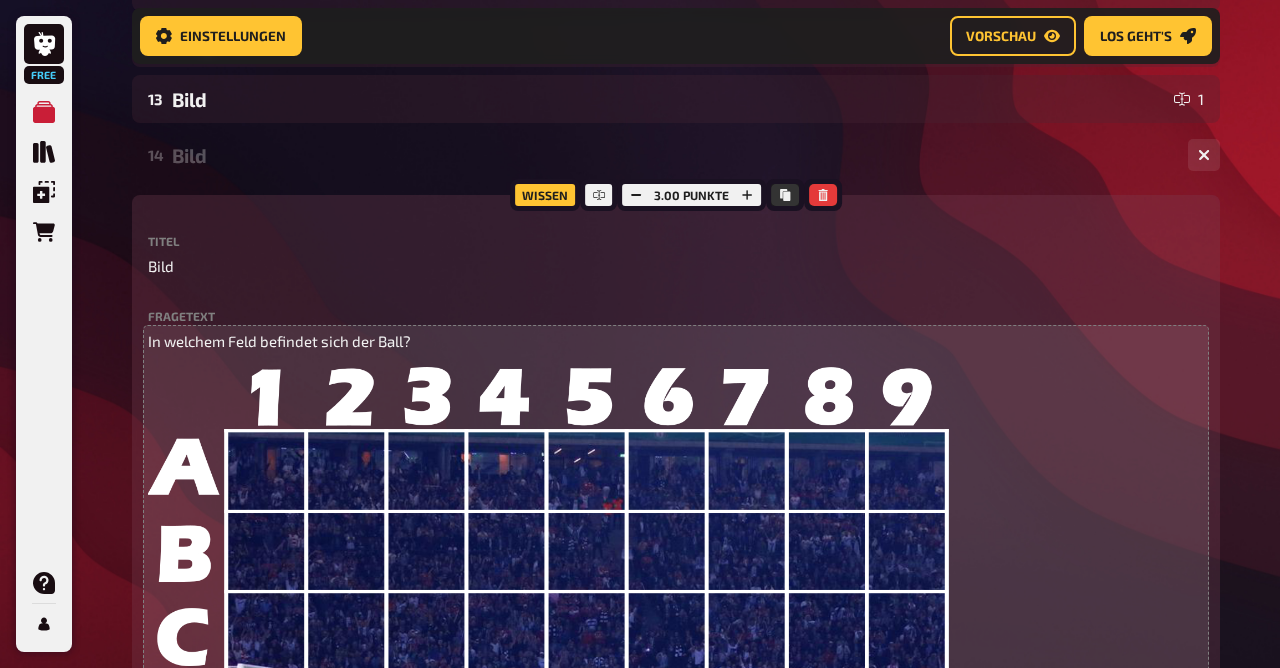 scroll, scrollTop: 1003, scrollLeft: 0, axis: vertical 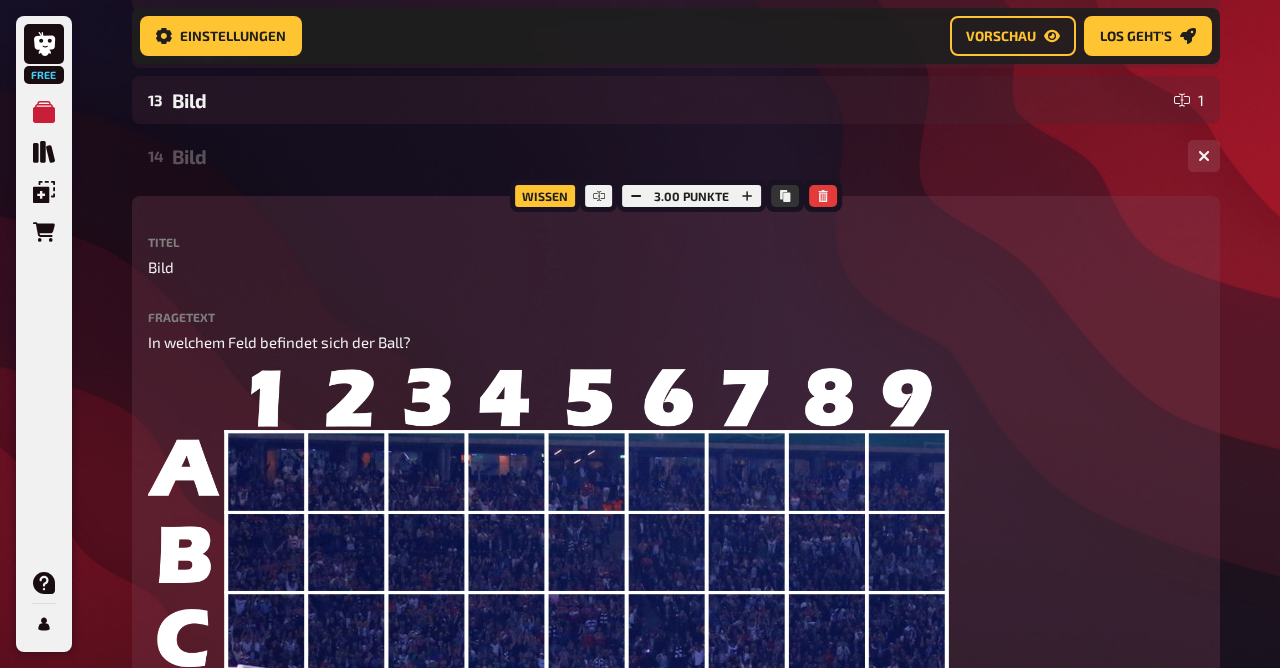 click on "Bild" at bounding box center [672, 156] 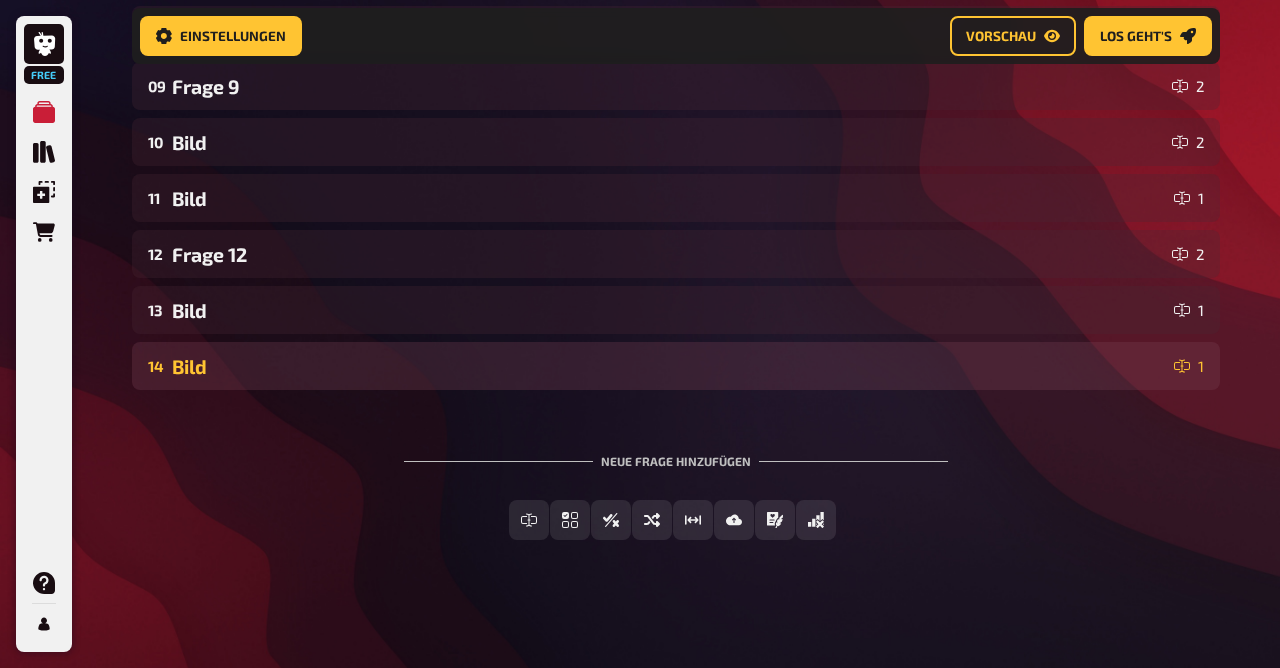 scroll, scrollTop: 795, scrollLeft: 0, axis: vertical 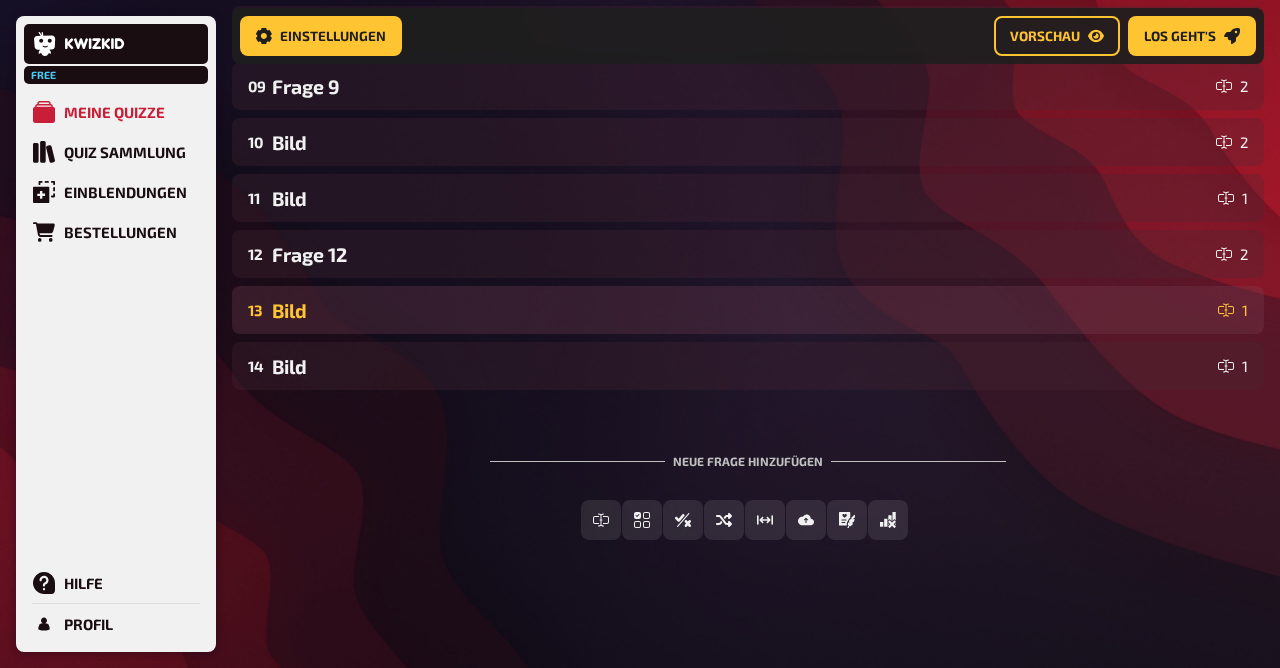 click on "Bild" at bounding box center (741, 310) 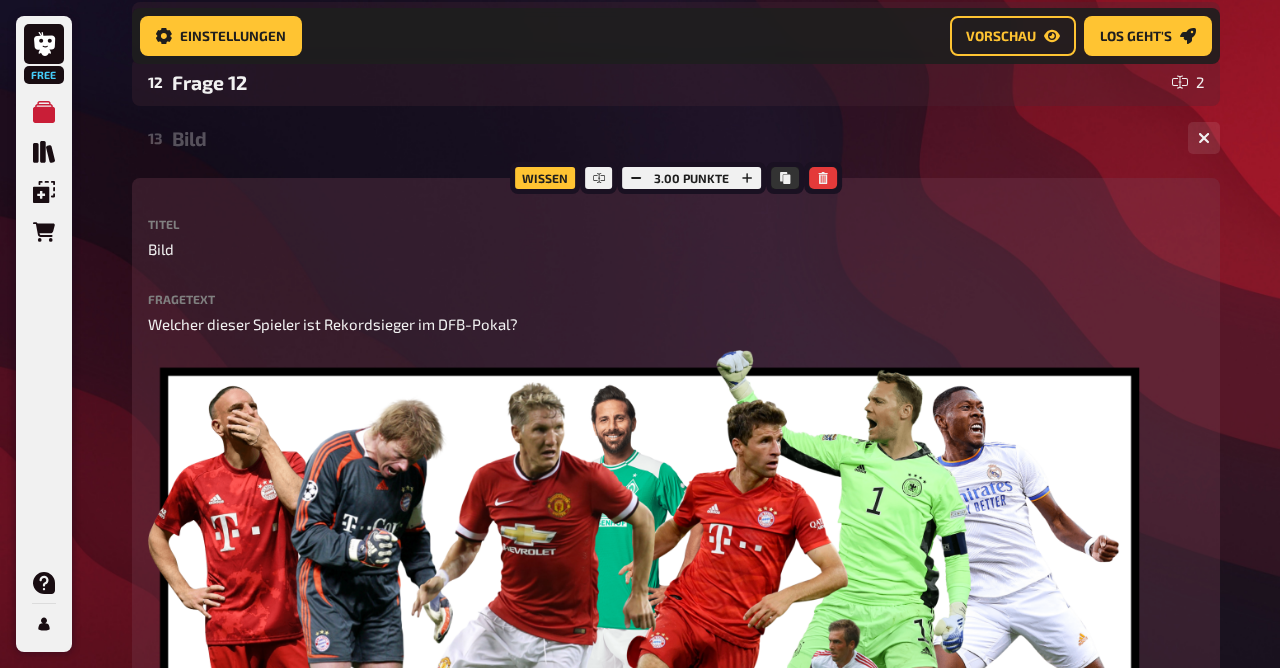 scroll, scrollTop: 965, scrollLeft: 0, axis: vertical 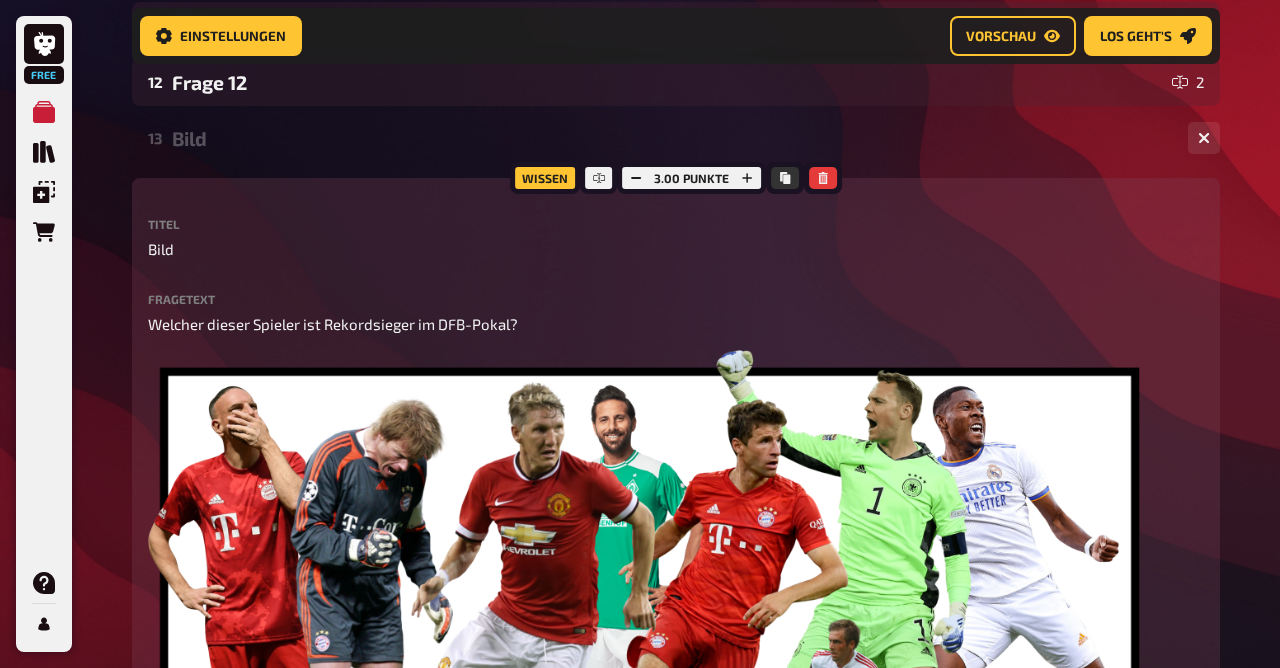 click on "Bild" at bounding box center (672, 138) 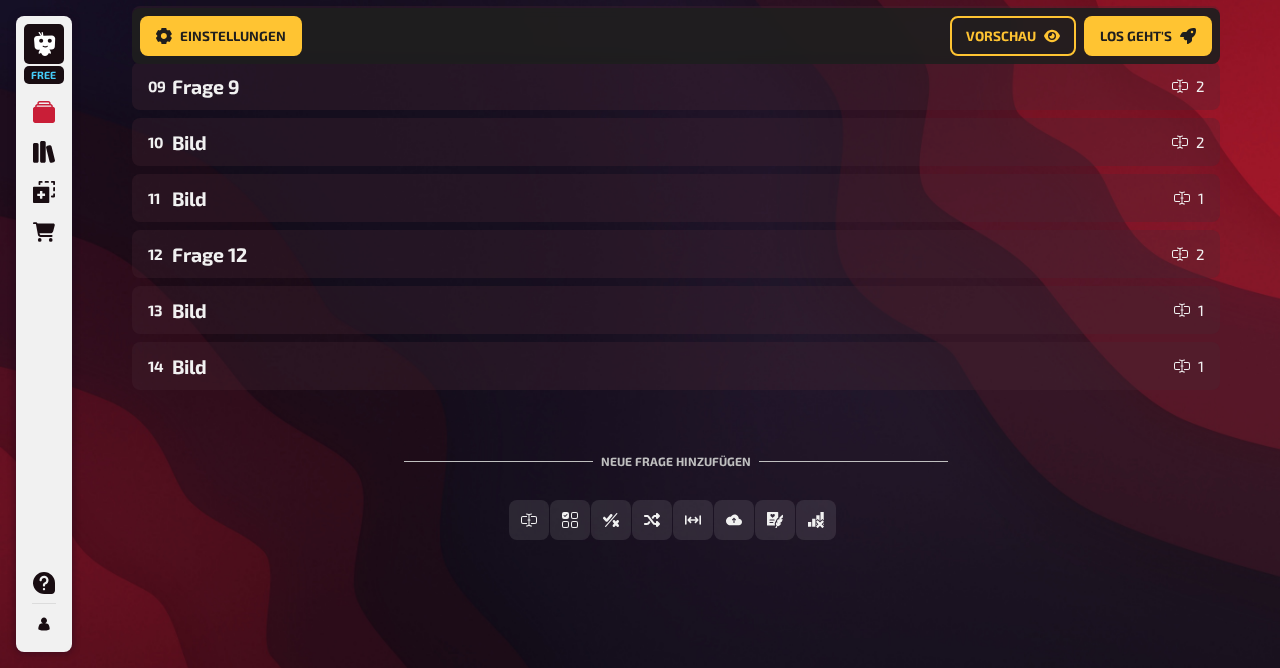scroll, scrollTop: 795, scrollLeft: 0, axis: vertical 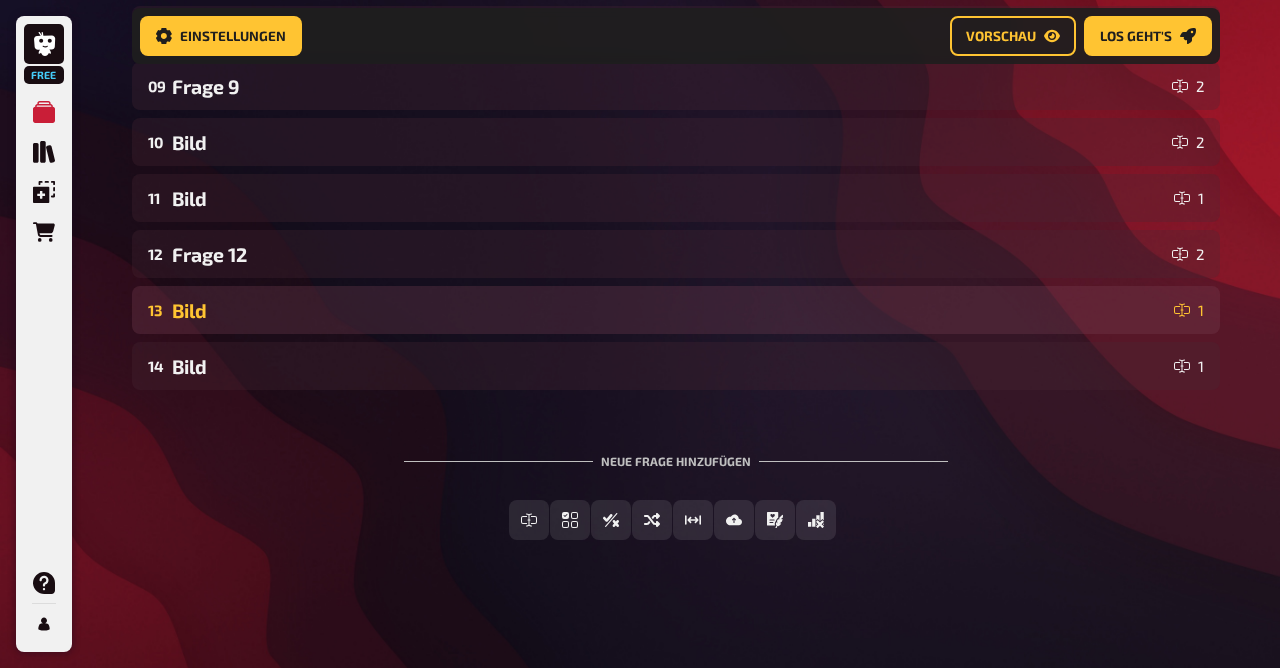 click on "13 Bild 1" at bounding box center [676, 310] 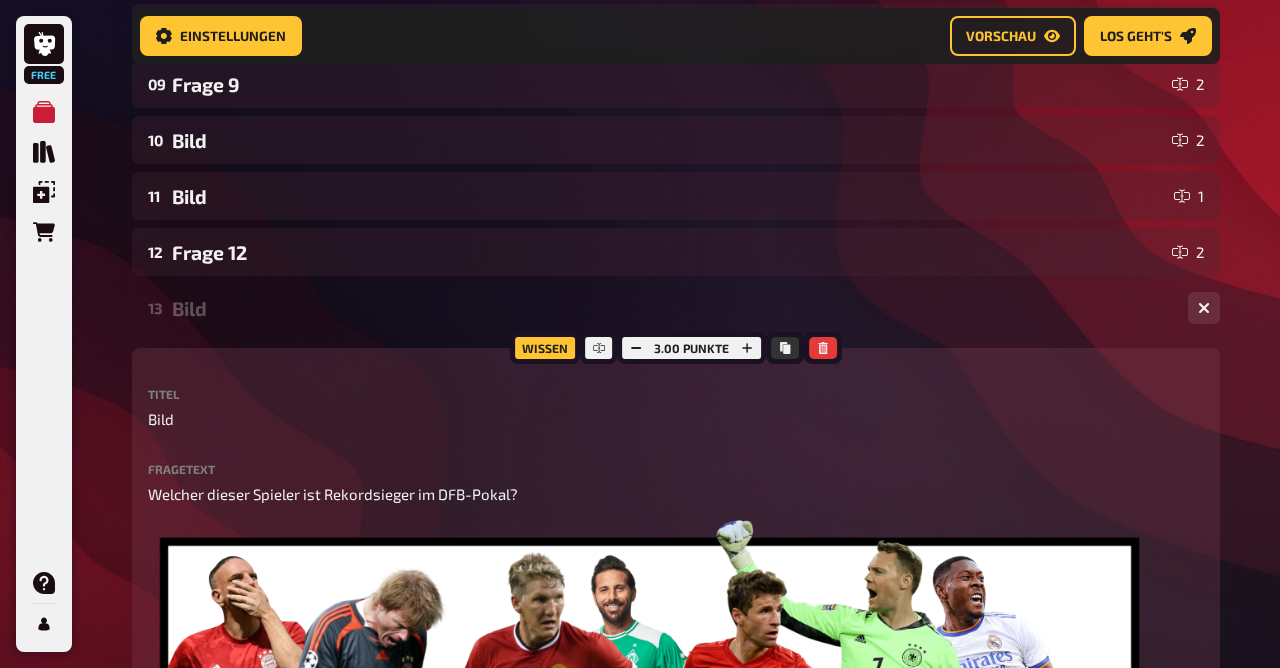 click on "13 Bild 1" at bounding box center [676, 308] 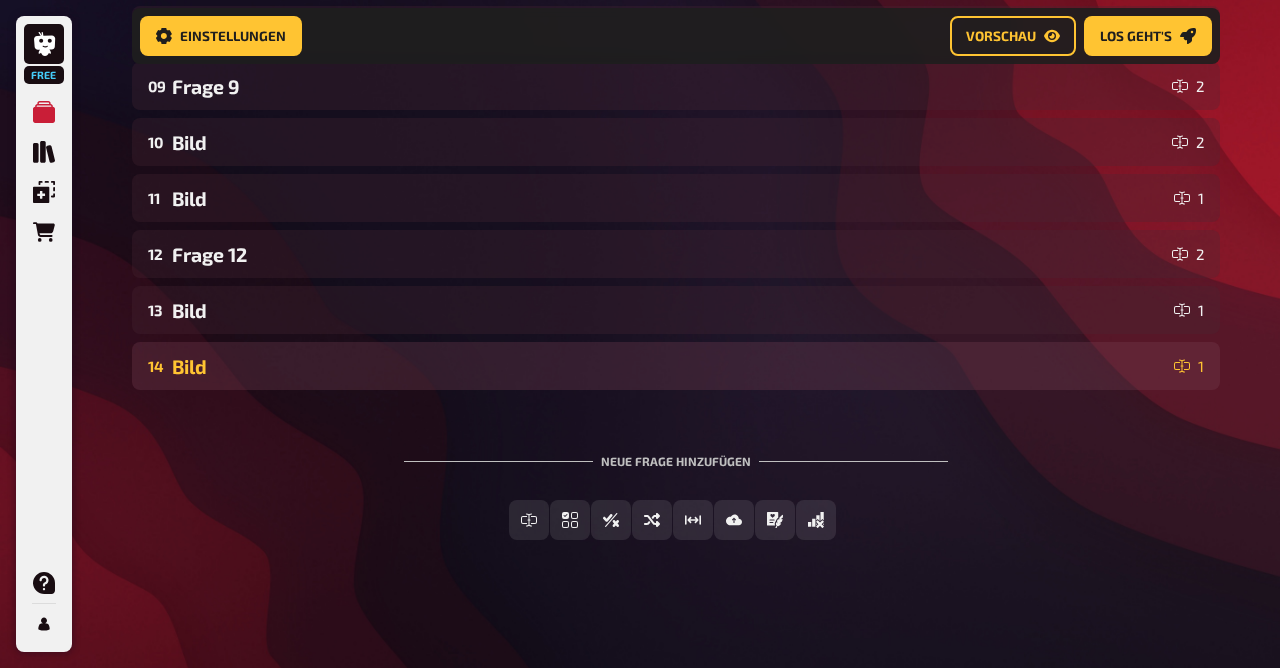 click on "Bild" at bounding box center (669, 366) 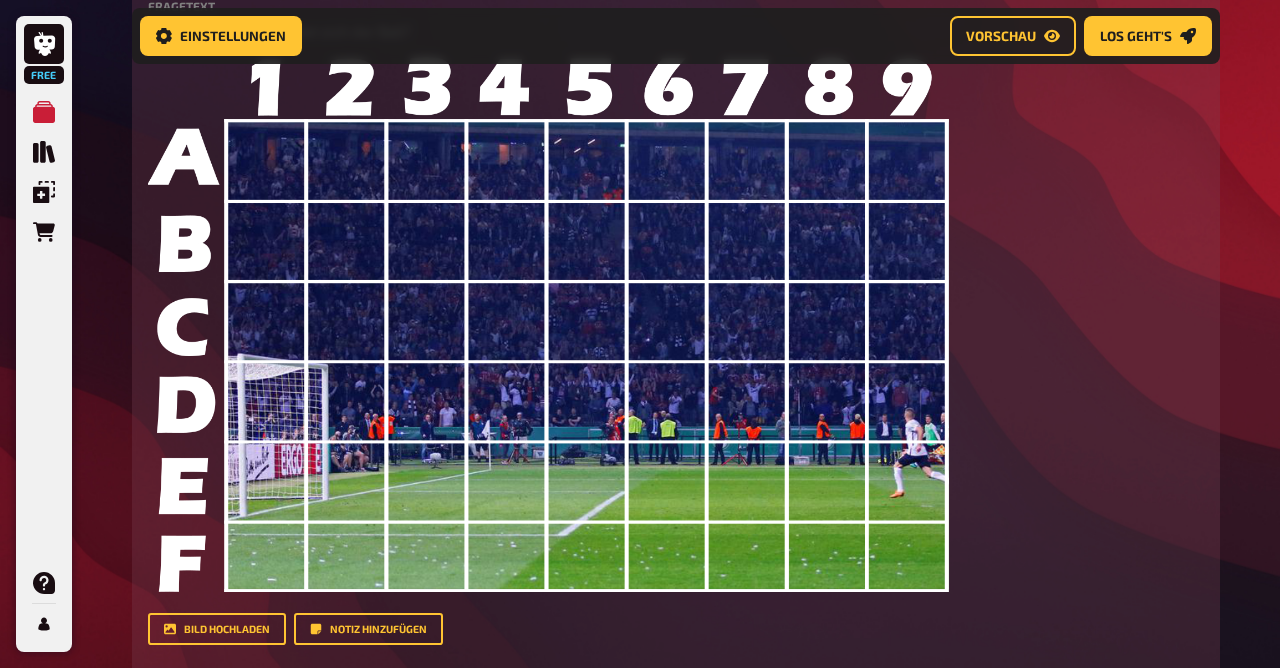 scroll, scrollTop: 1313, scrollLeft: 0, axis: vertical 